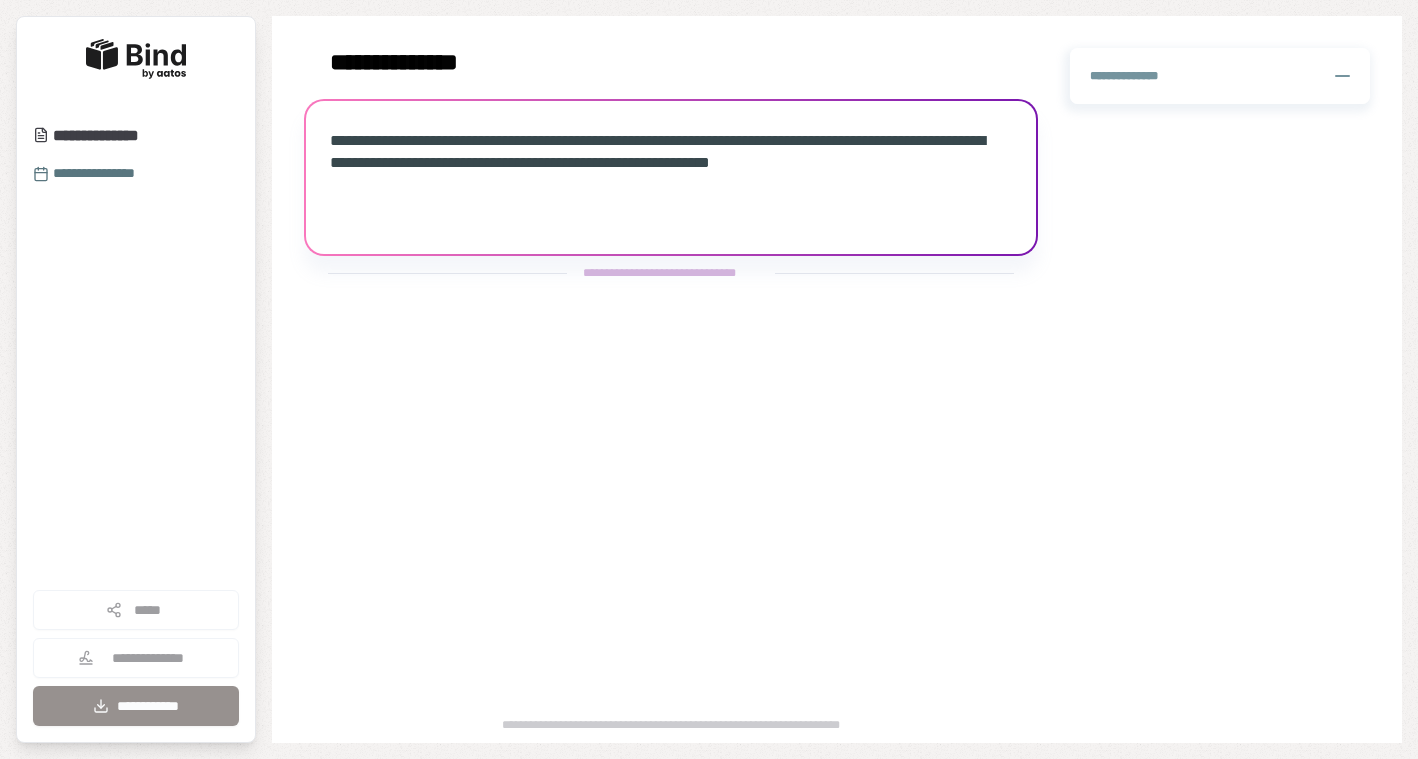 scroll, scrollTop: 0, scrollLeft: 0, axis: both 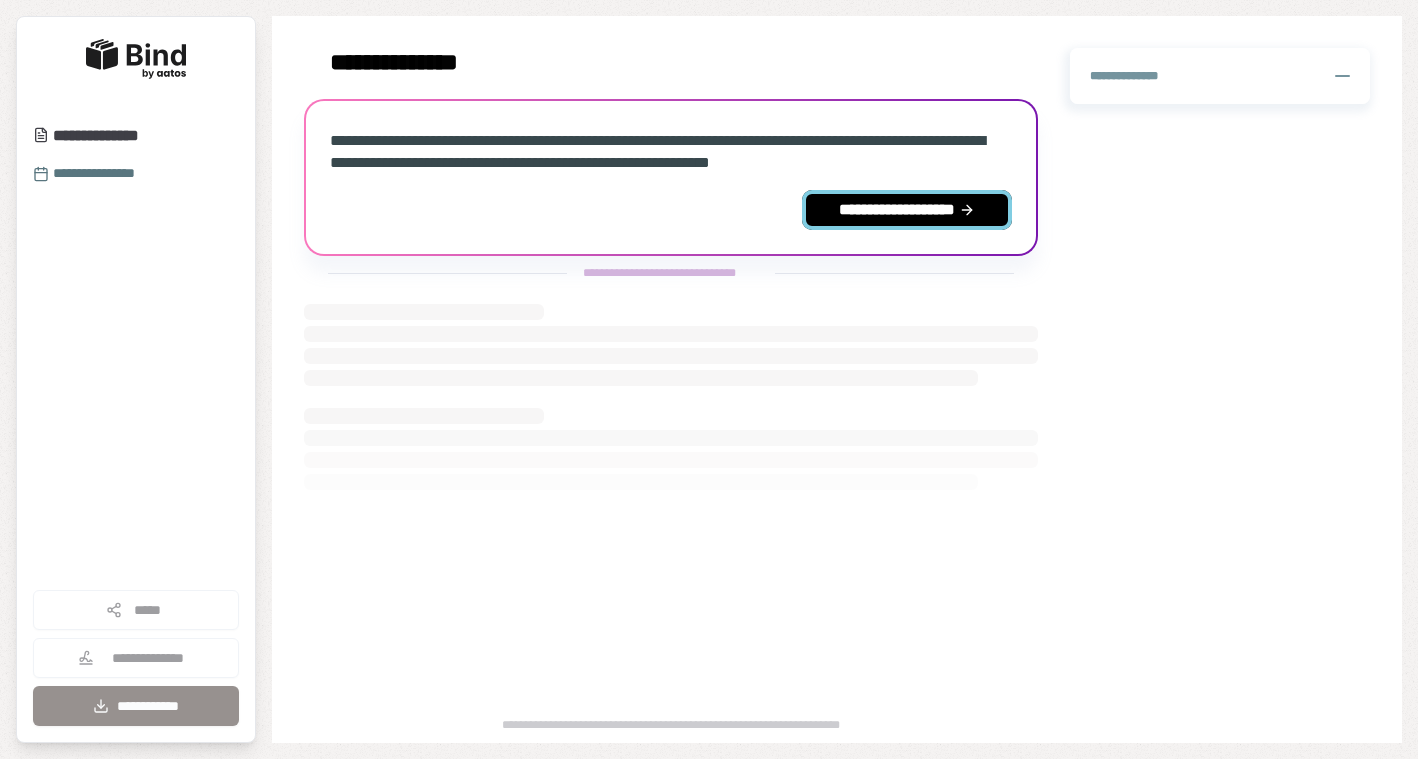 click on "**********" at bounding box center [907, 210] 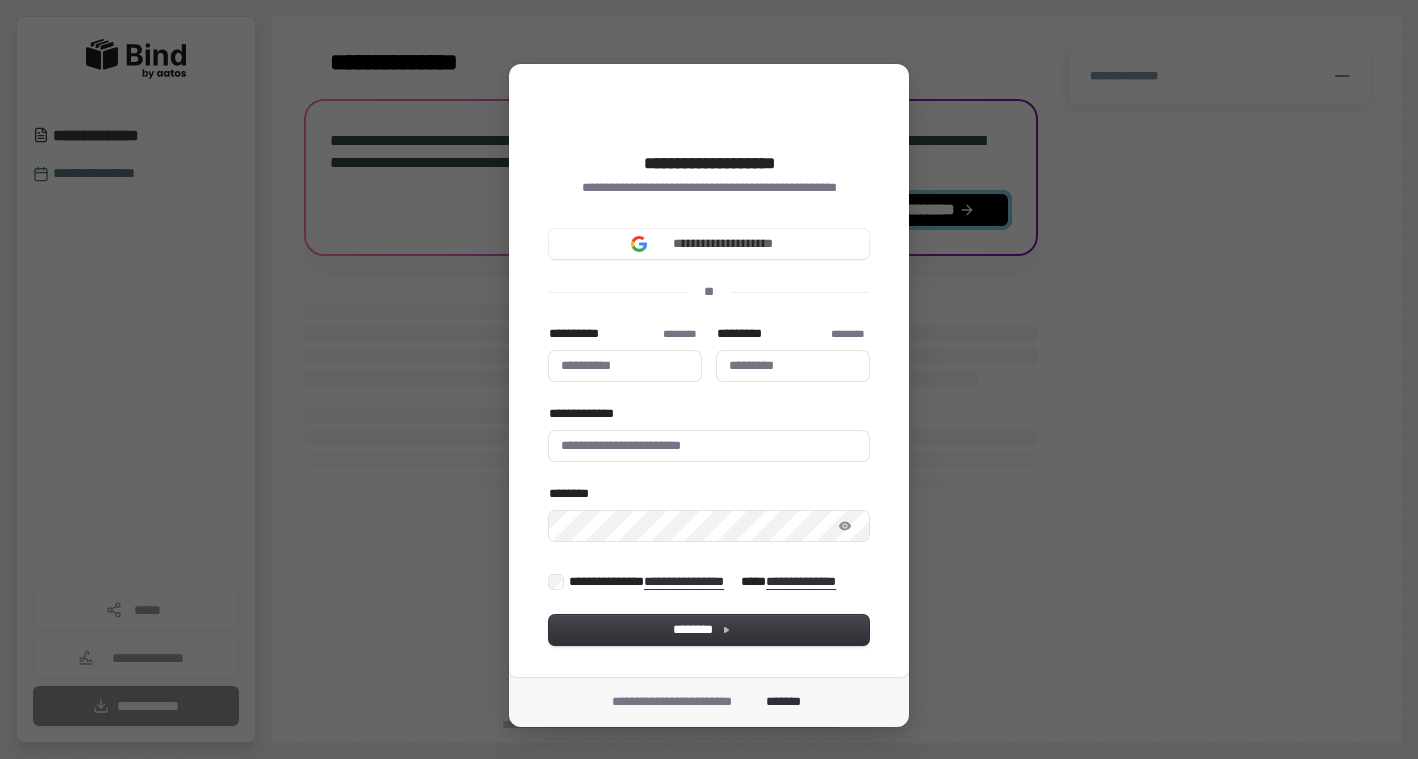 type 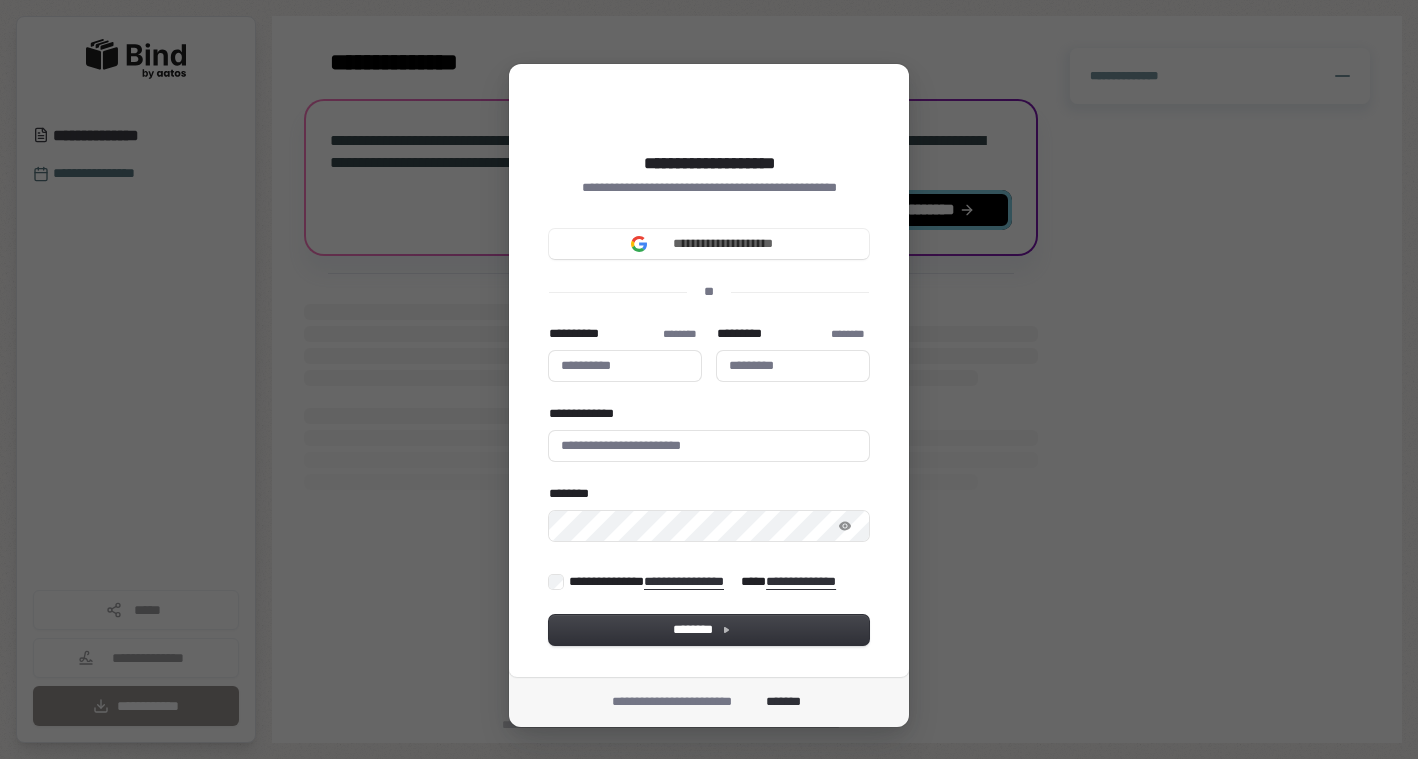type 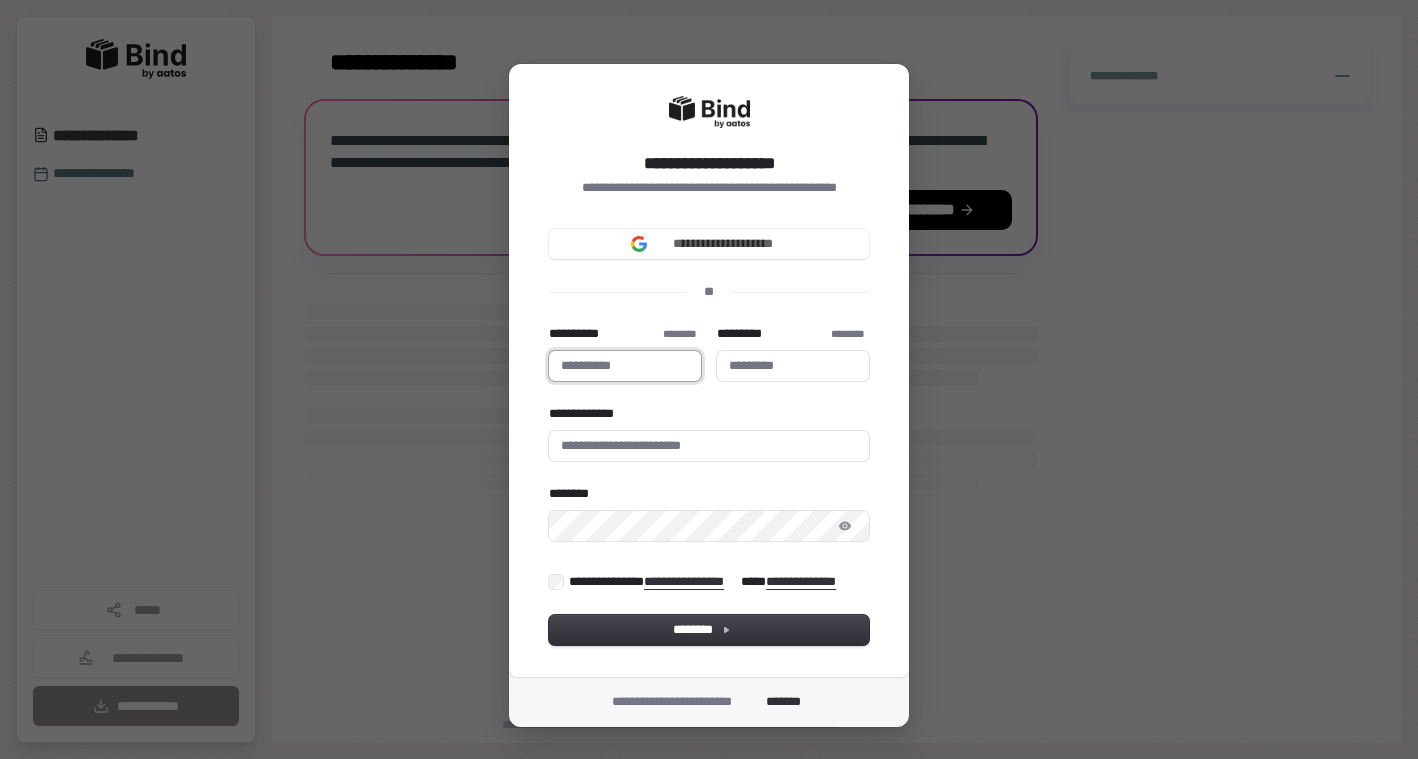 type 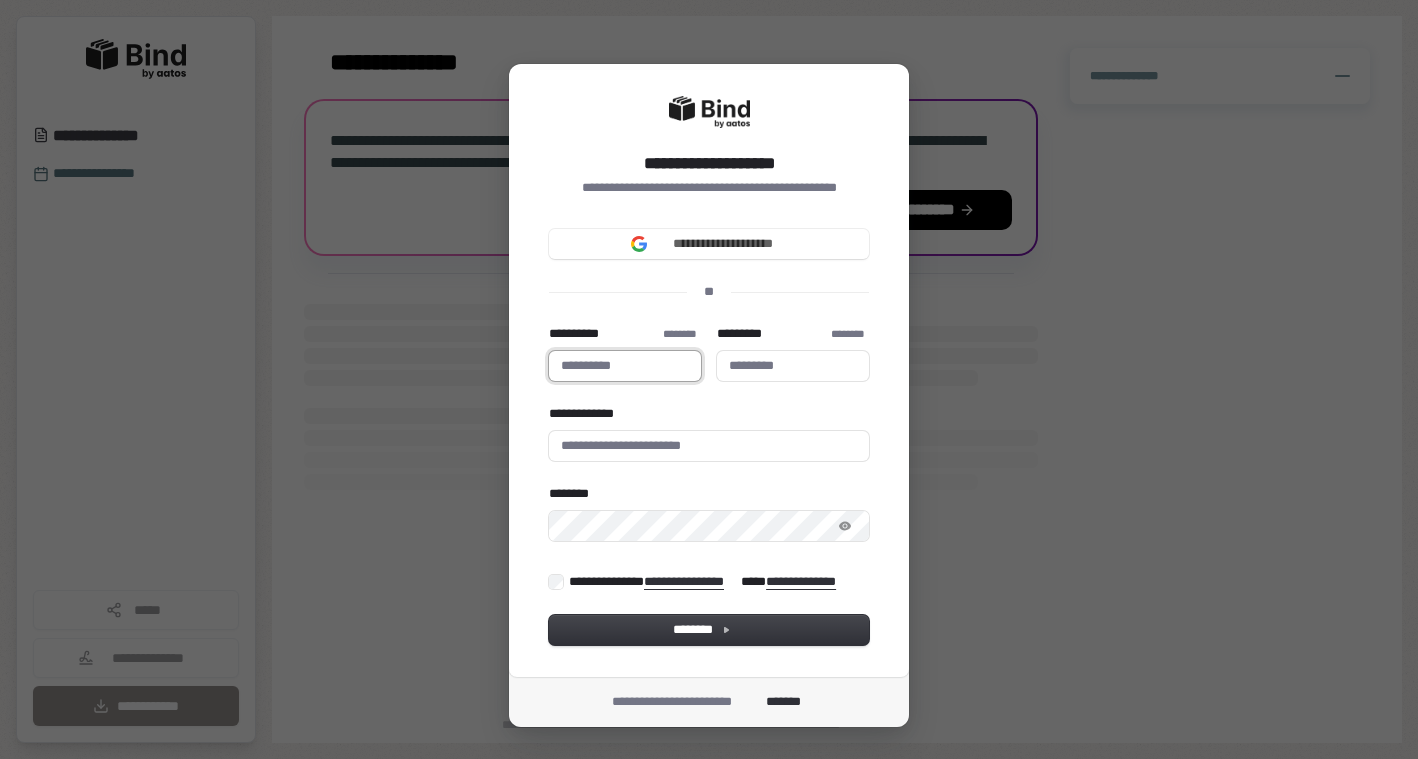 type on "*" 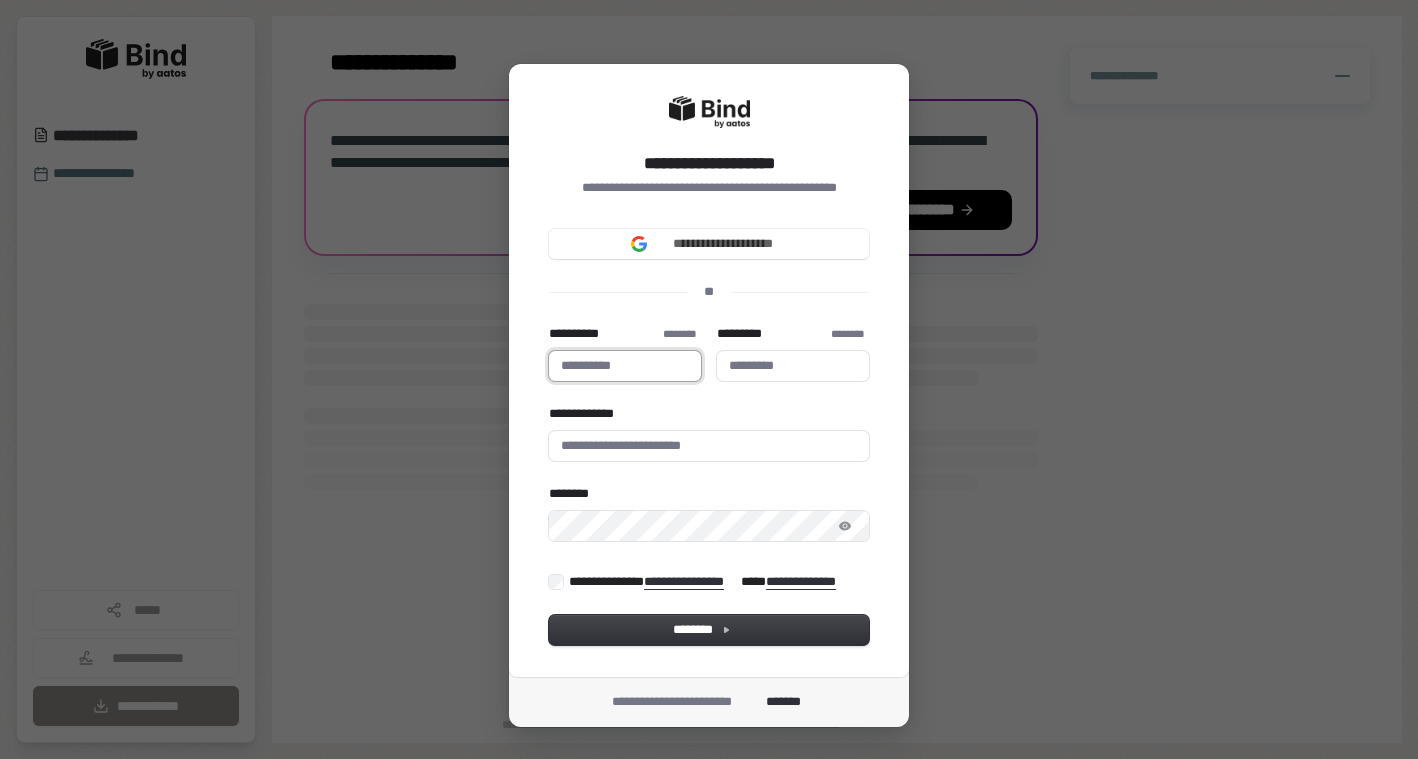 type 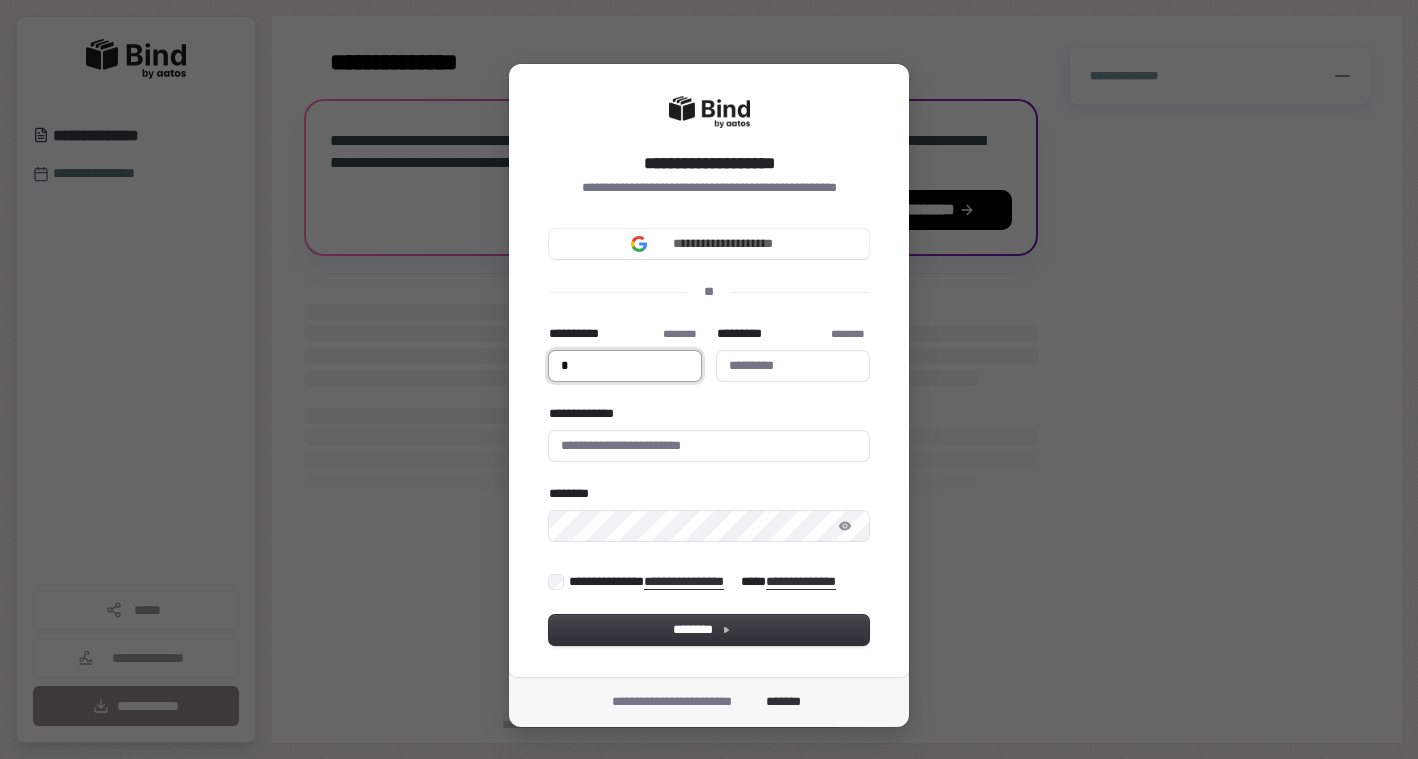 type on "**" 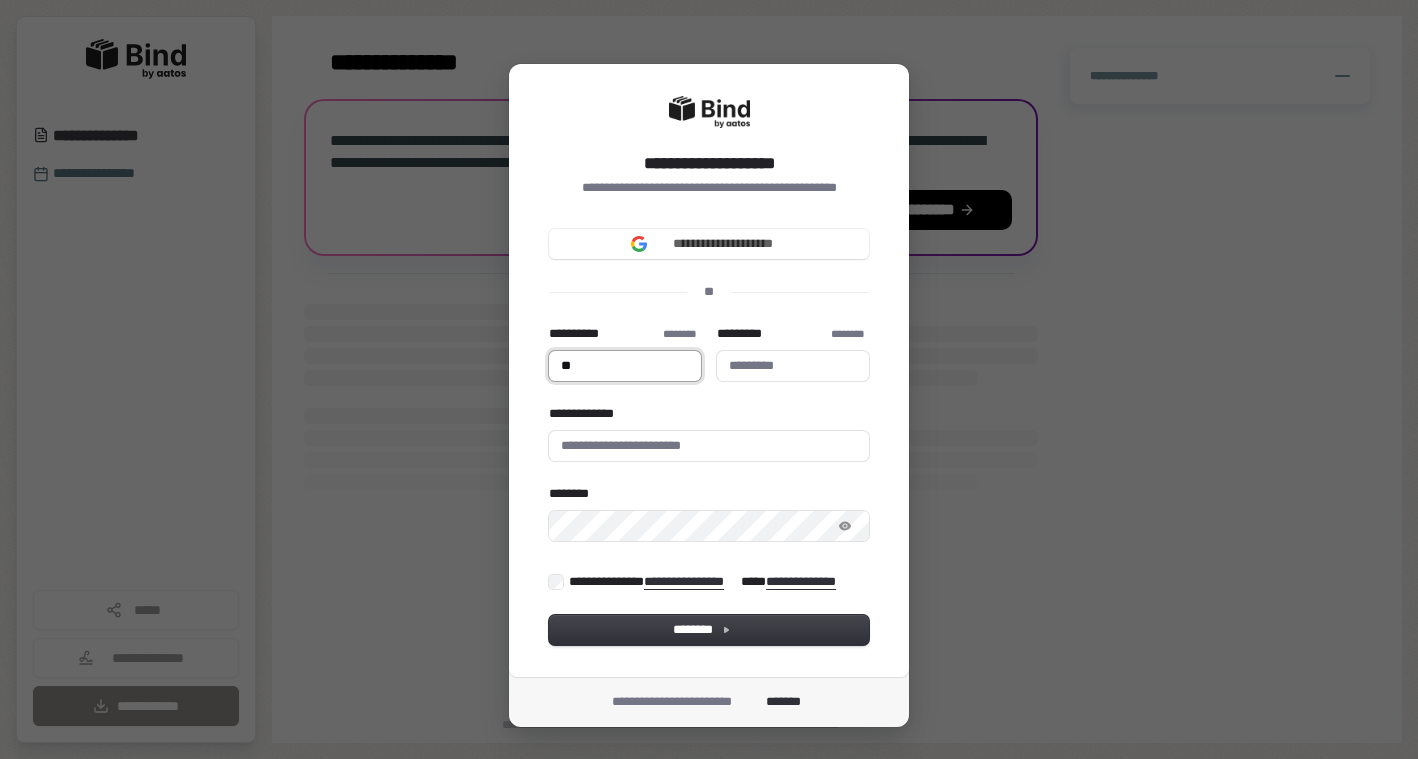 type on "*" 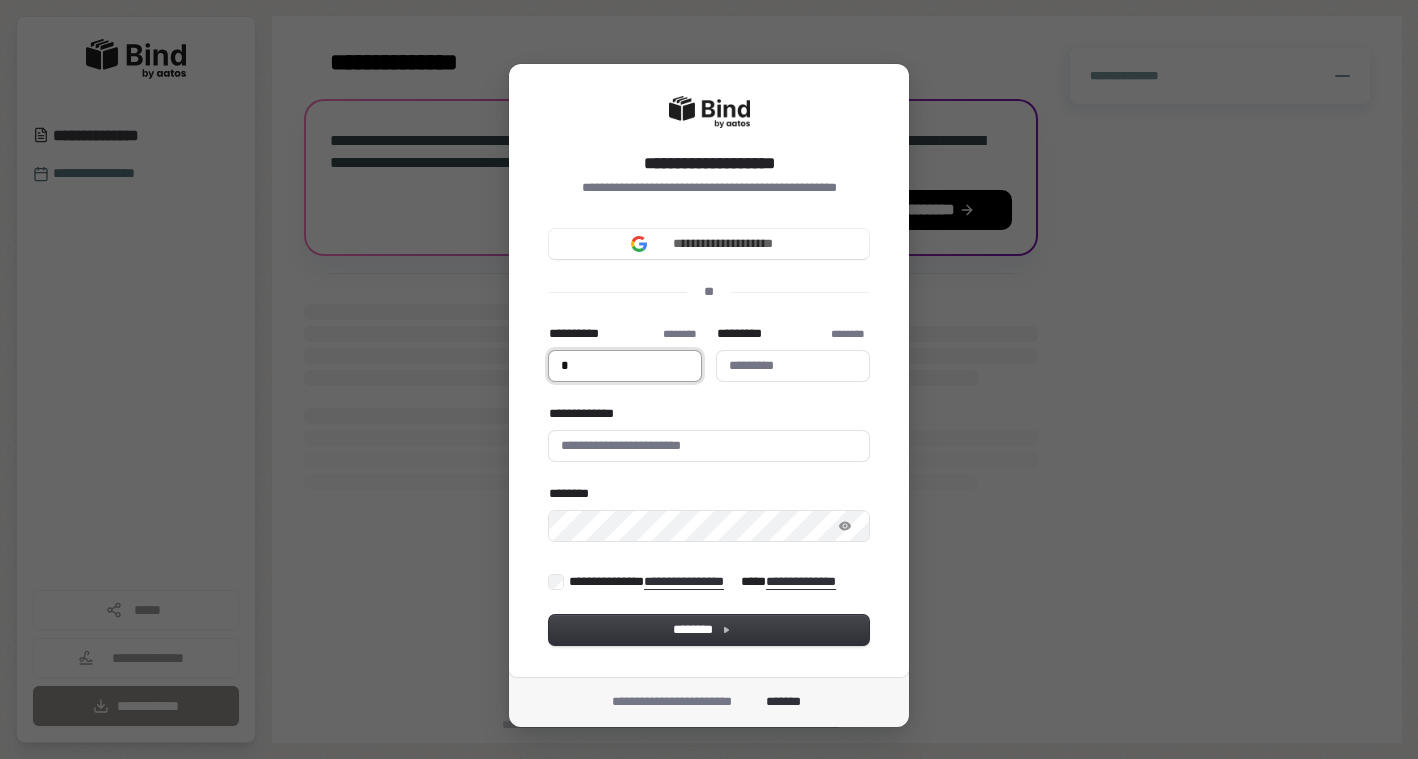 type 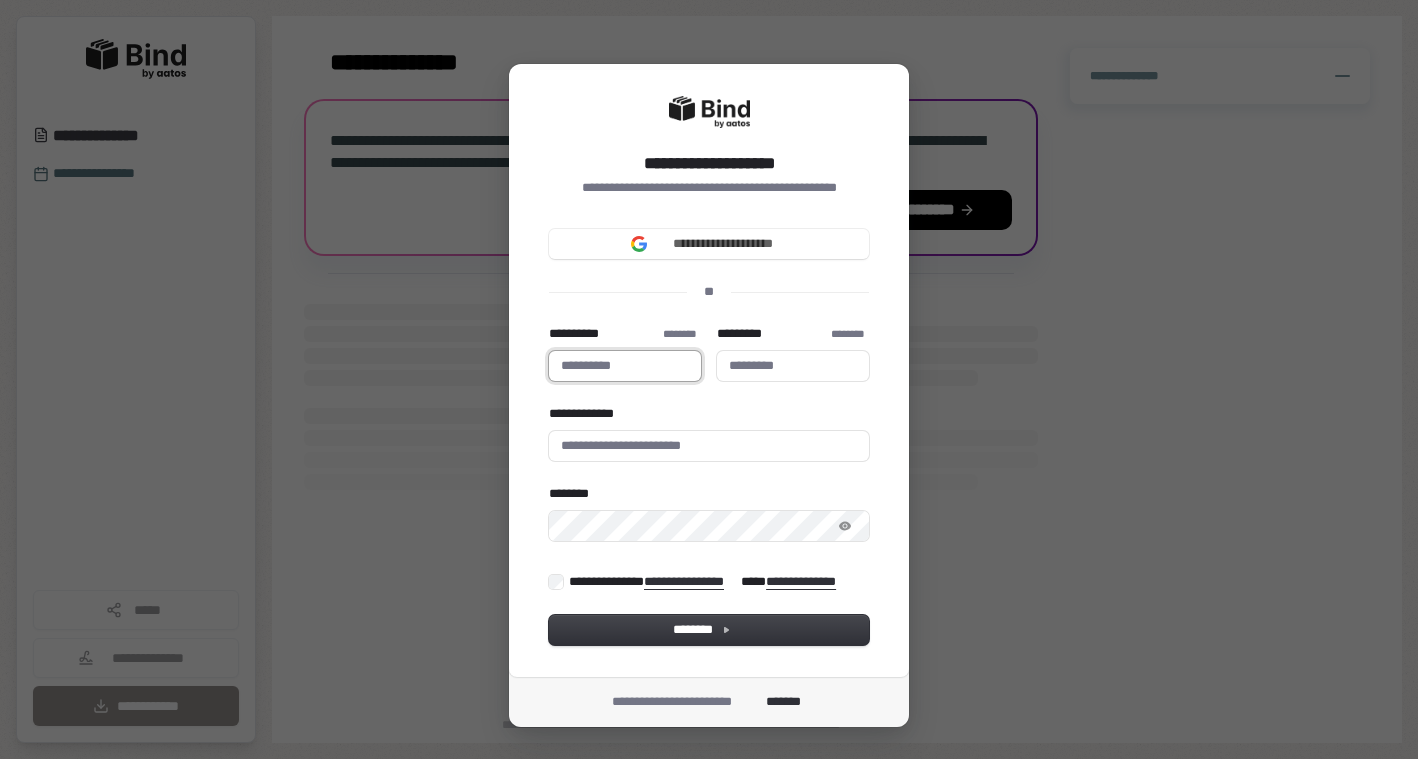 type on "*" 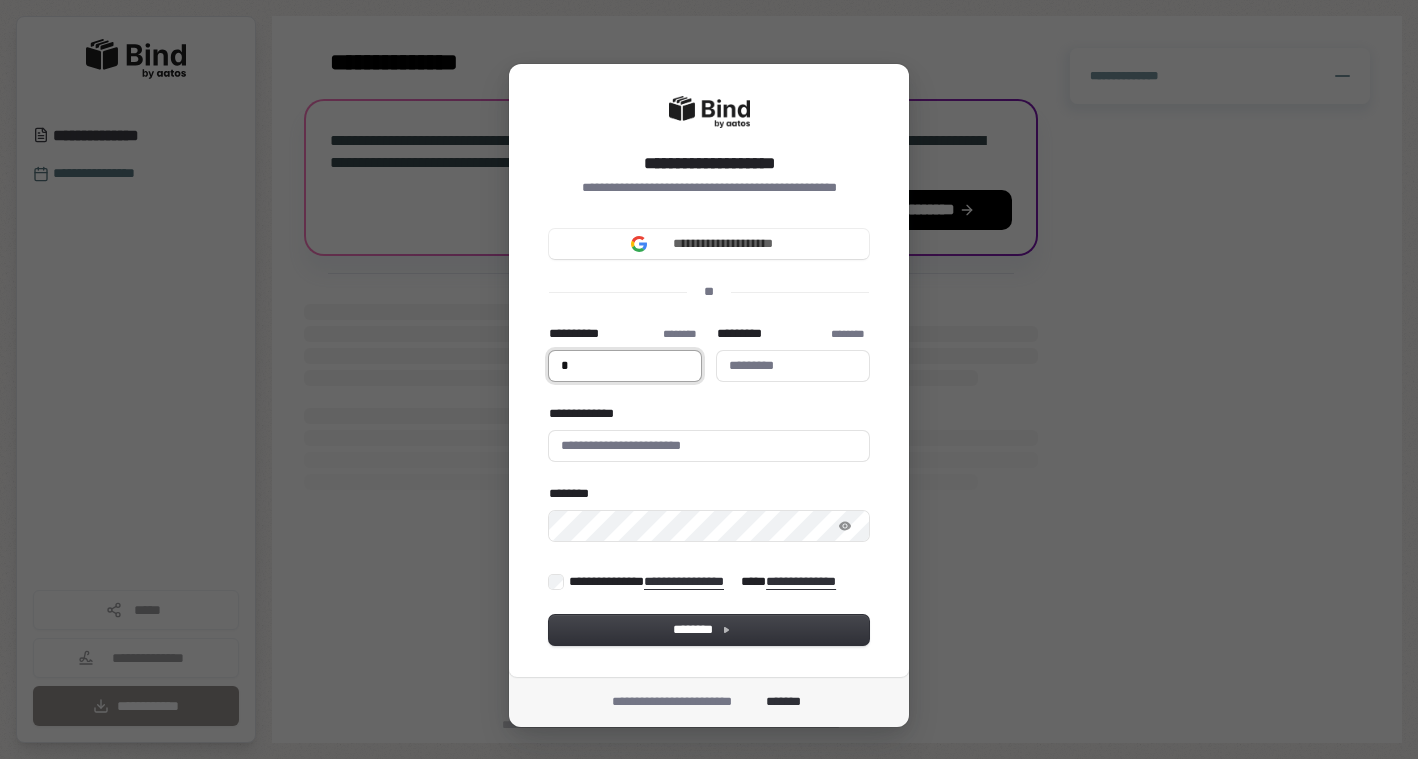 type on "**" 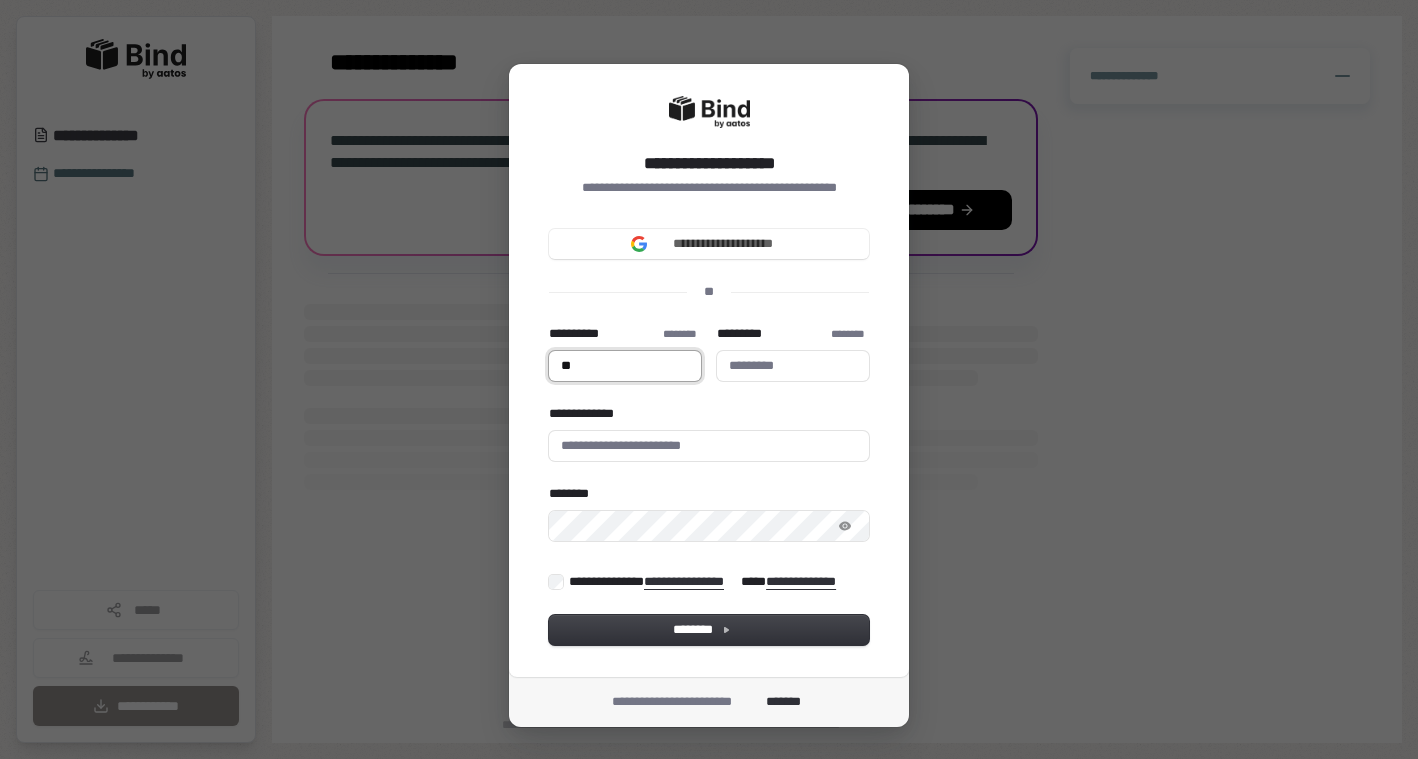 type on "***" 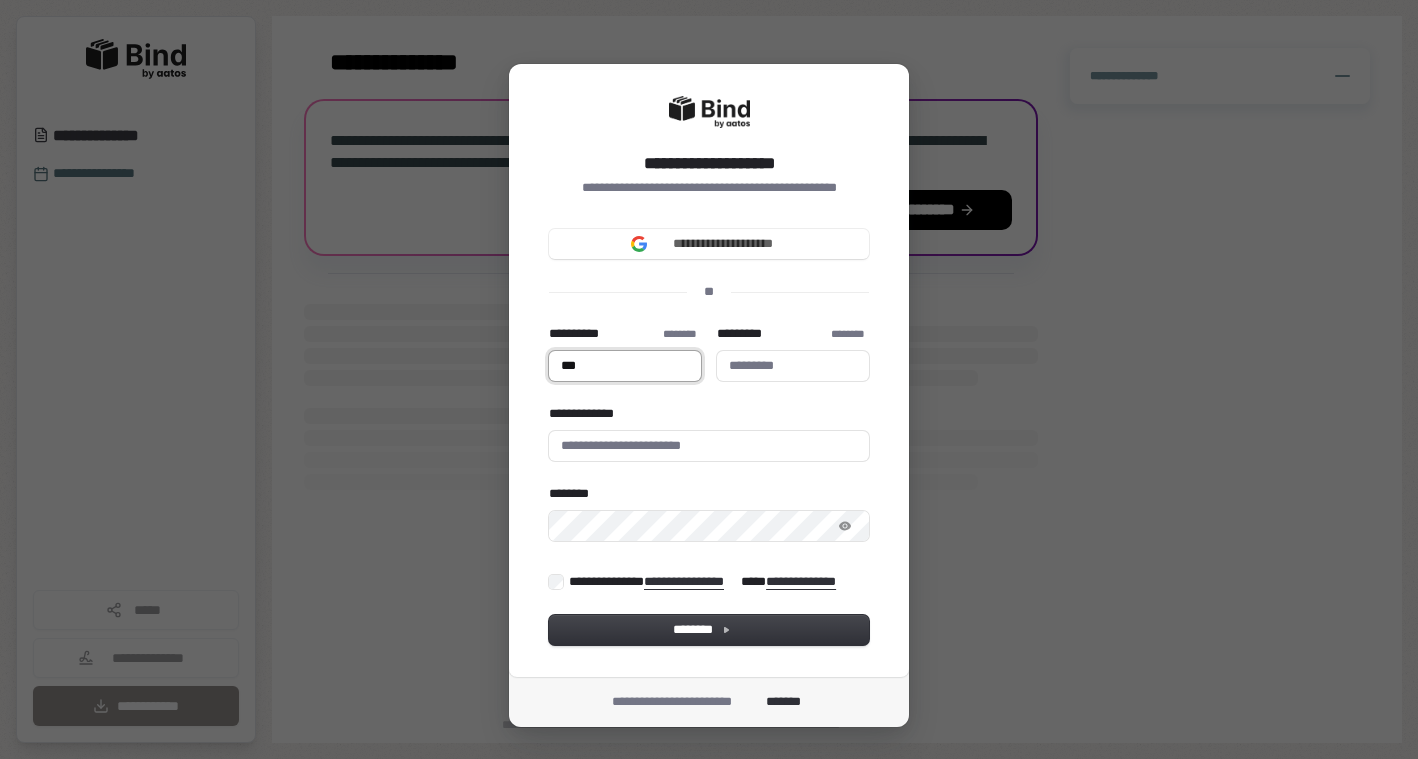 type on "****" 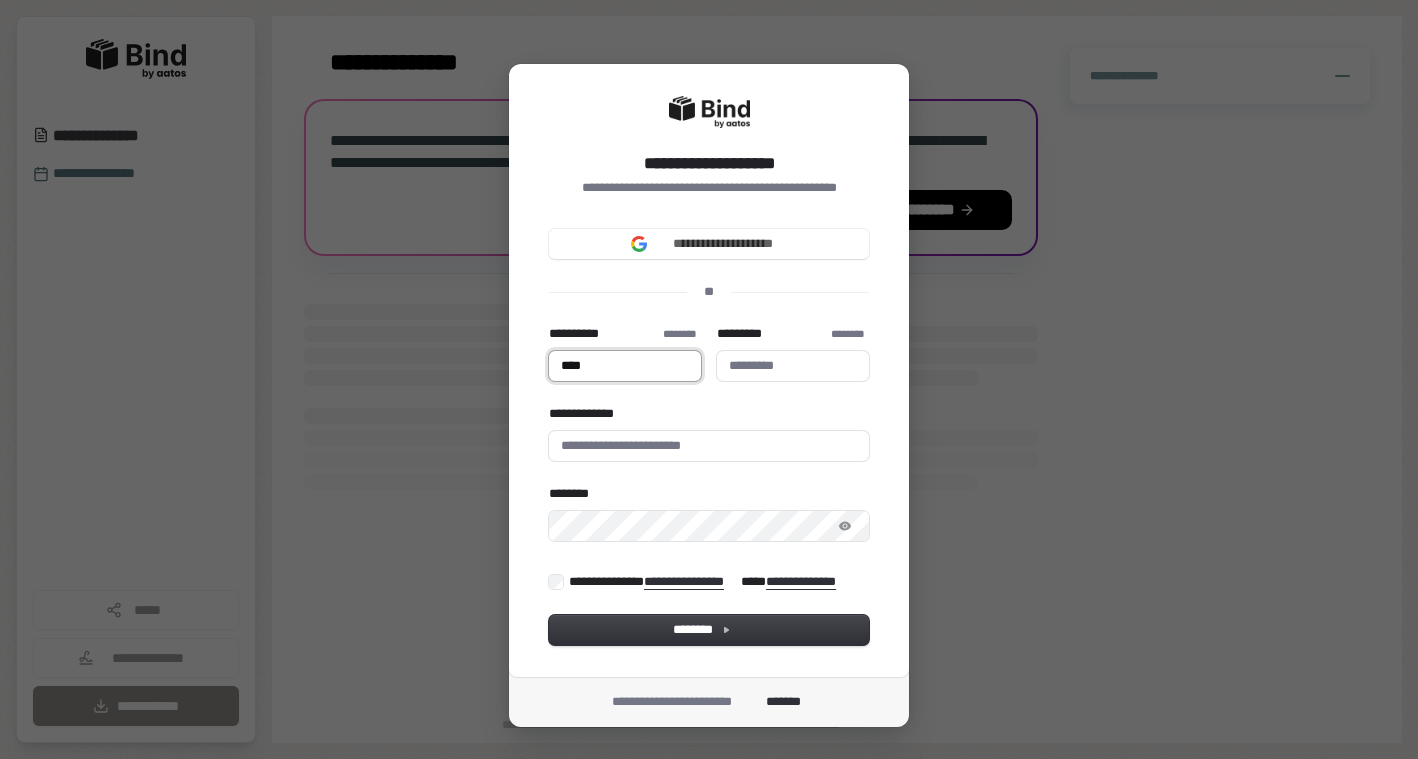 type on "*****" 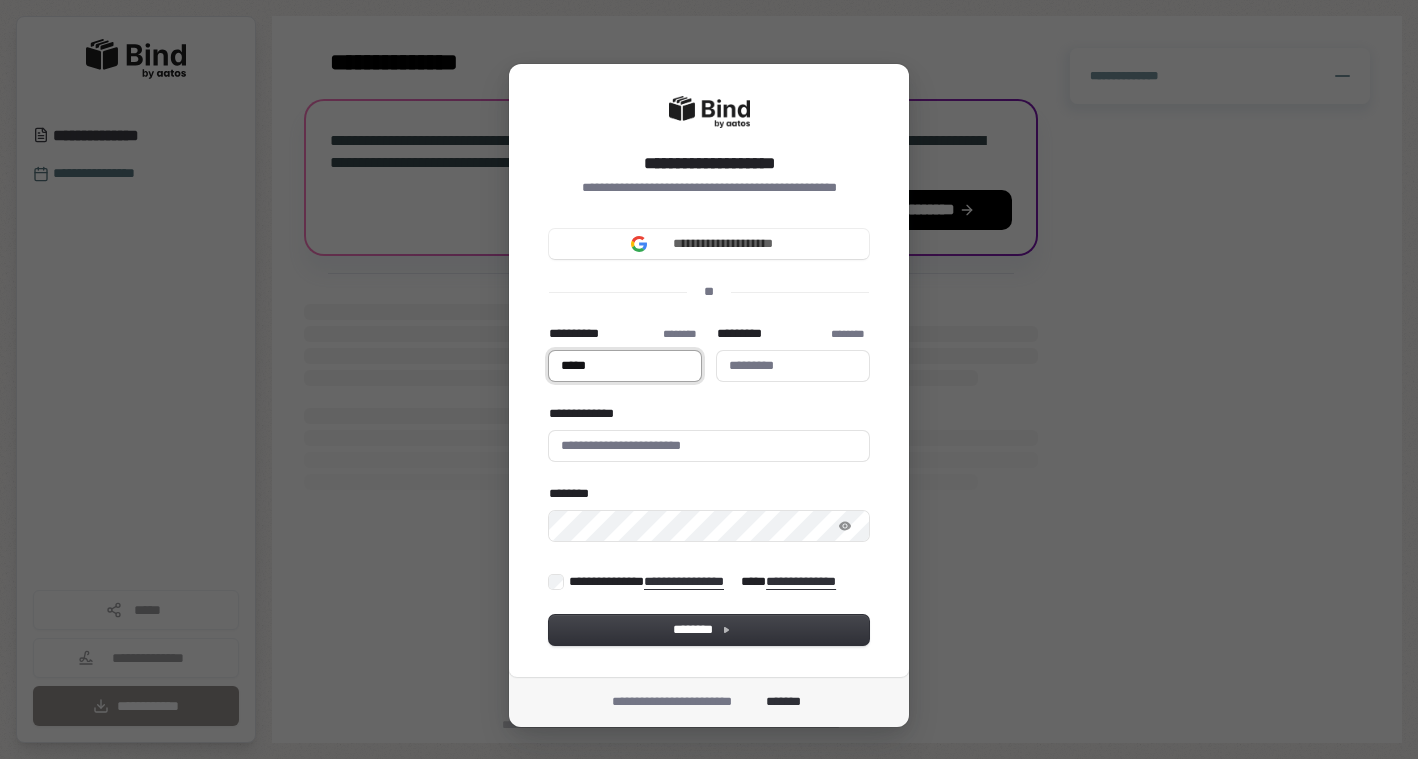 type on "******" 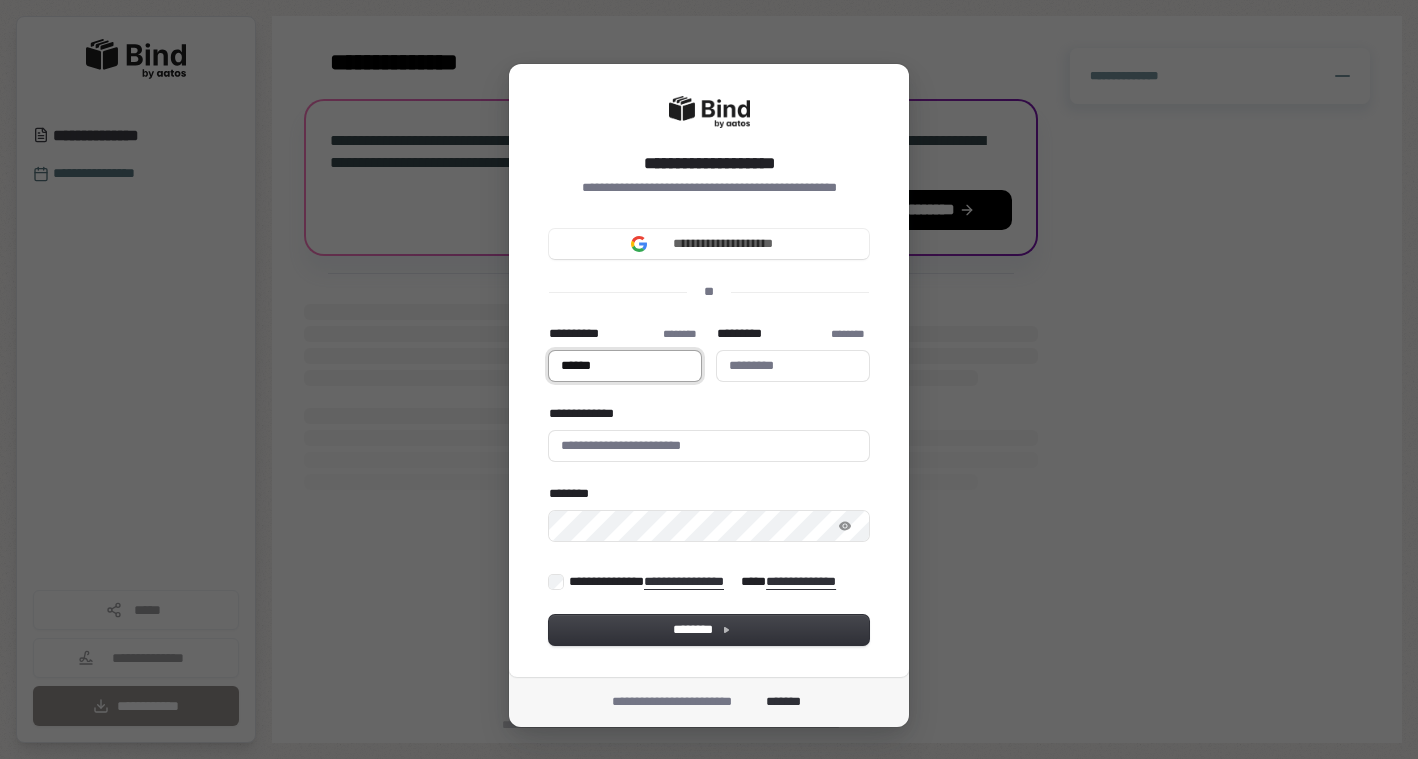 type on "*******" 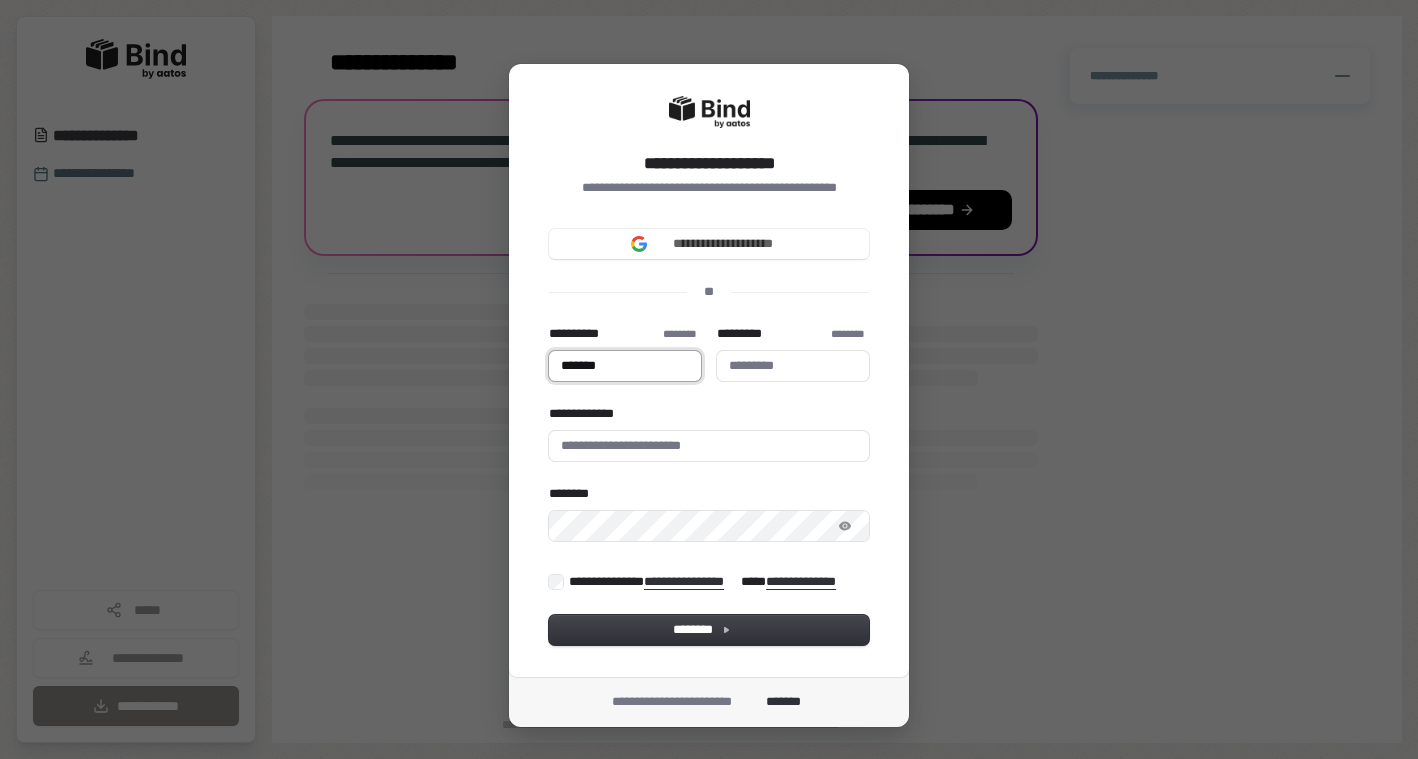 type on "******" 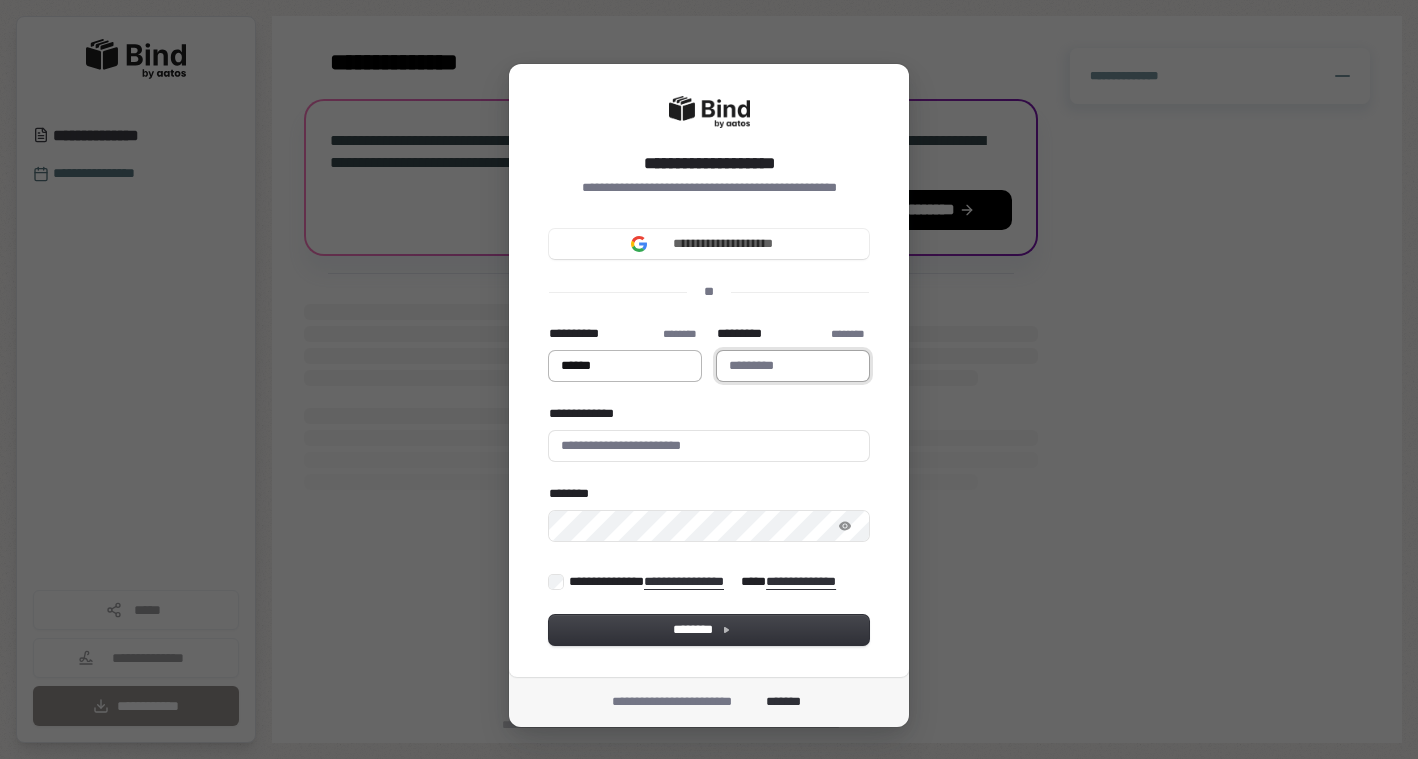 type on "******" 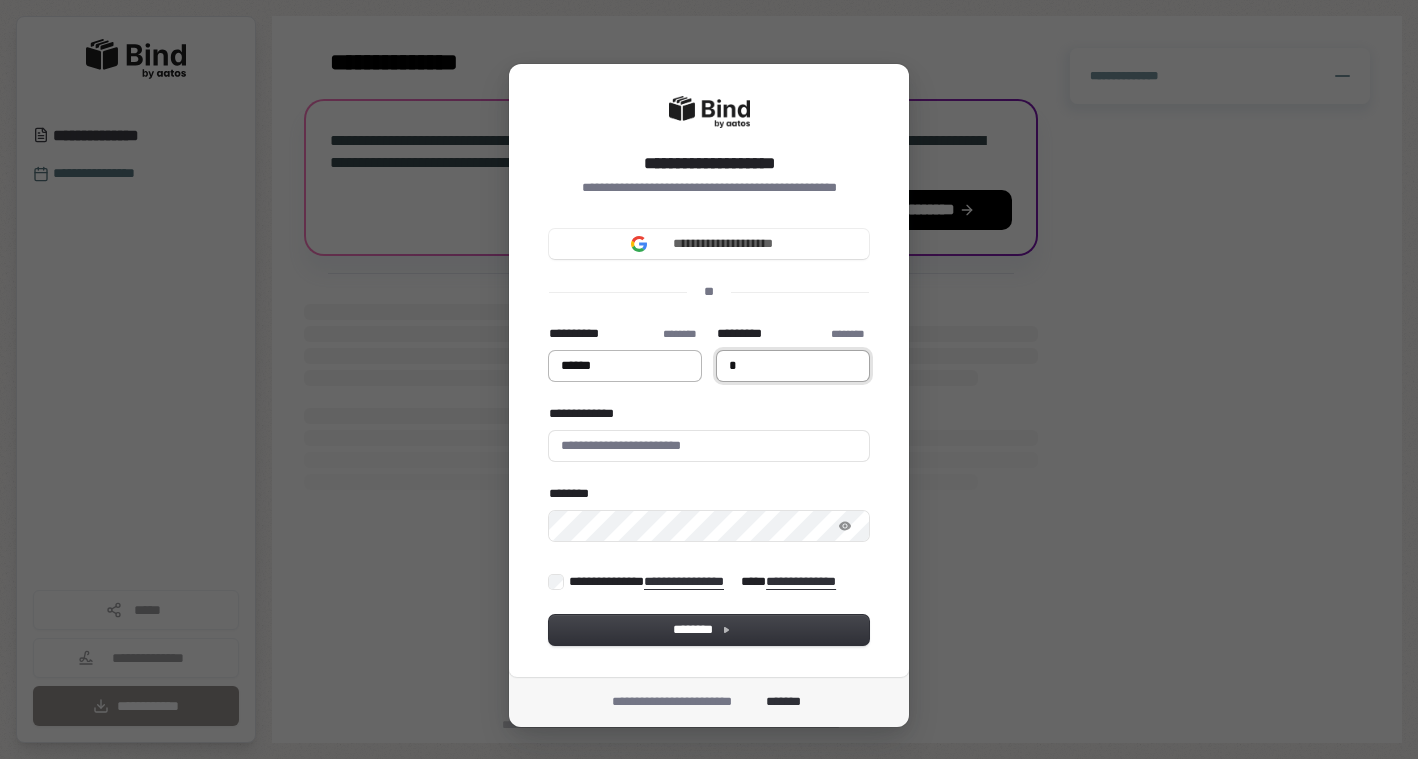 type on "******" 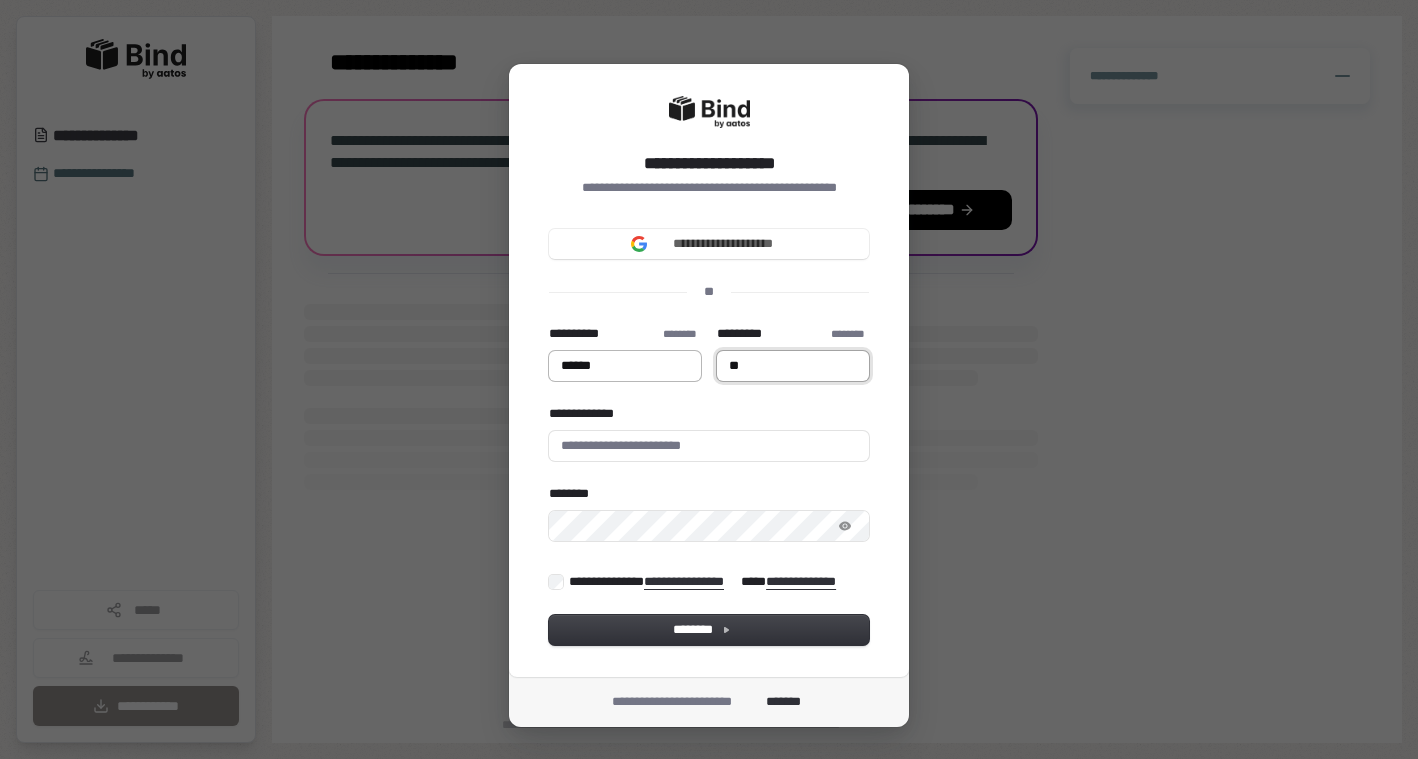 type on "******" 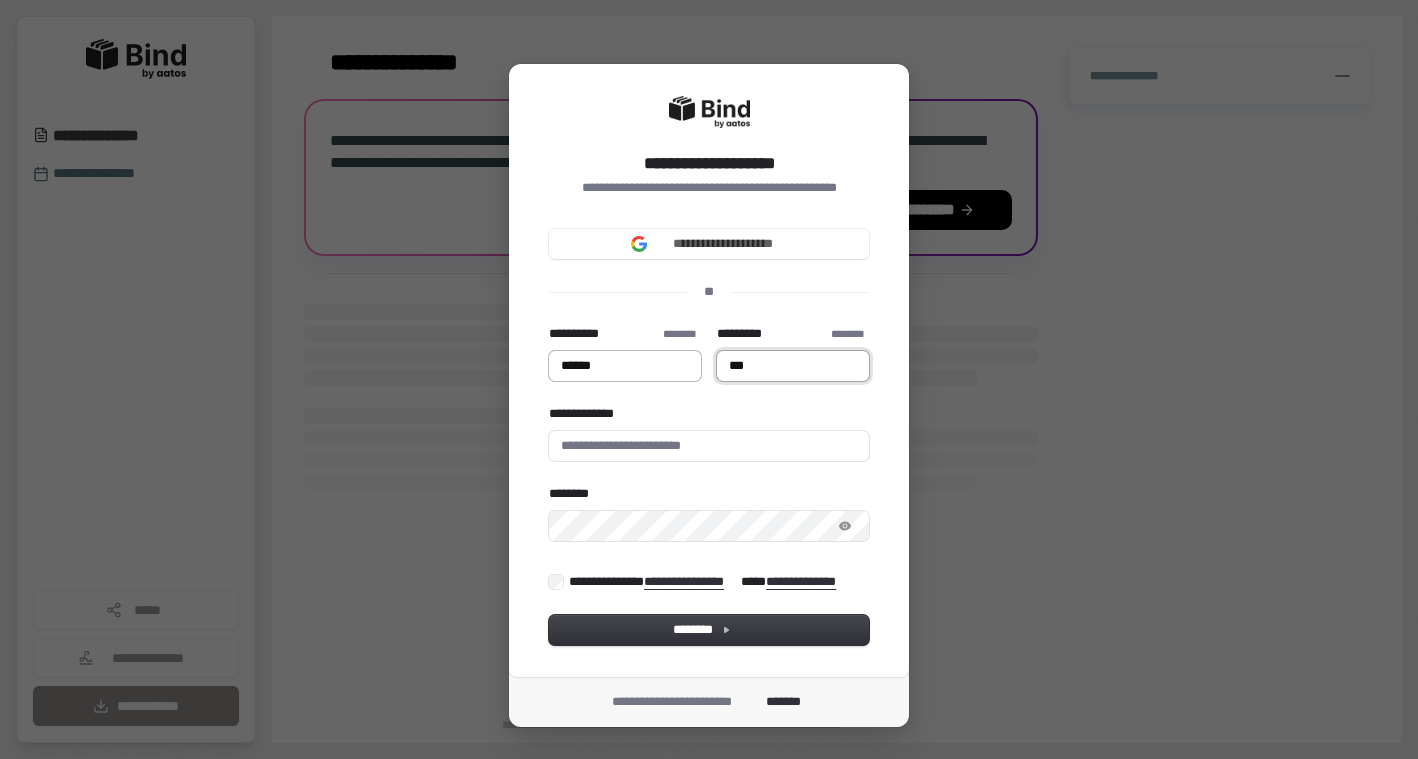 type on "******" 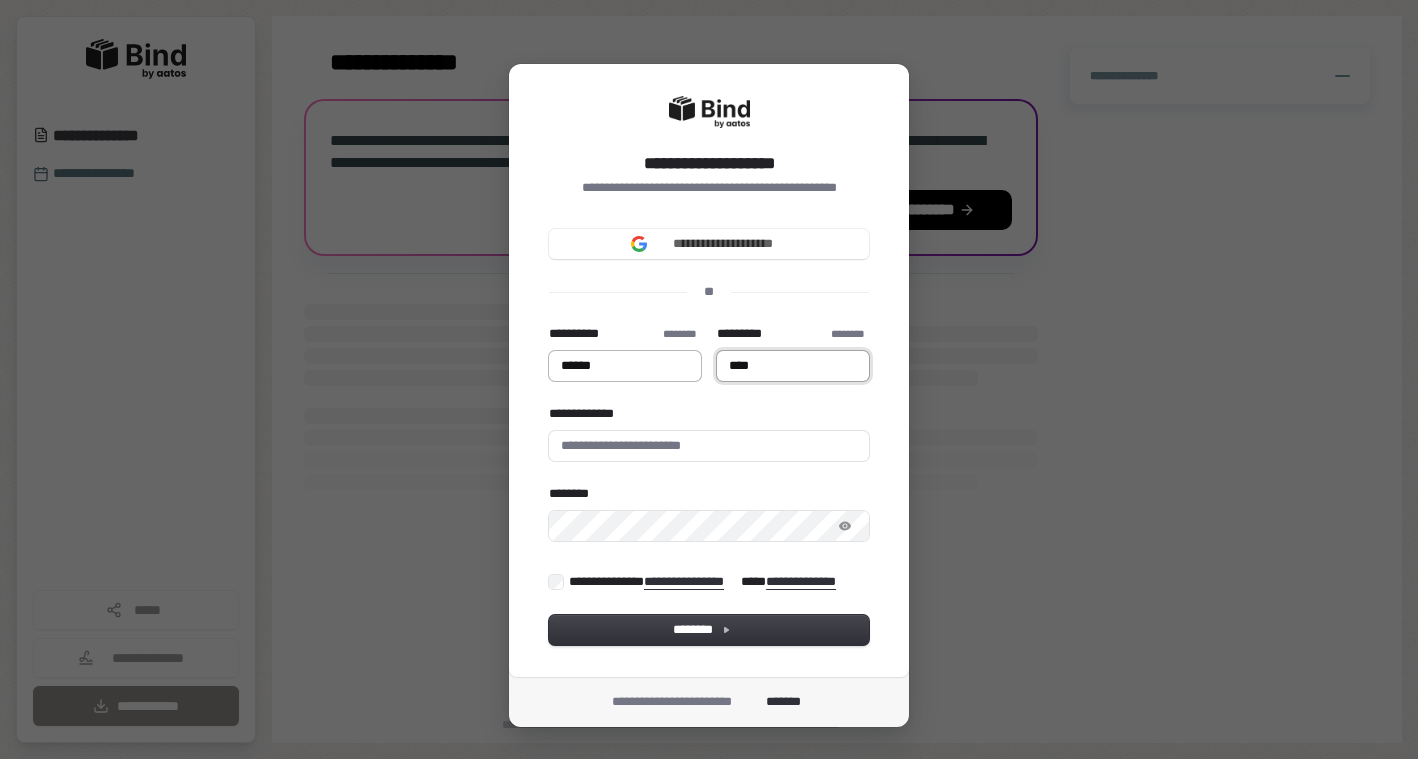 type on "******" 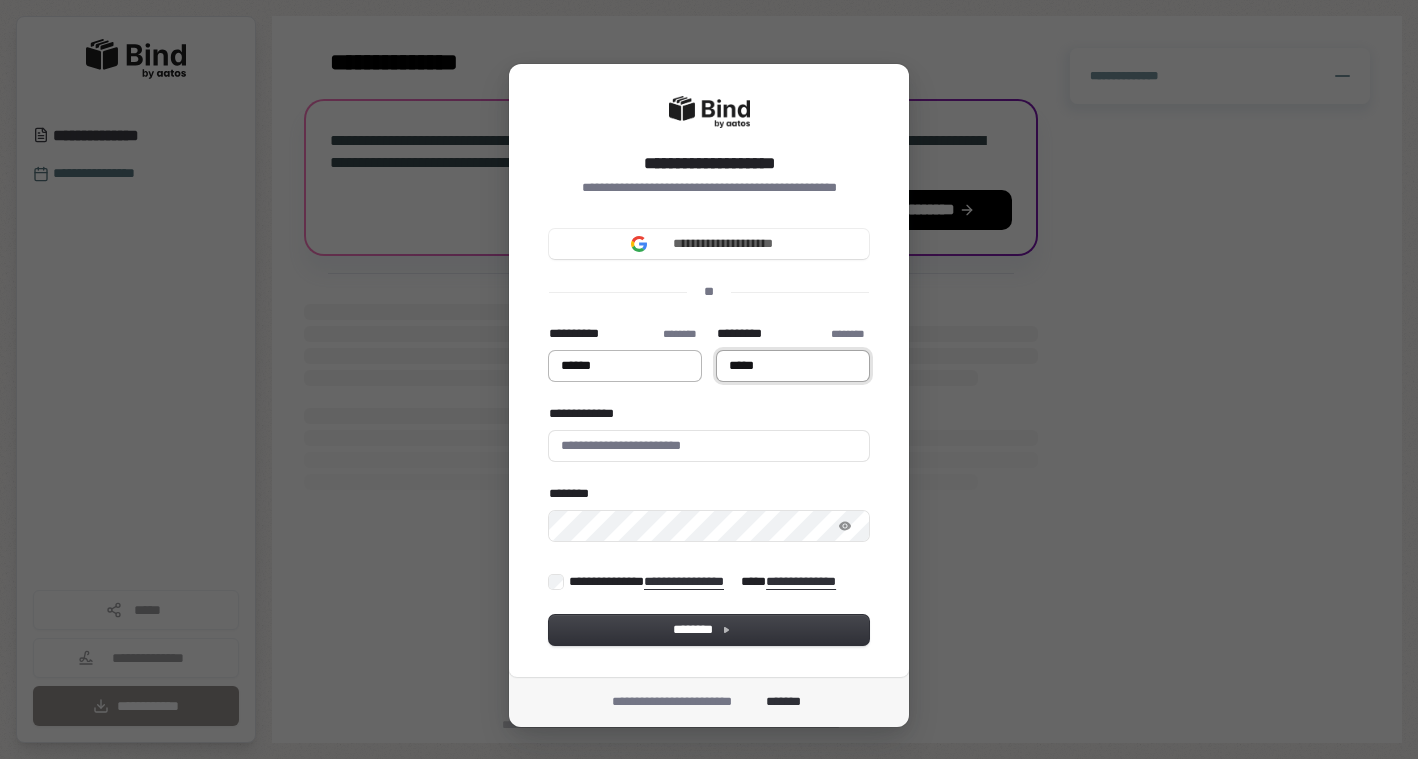 type on "******" 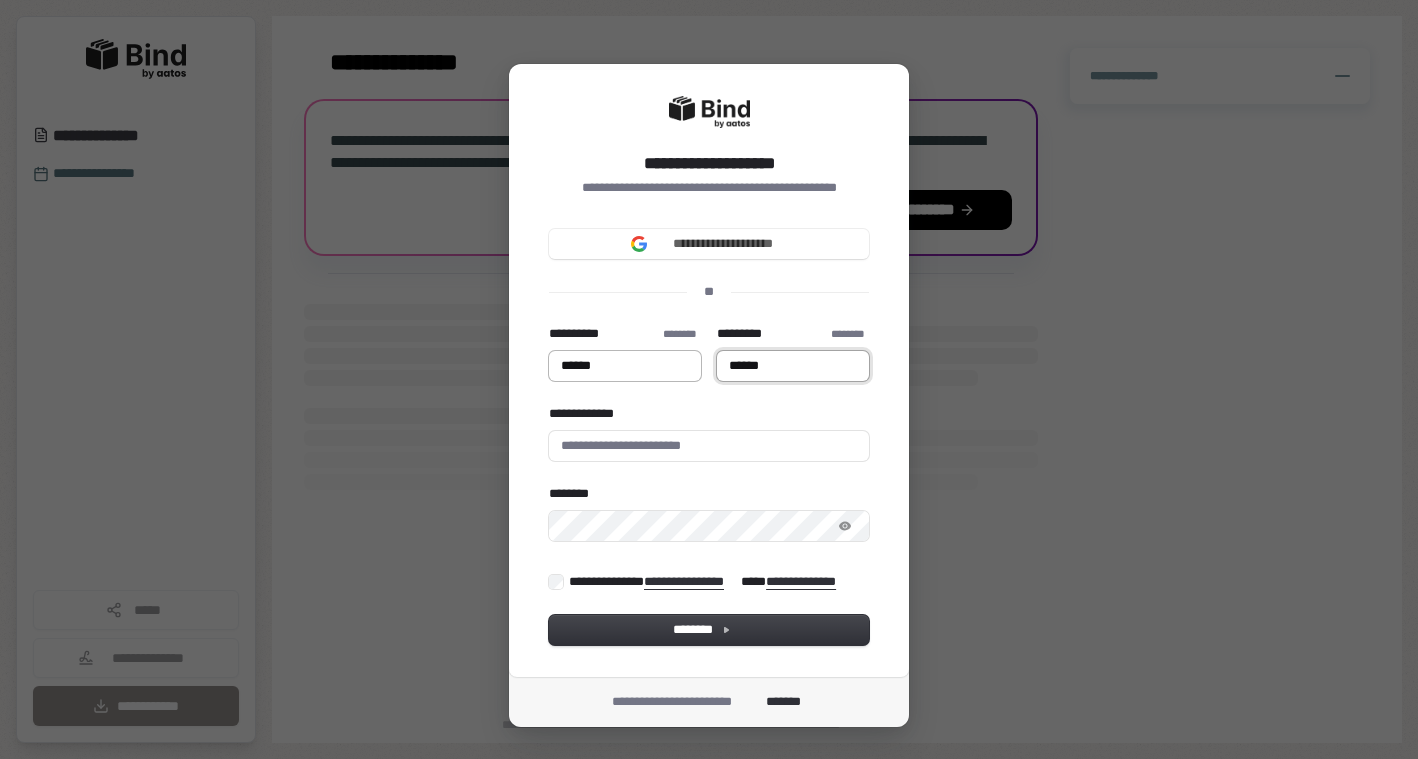 type on "******" 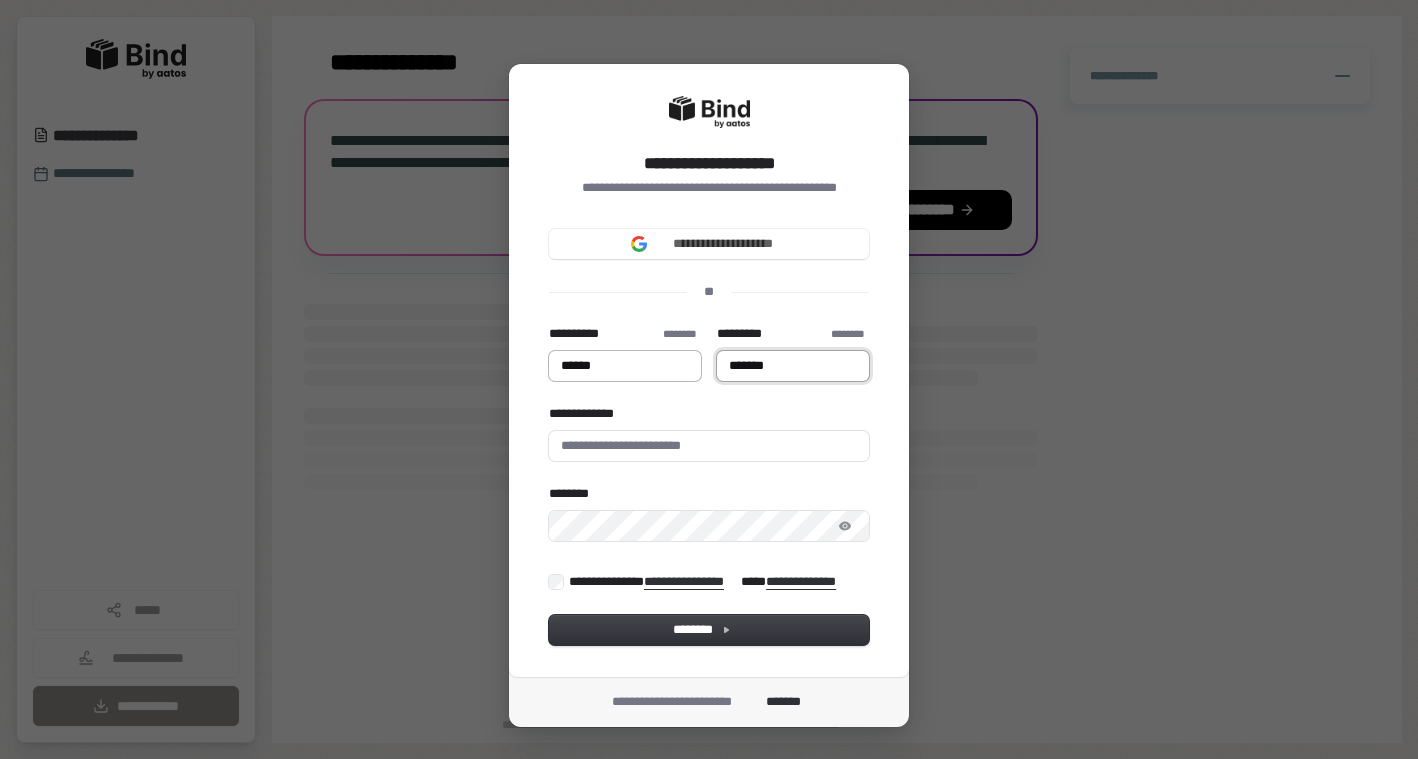 type on "*******" 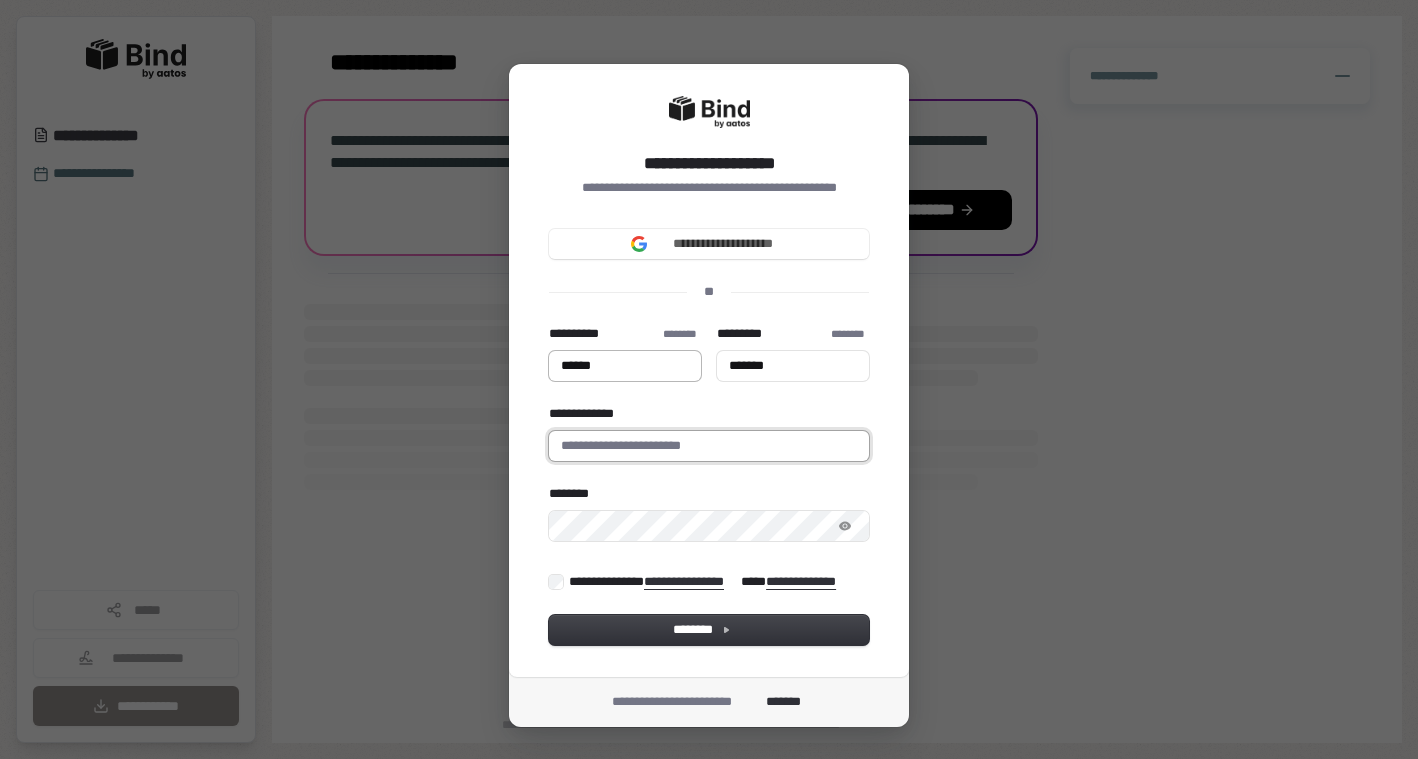 type on "******" 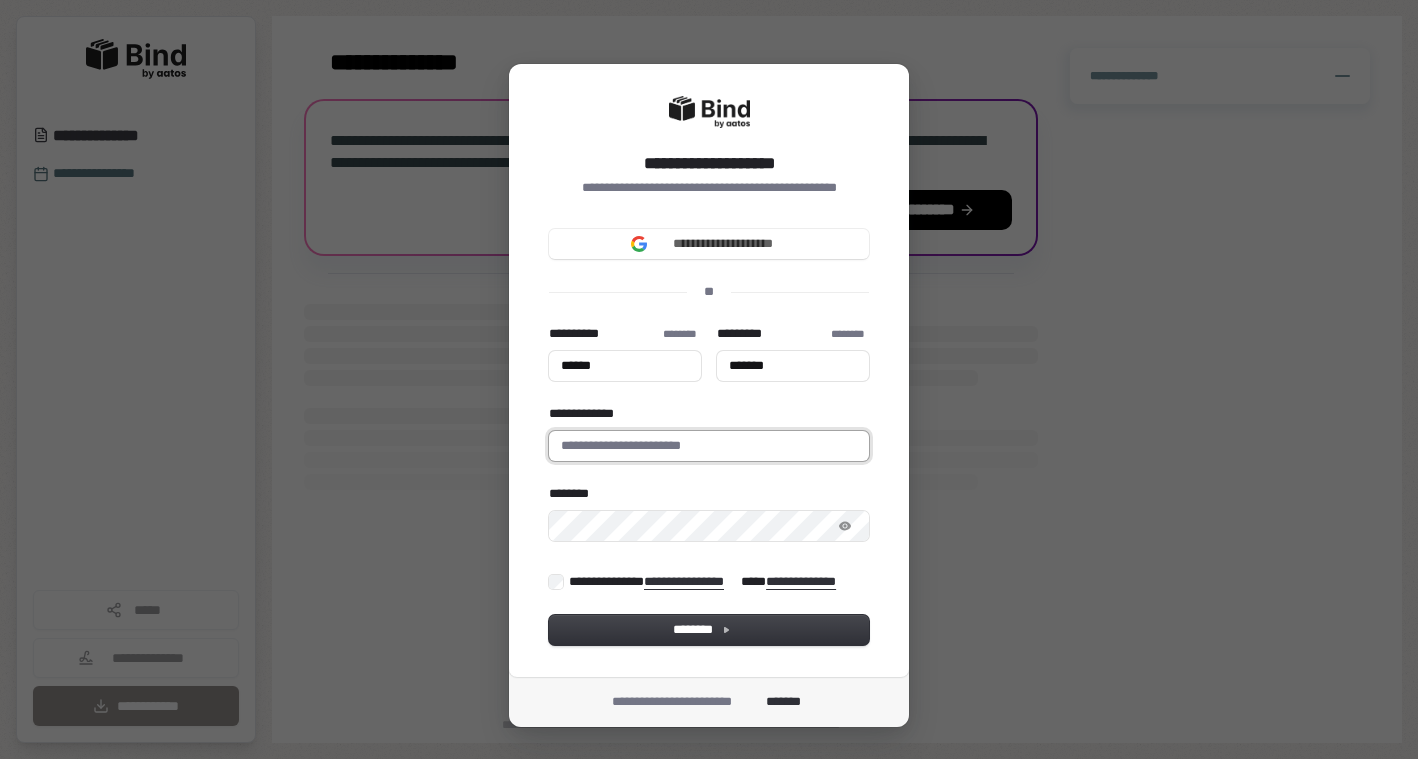 type on "**********" 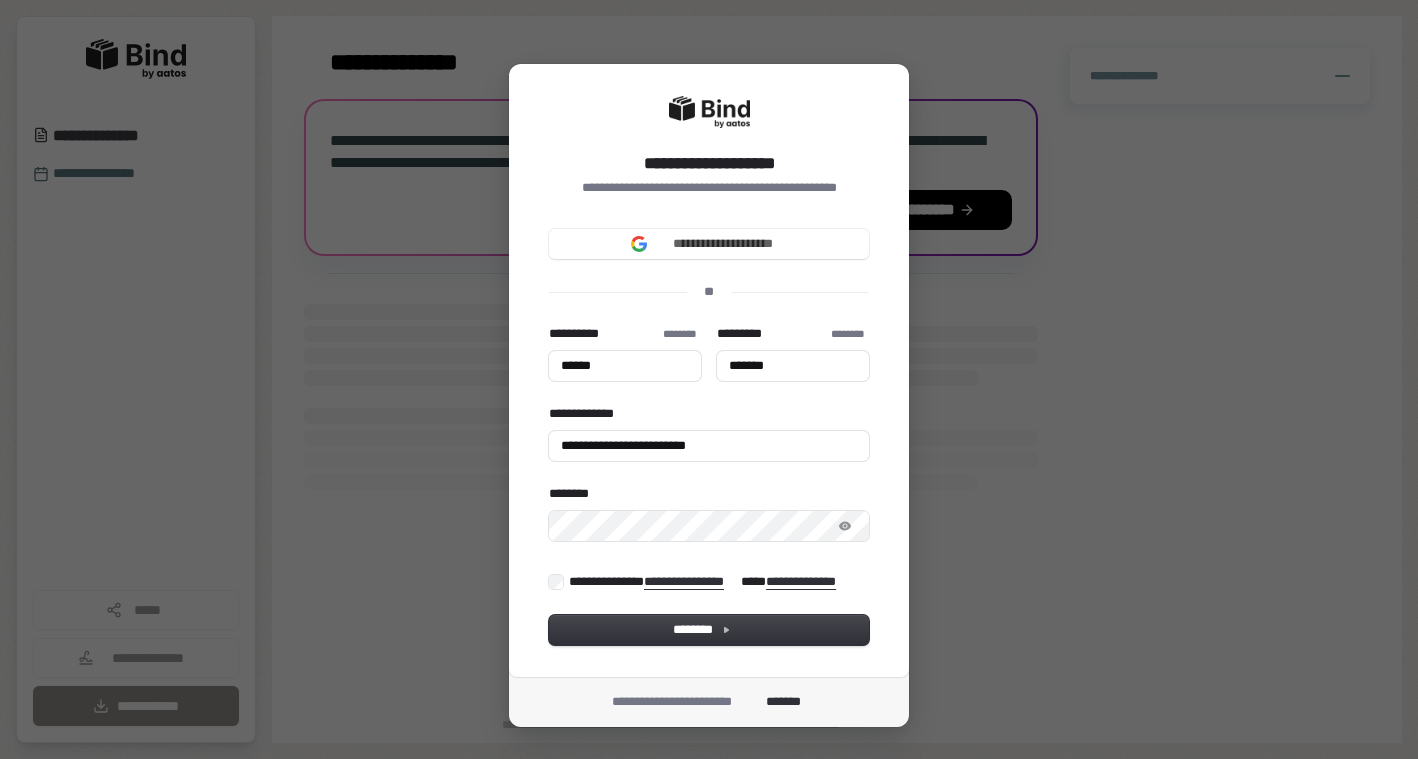 type on "******" 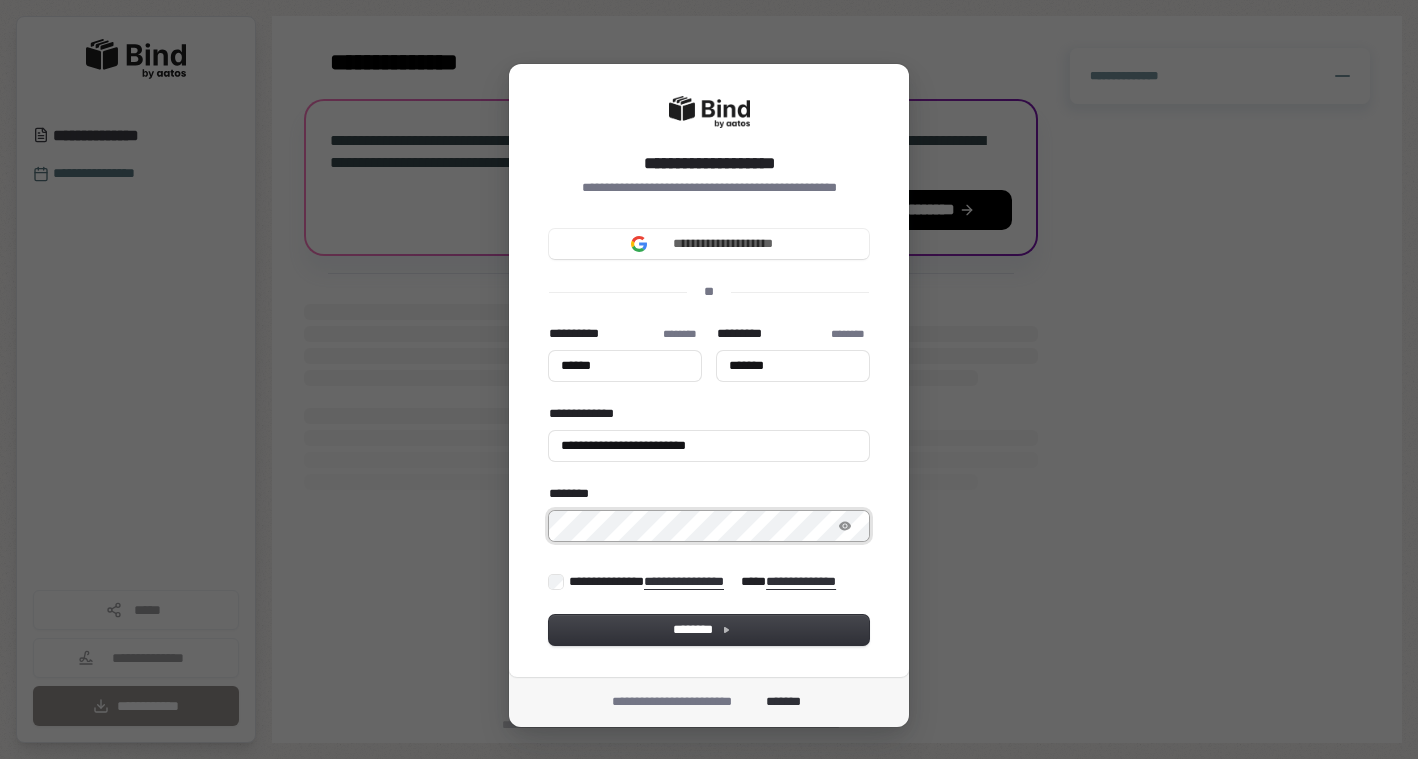 type on "******" 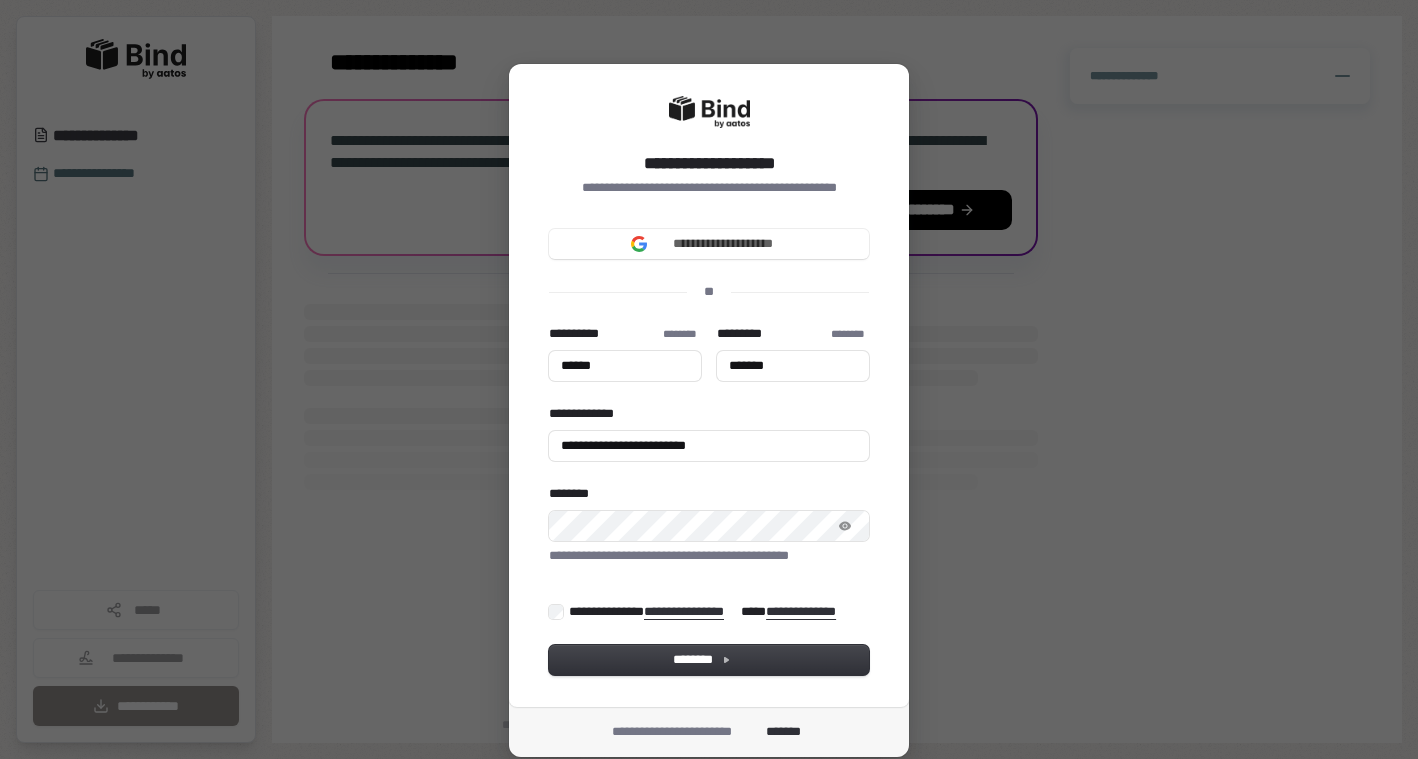 type on "******" 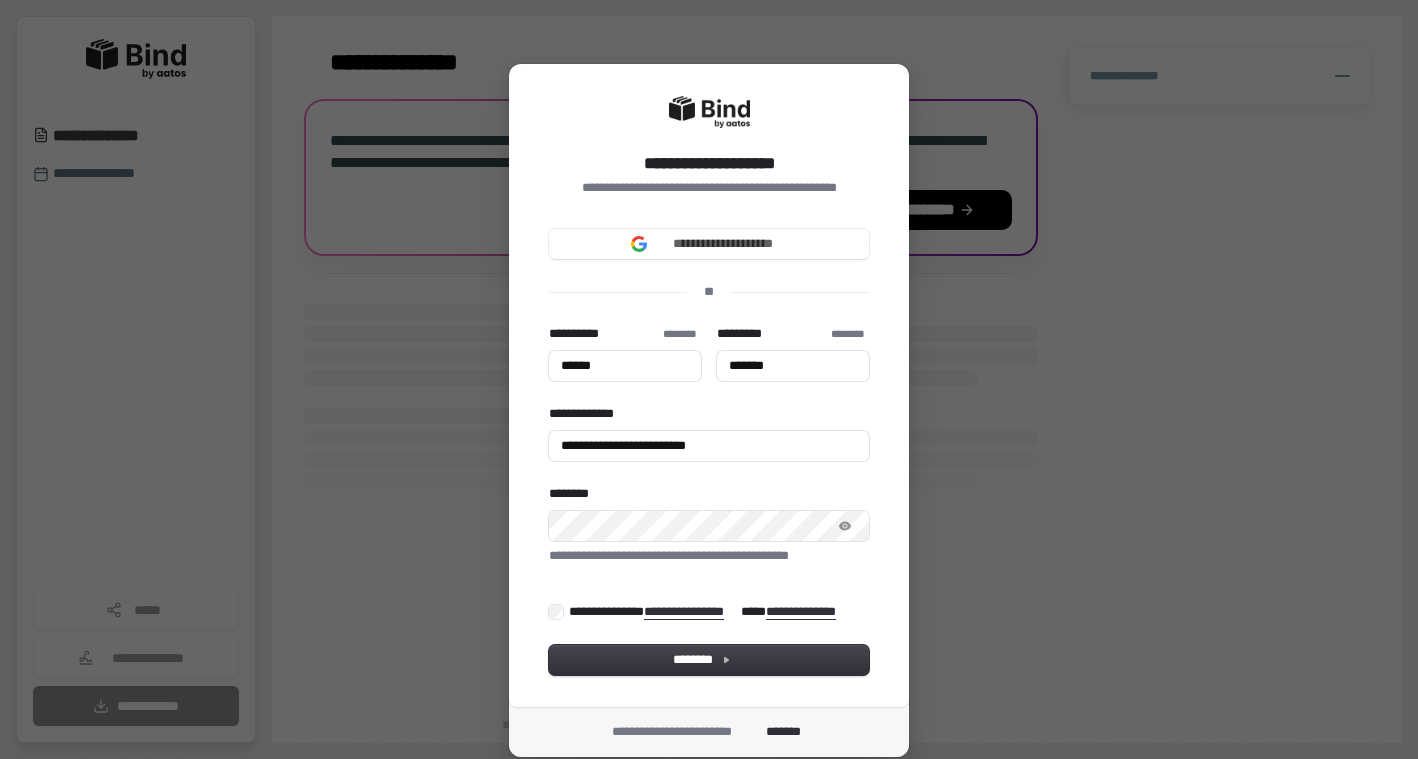 type on "*******" 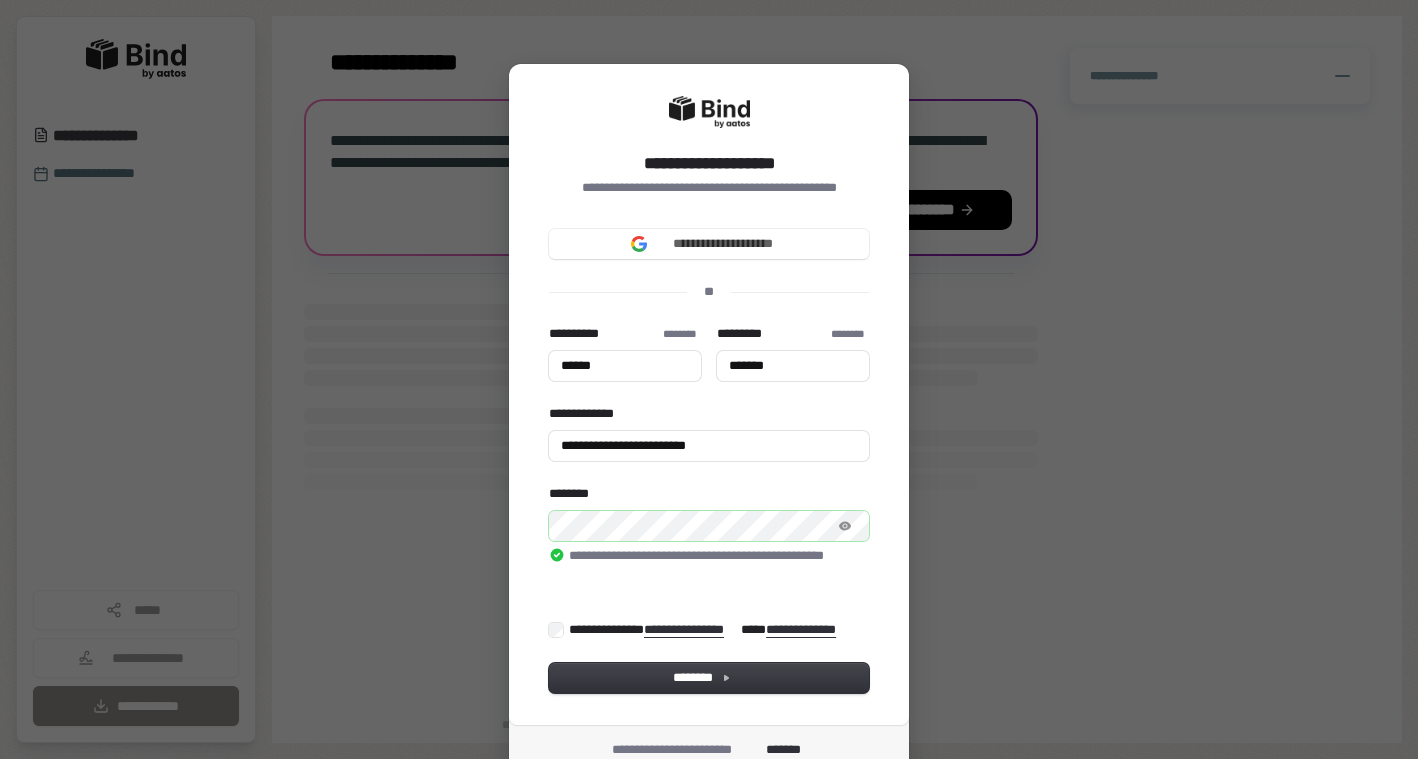type on "******" 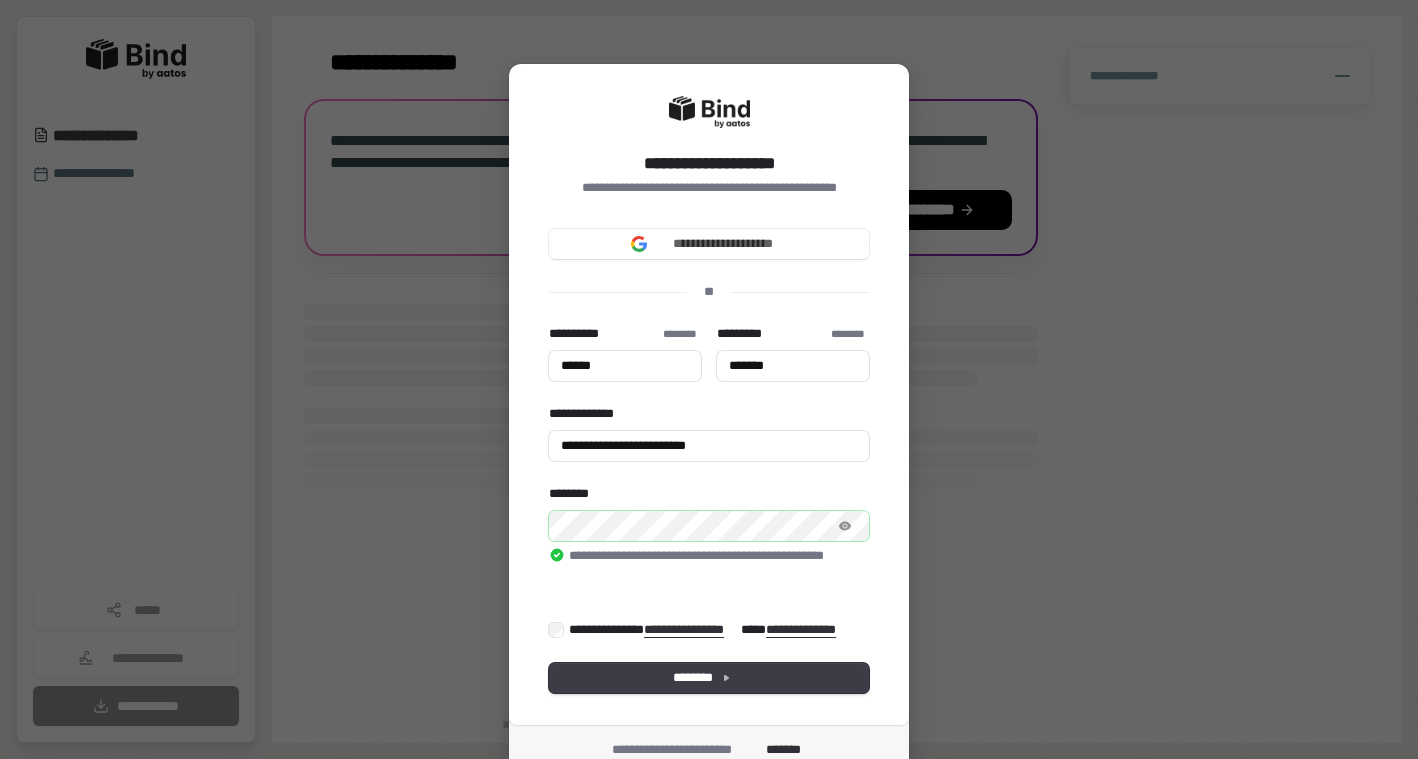 click on "********" at bounding box center [709, 678] 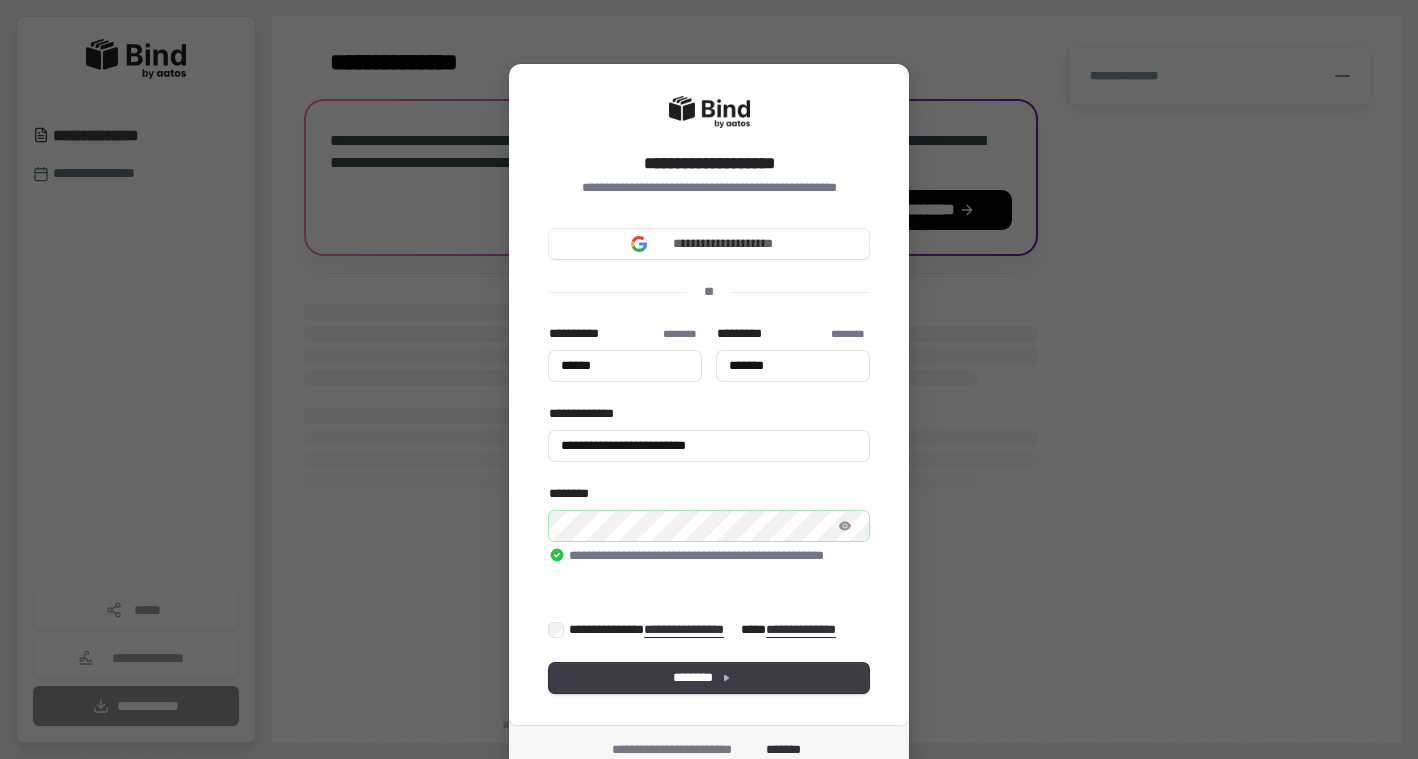 type on "******" 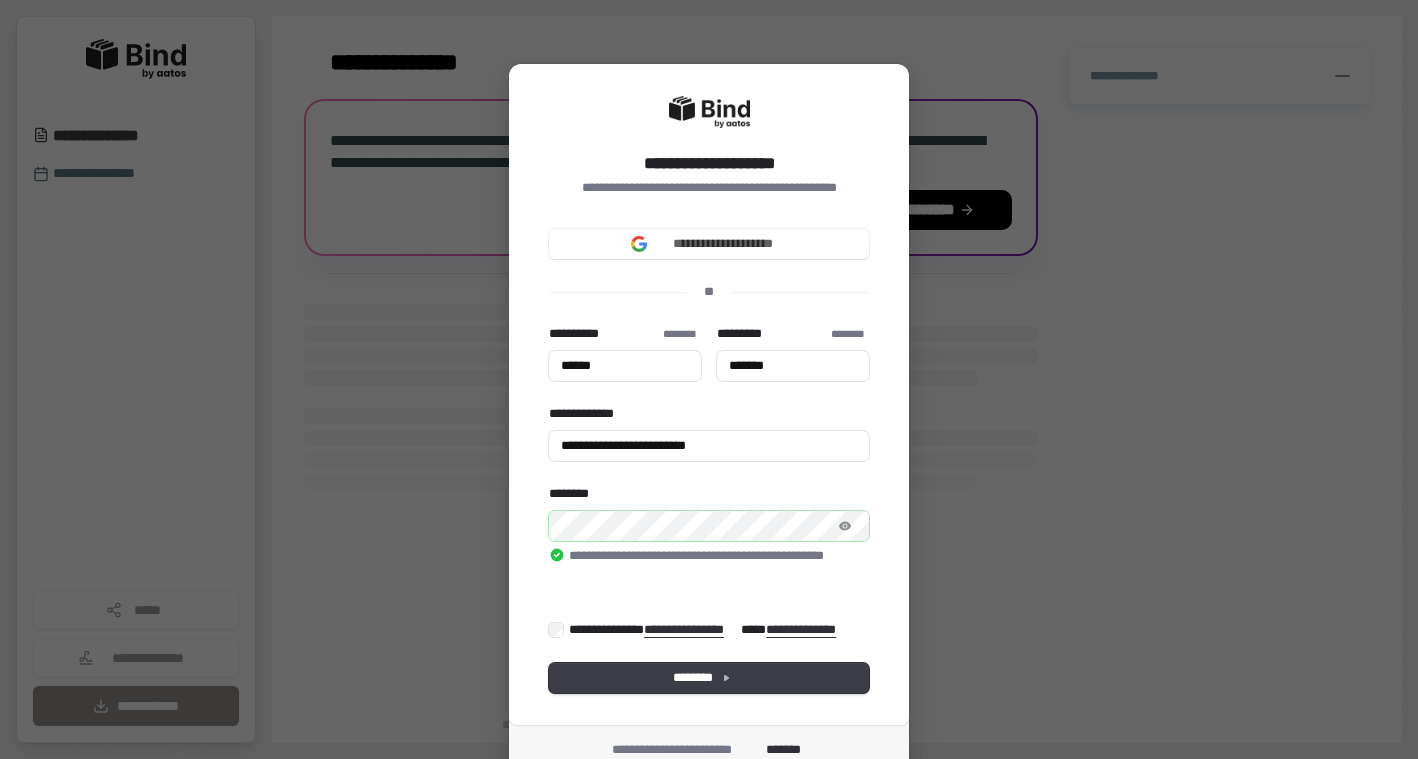 type on "*******" 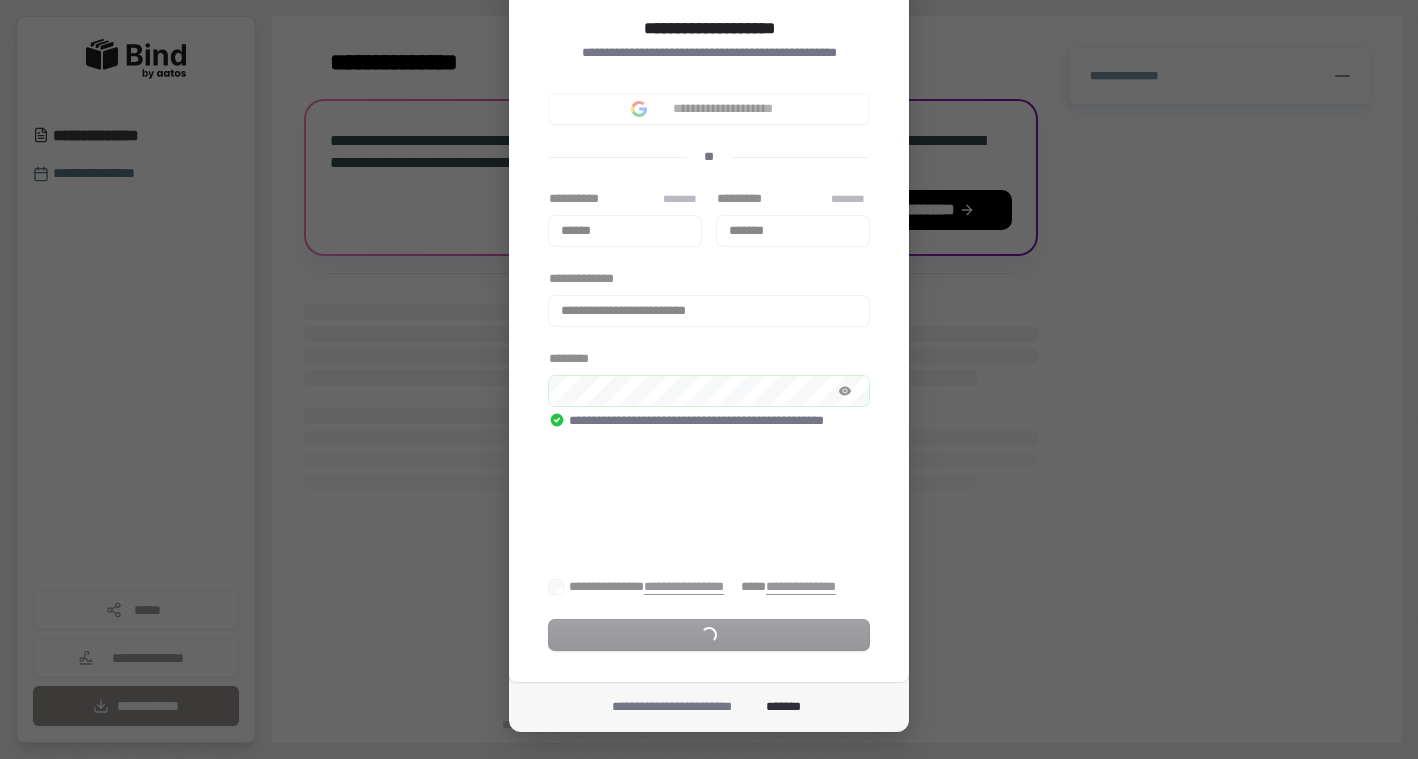 scroll, scrollTop: 80, scrollLeft: 0, axis: vertical 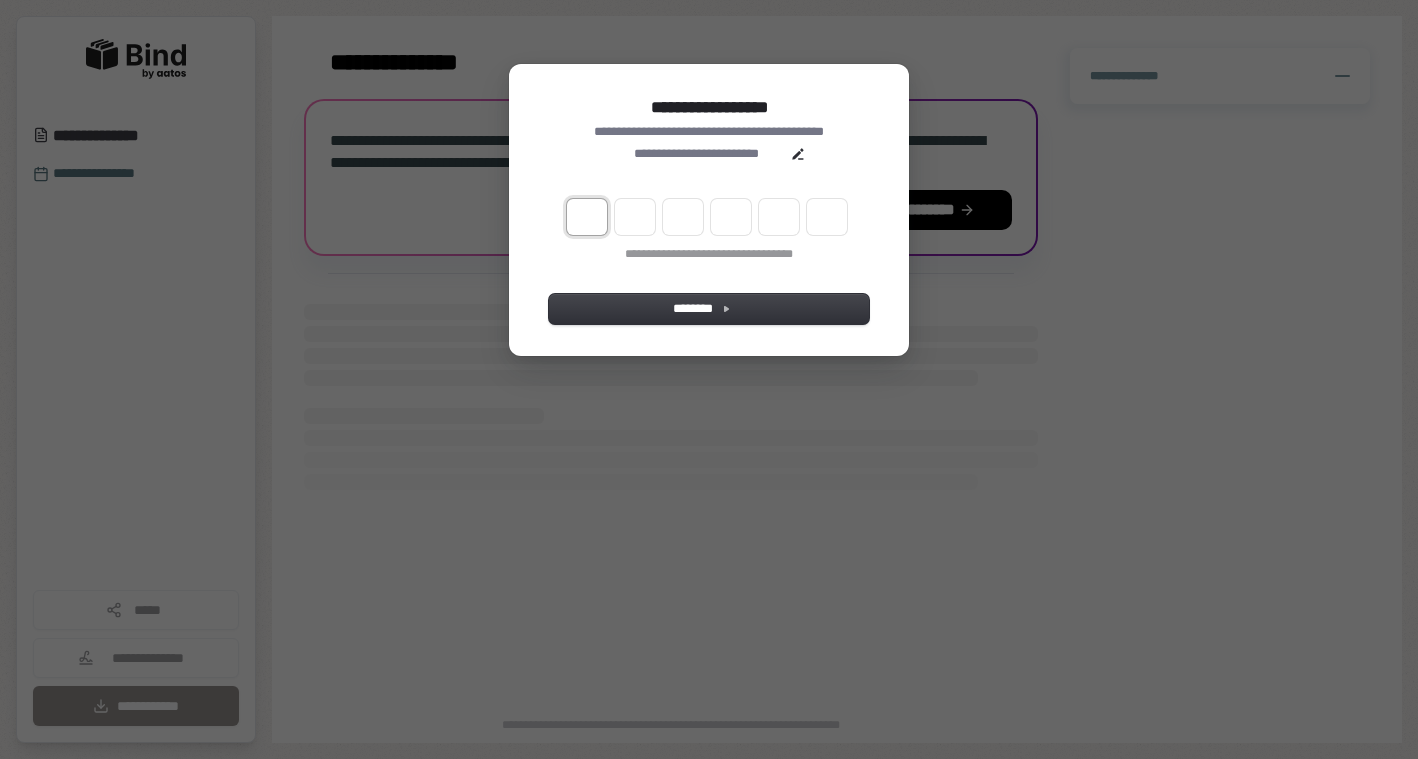 type on "*" 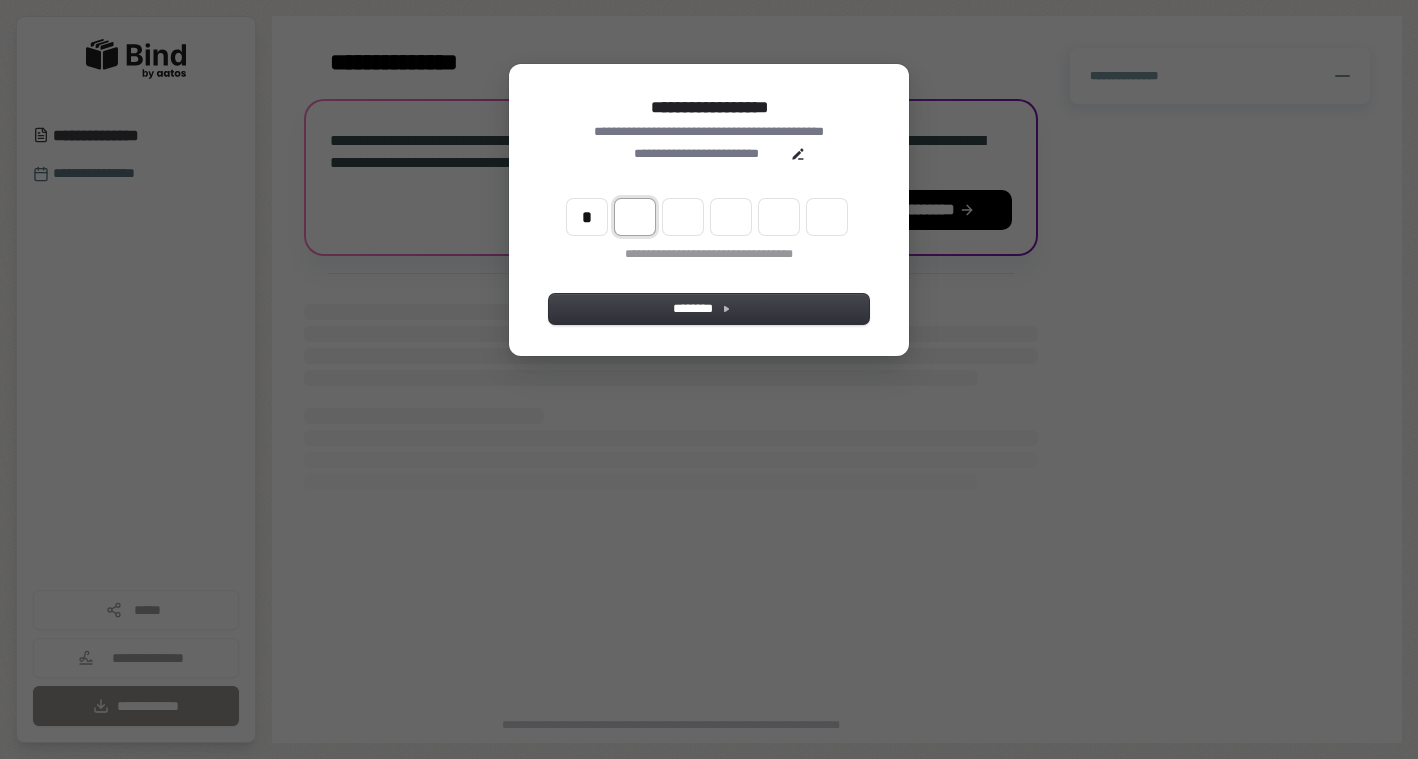 type on "*" 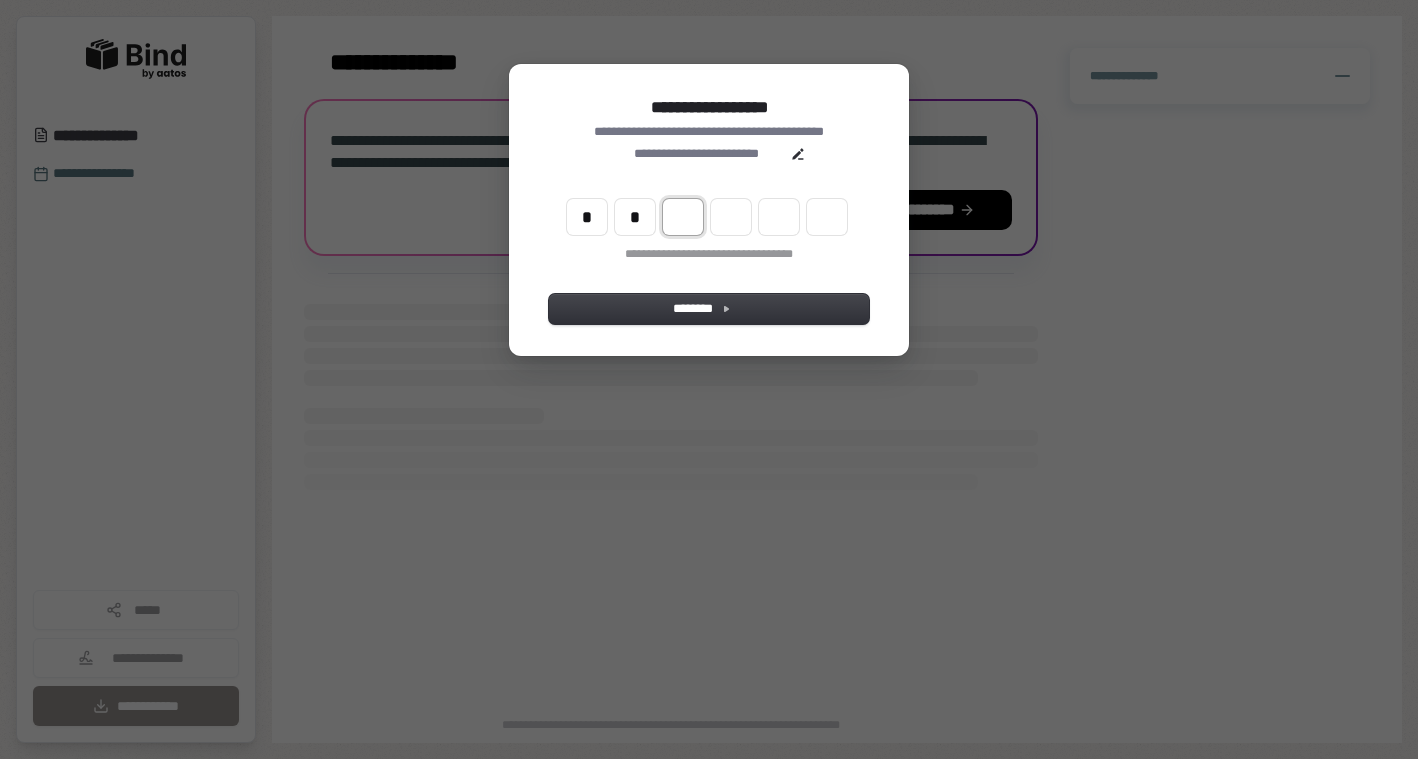type on "**" 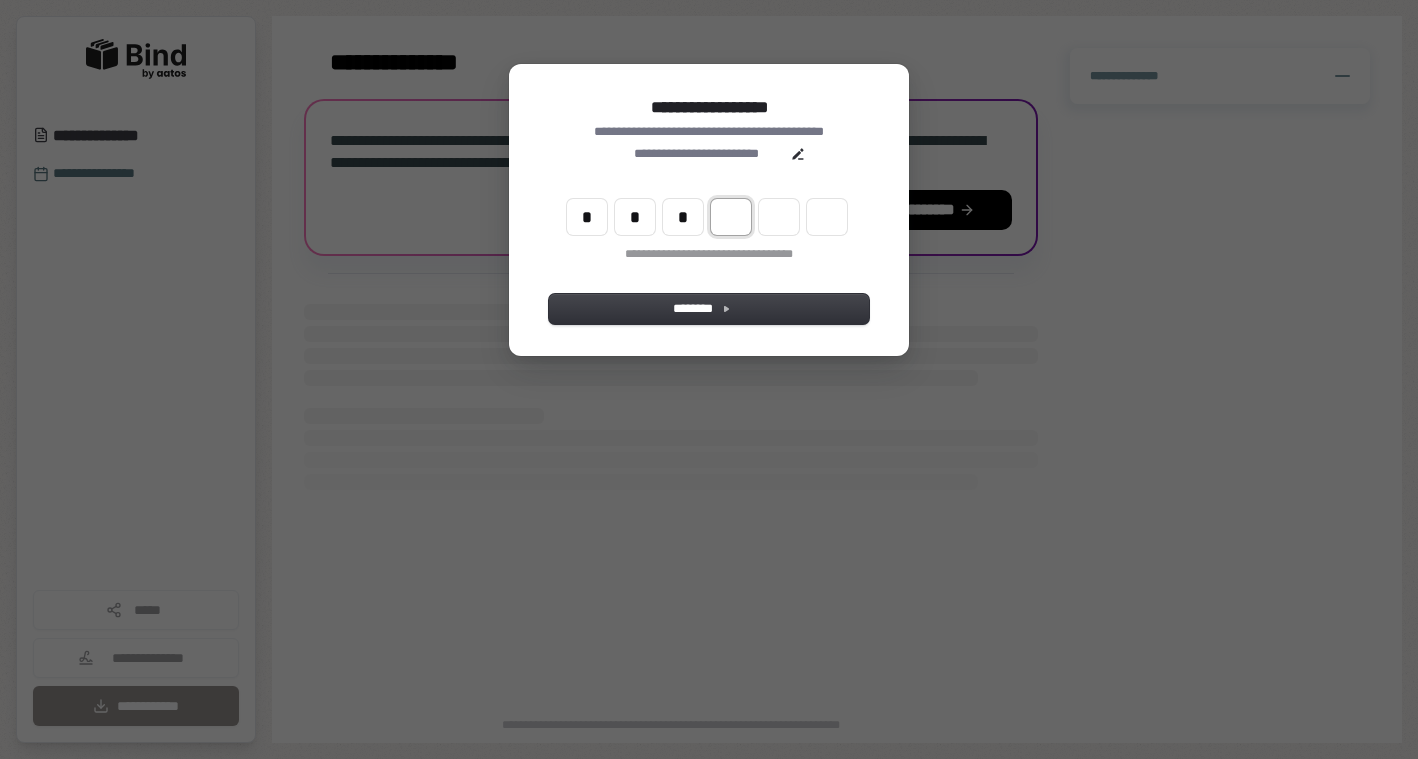 type on "***" 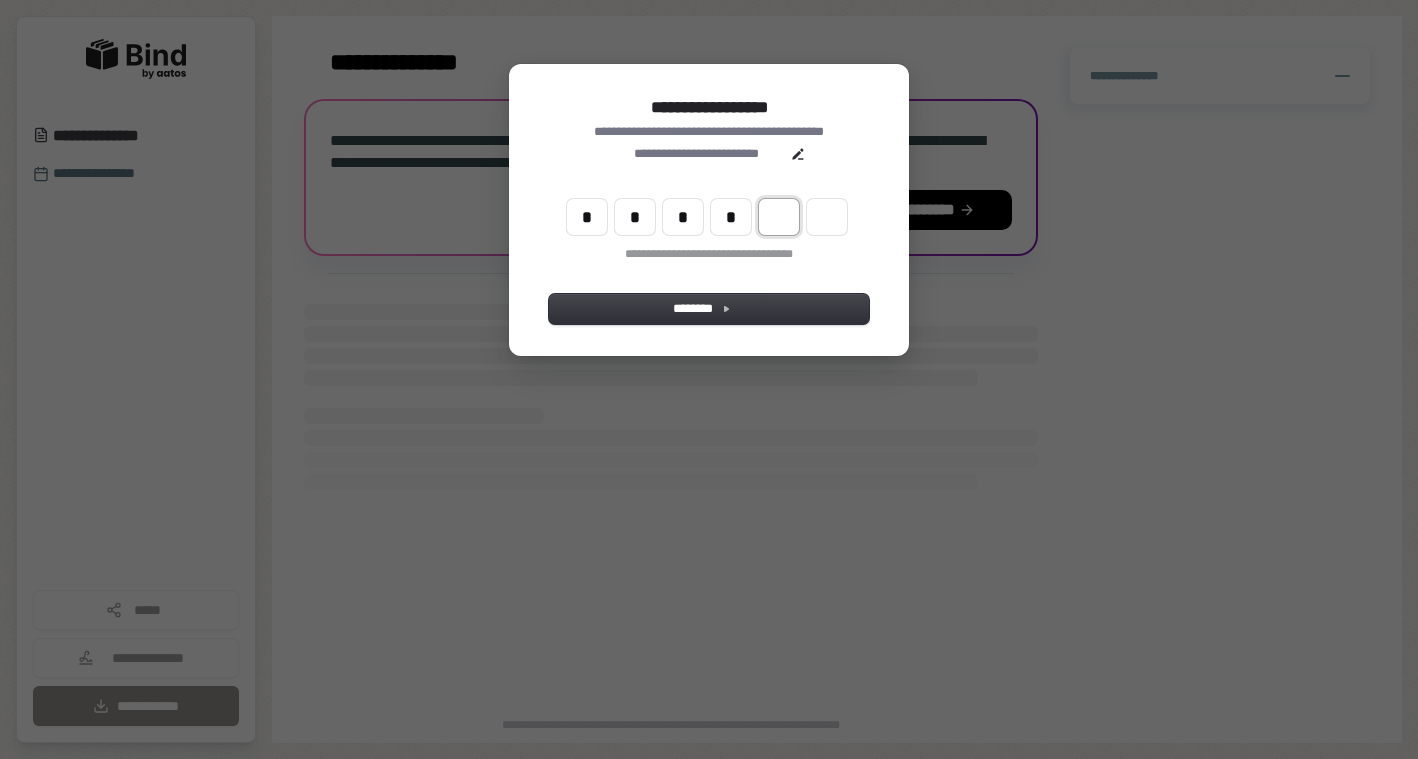 type on "****" 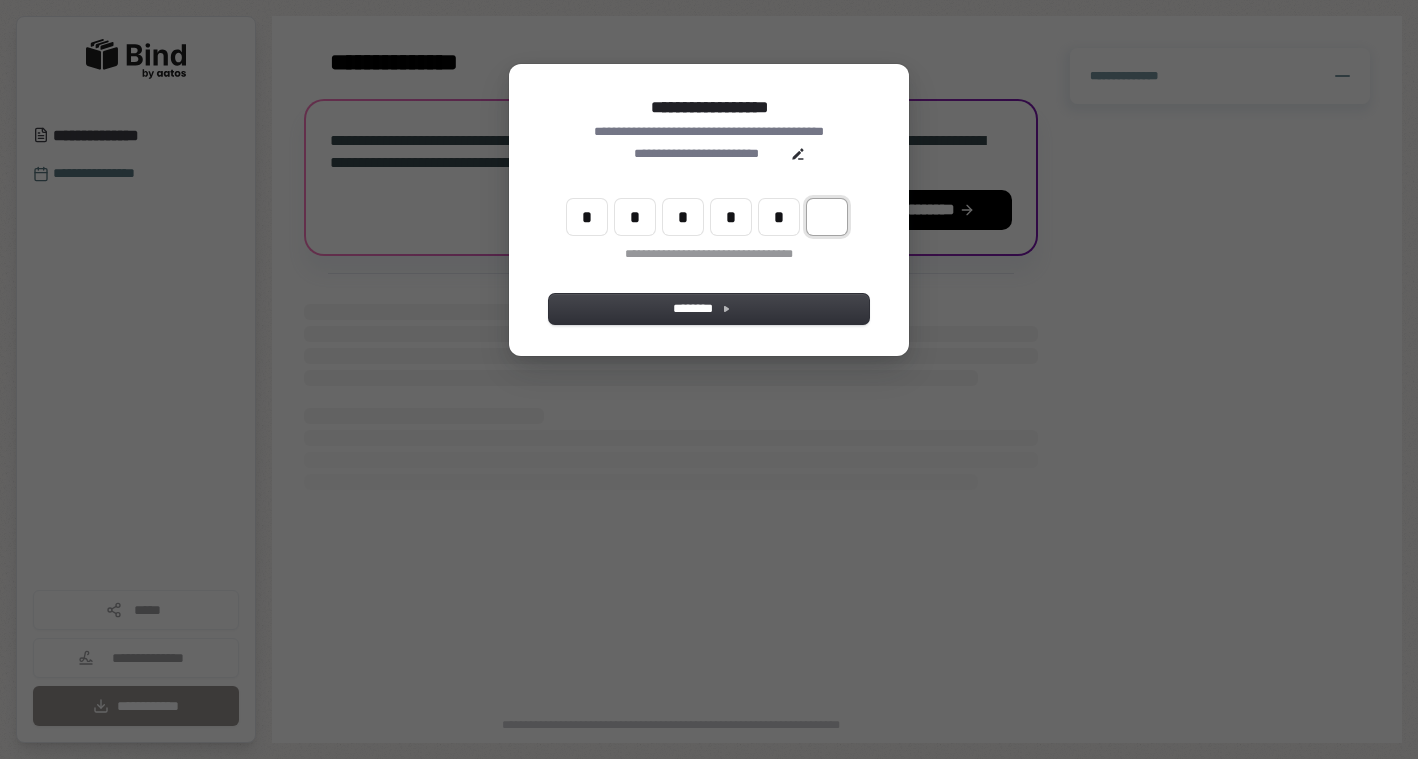 type on "******" 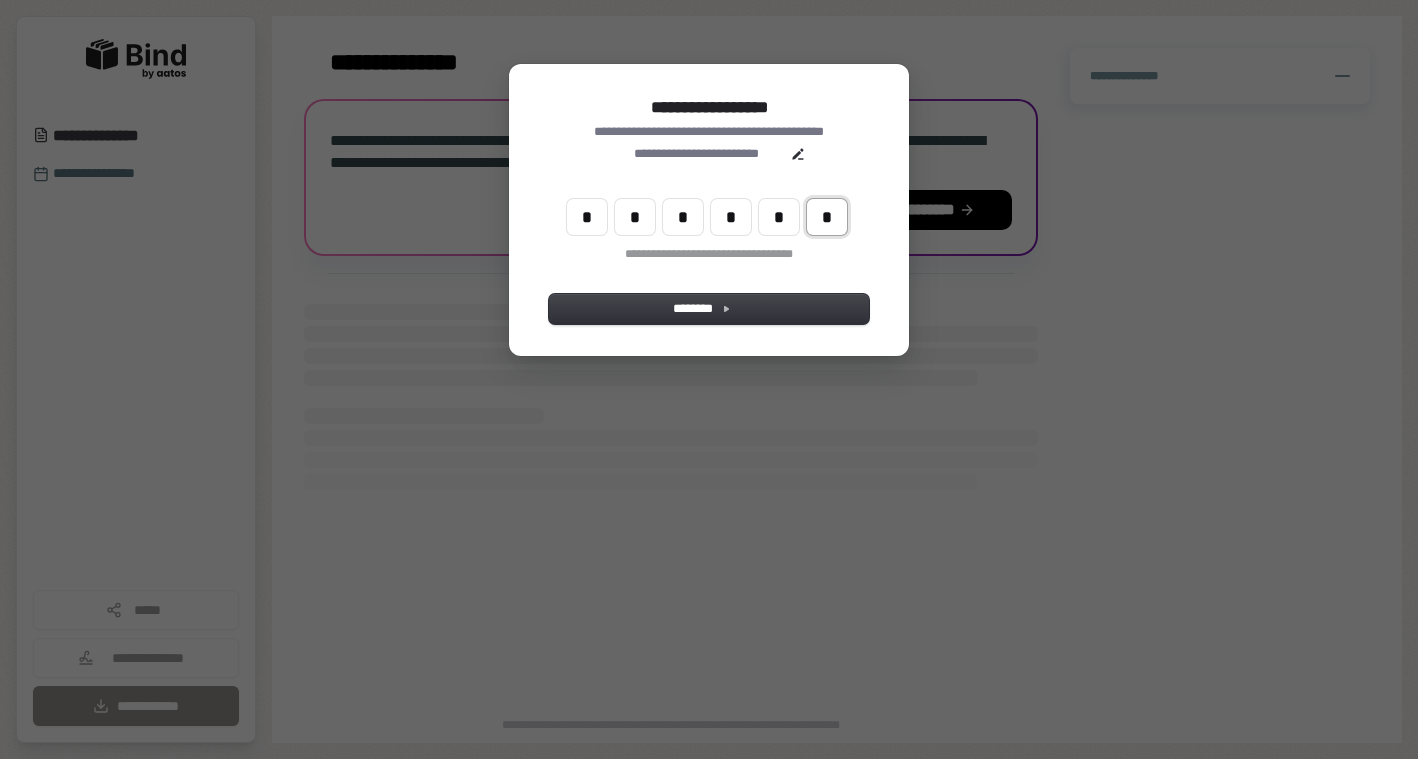 type on "*" 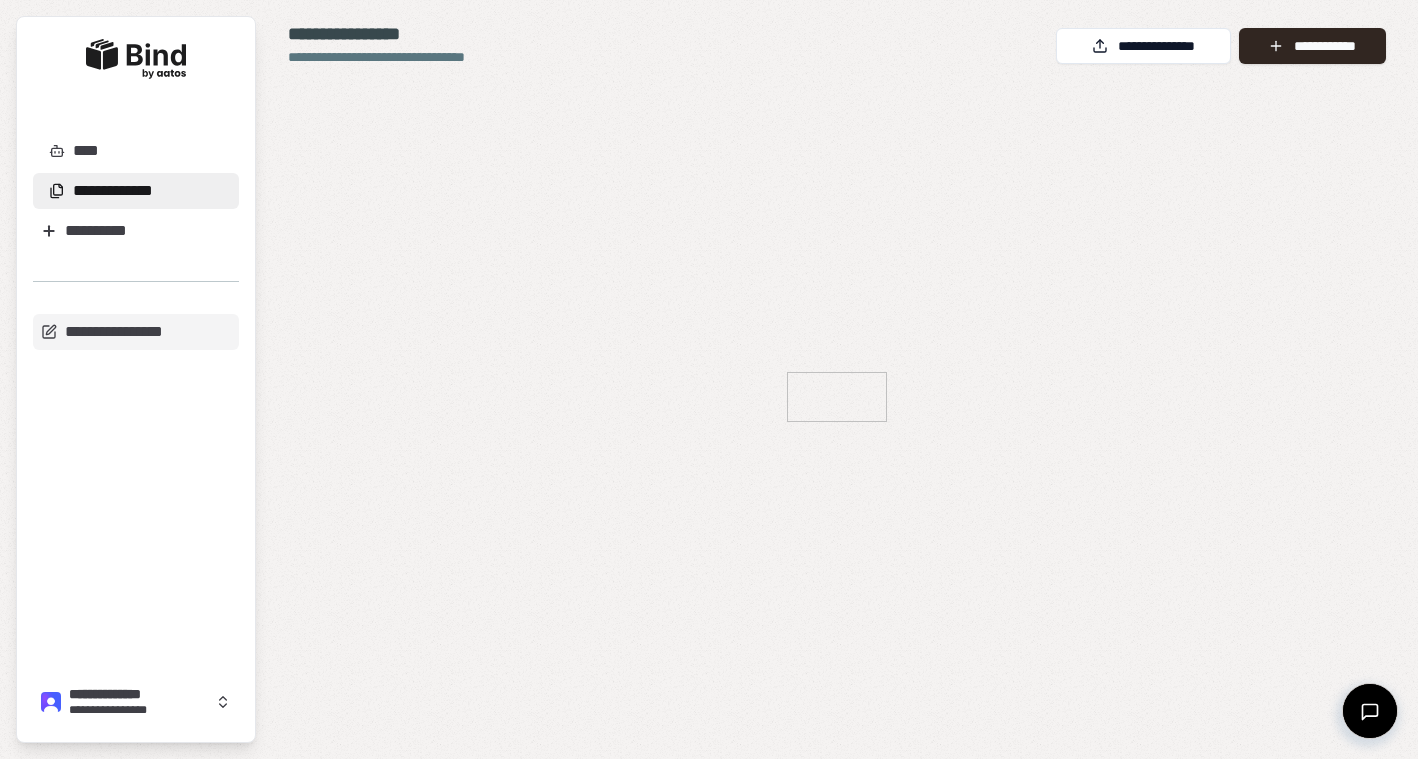 scroll, scrollTop: 0, scrollLeft: 0, axis: both 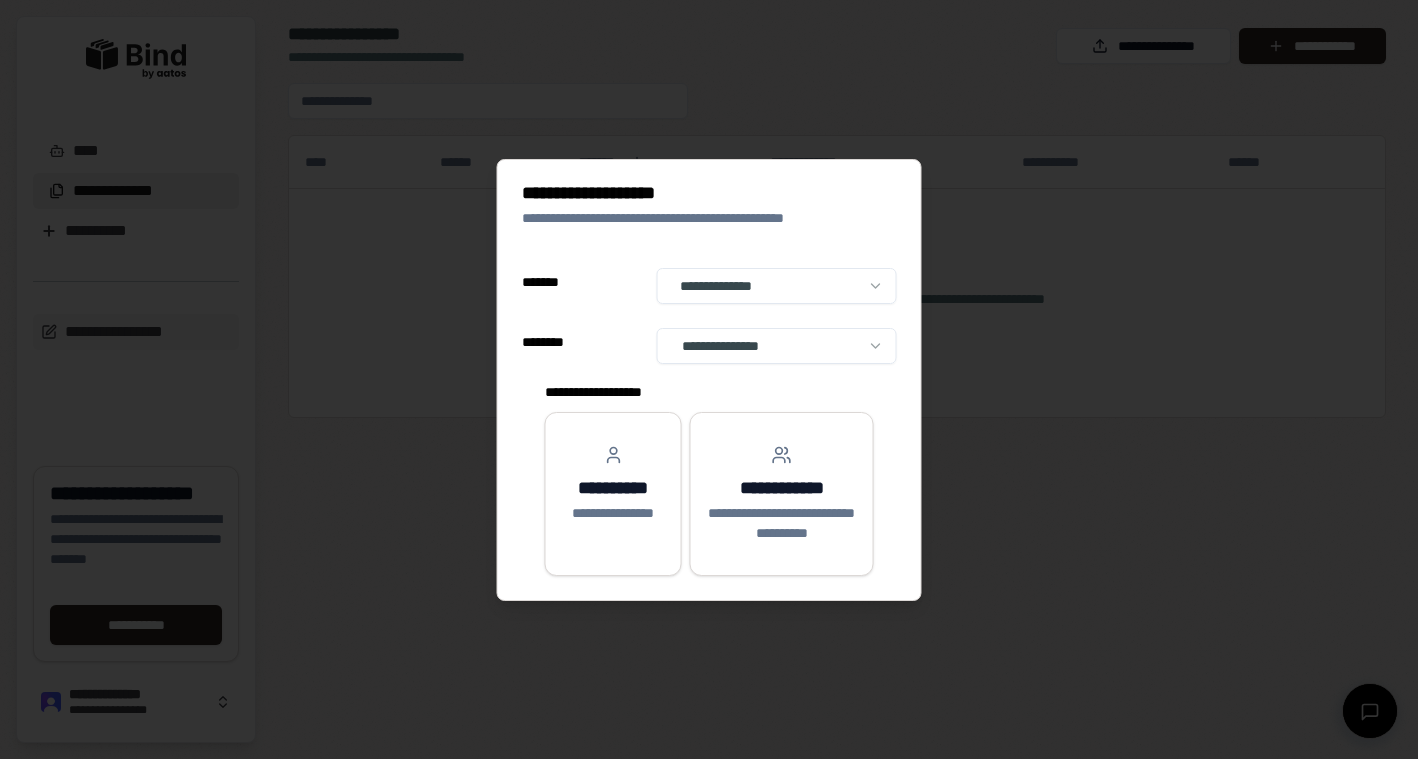 select on "**" 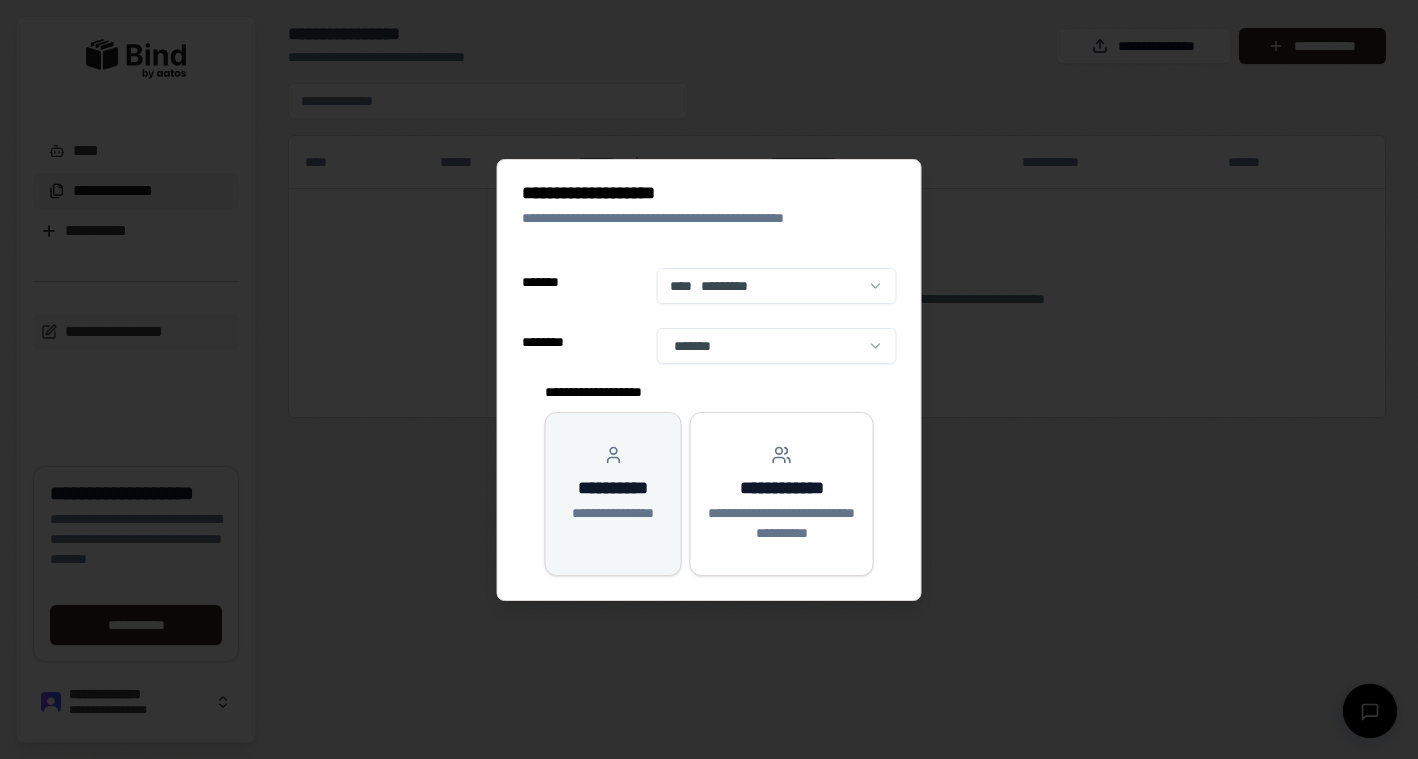 click on "**********" at bounding box center [613, 513] 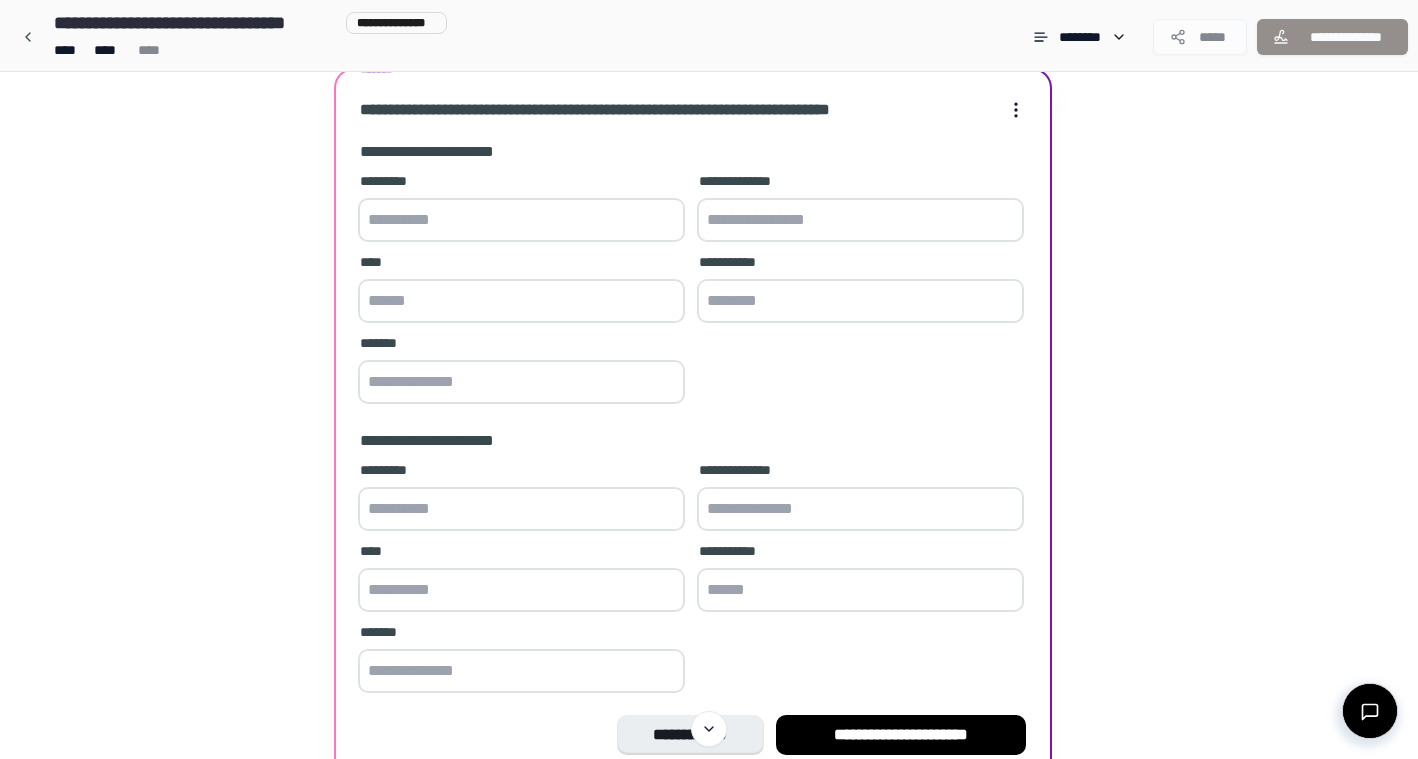 scroll, scrollTop: 89, scrollLeft: 0, axis: vertical 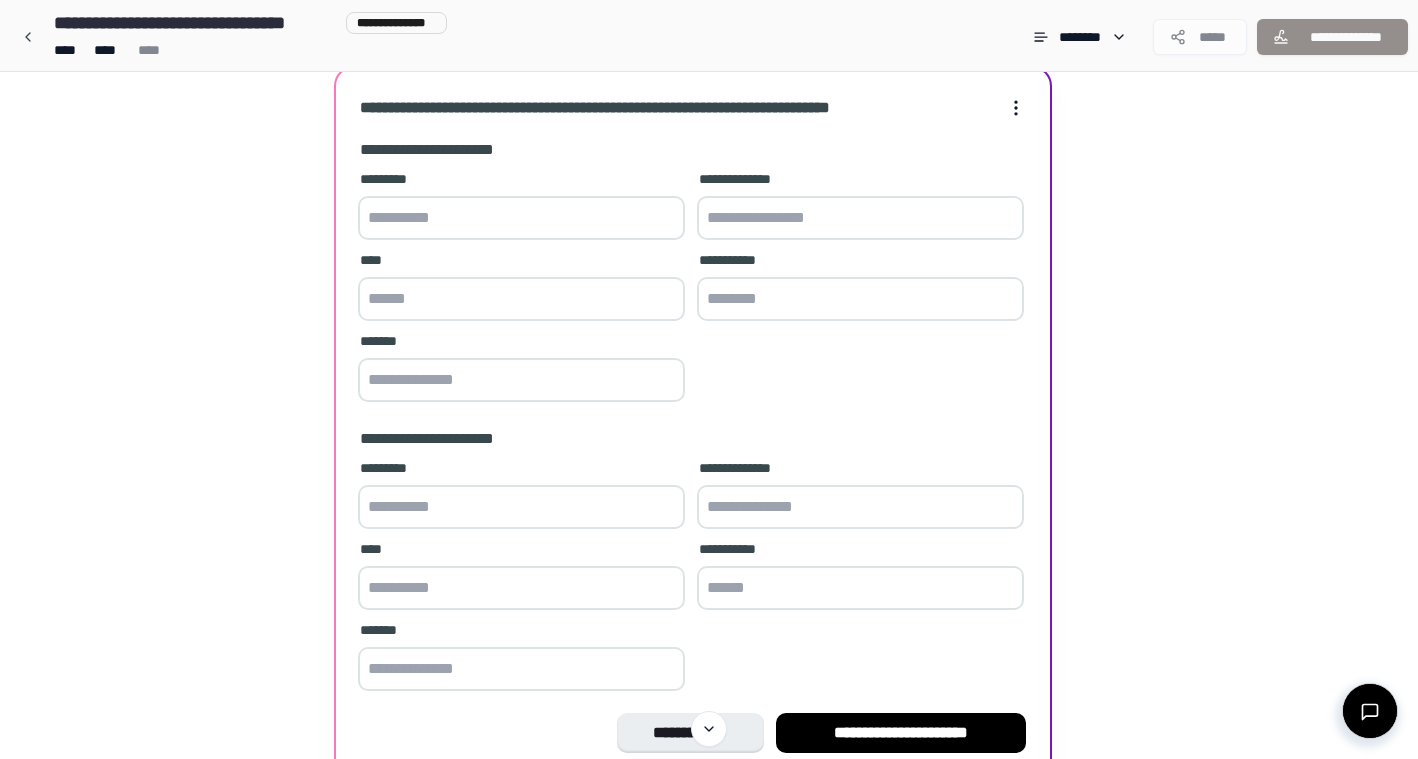 click on "*********" at bounding box center [521, 207] 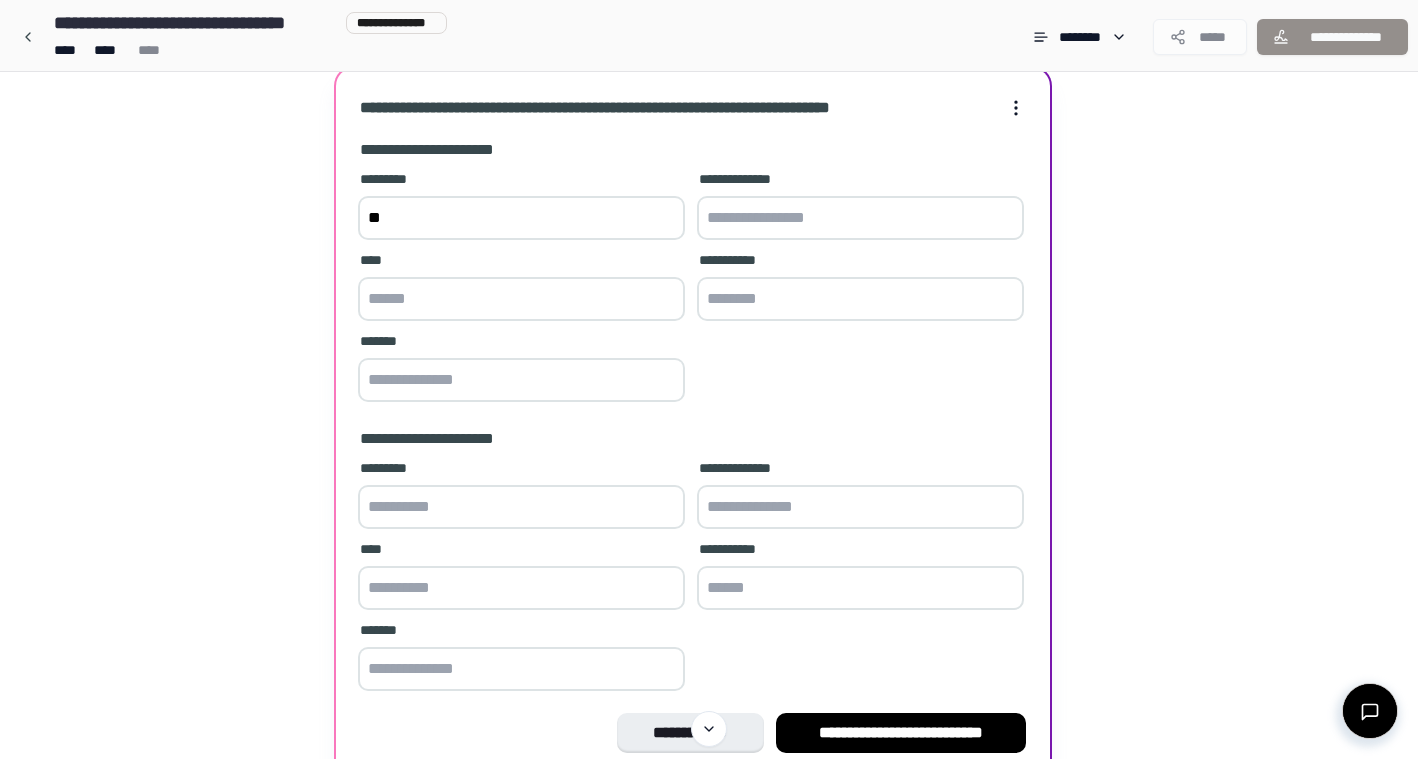 type on "*" 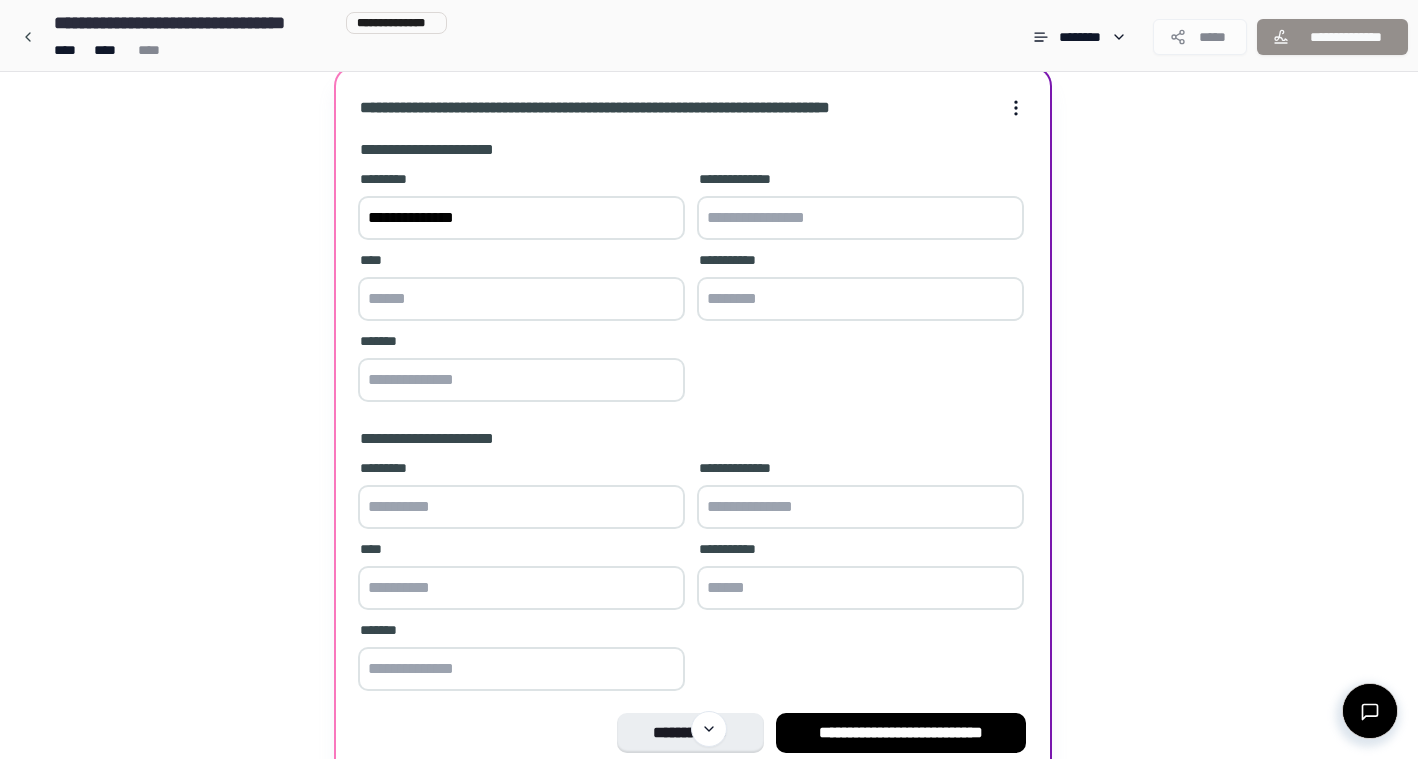 type on "**********" 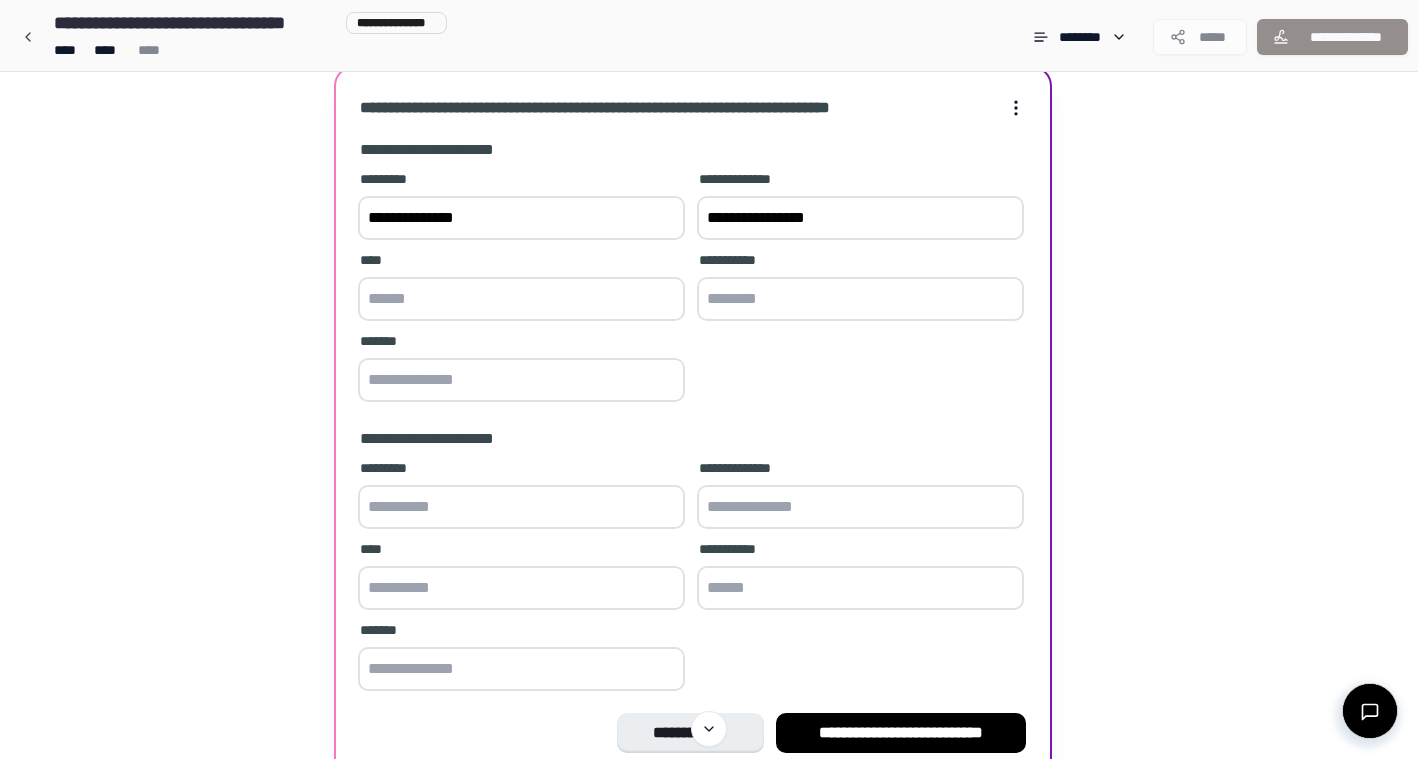type on "**********" 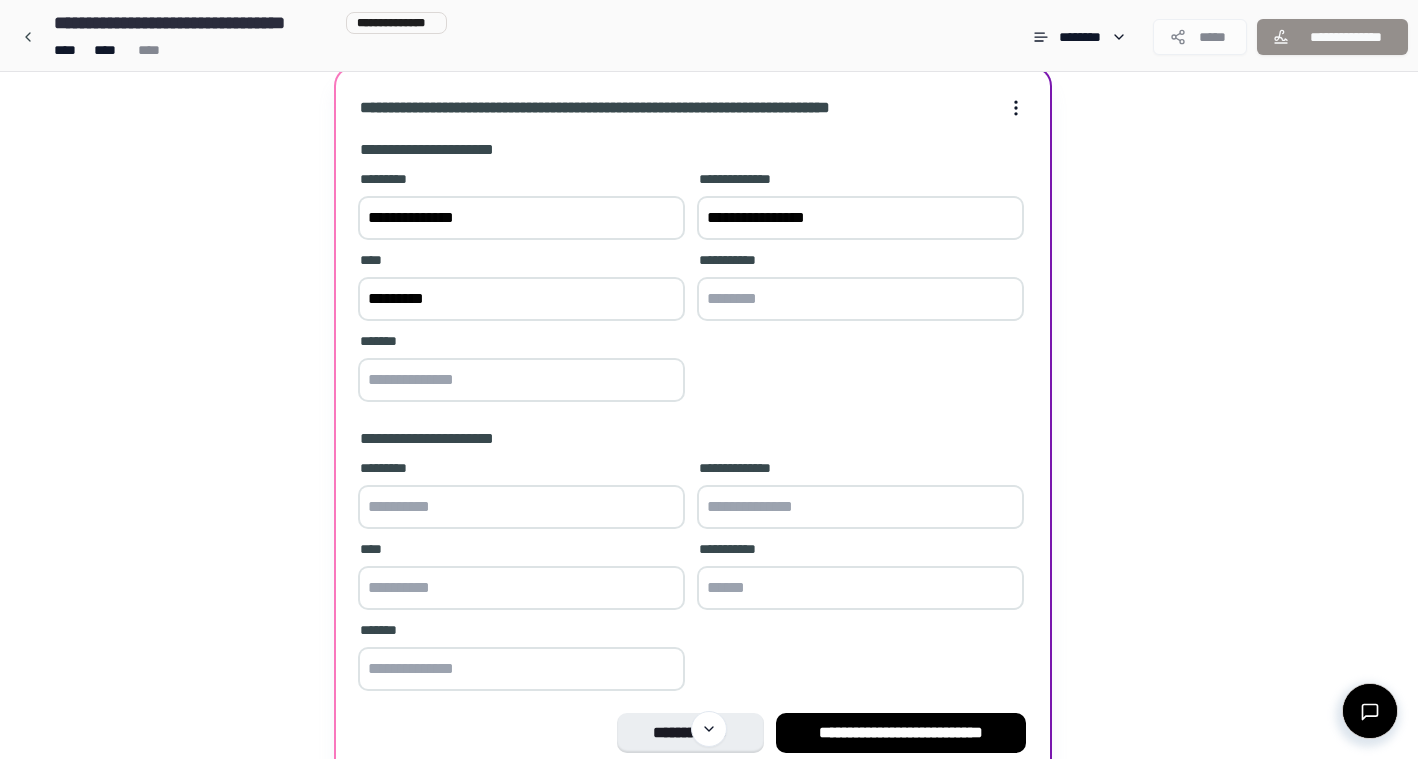 type on "*********" 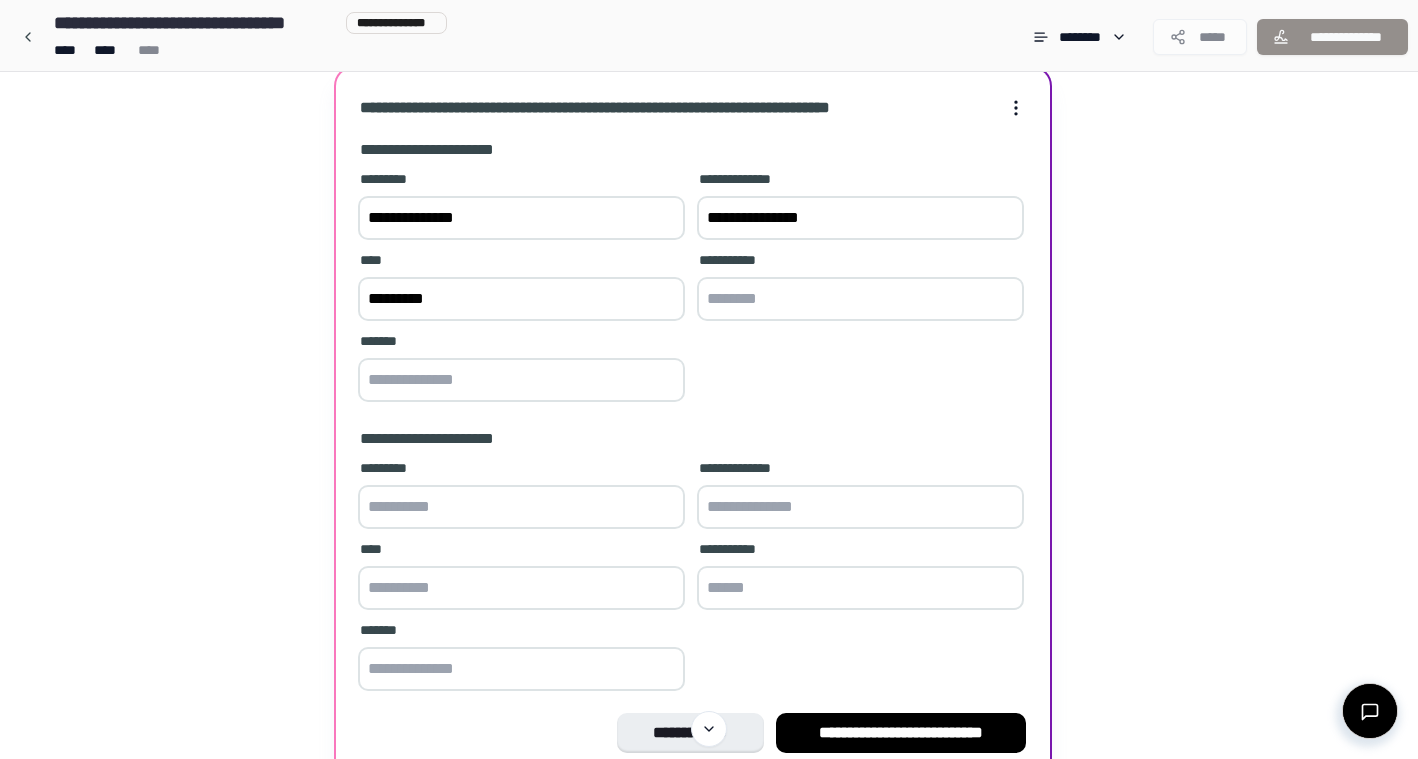 type on "**********" 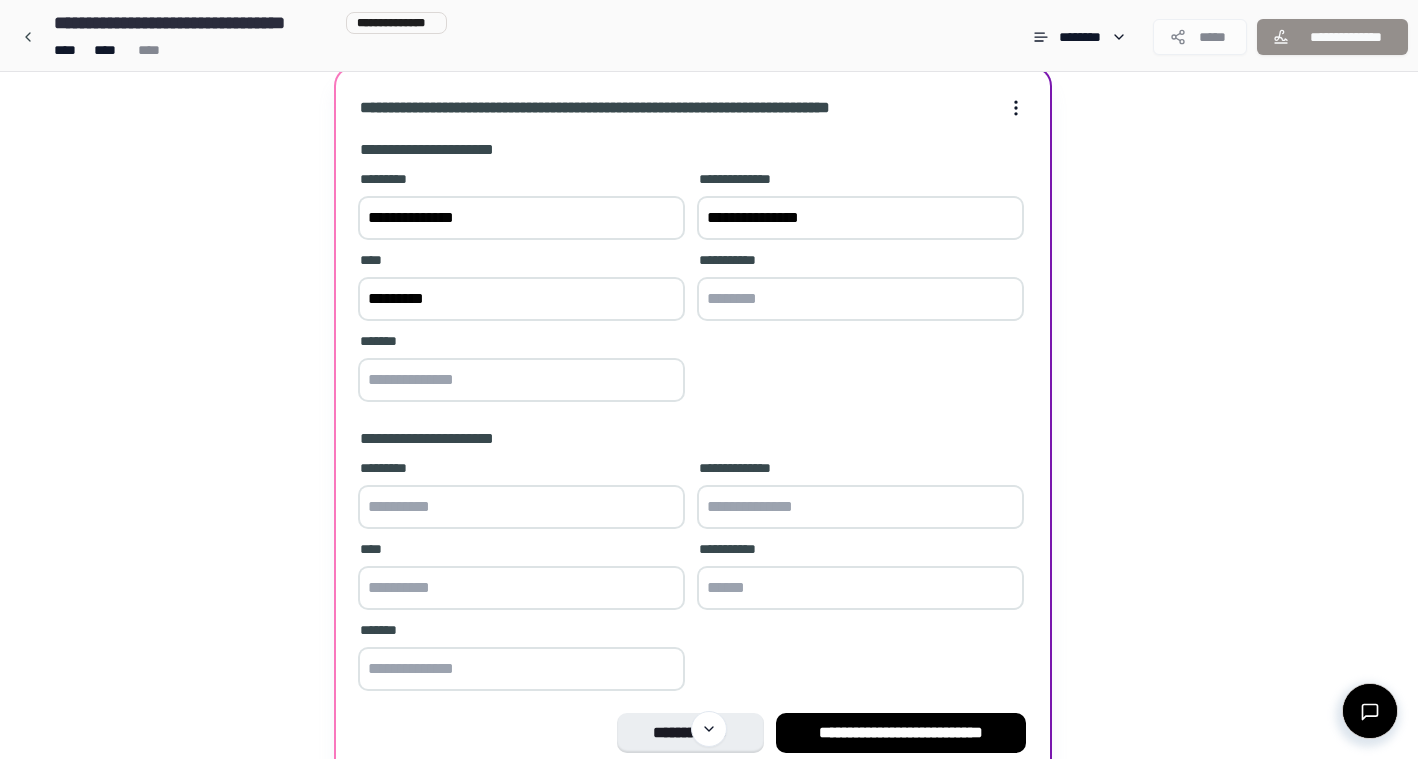 click at bounding box center [860, 299] 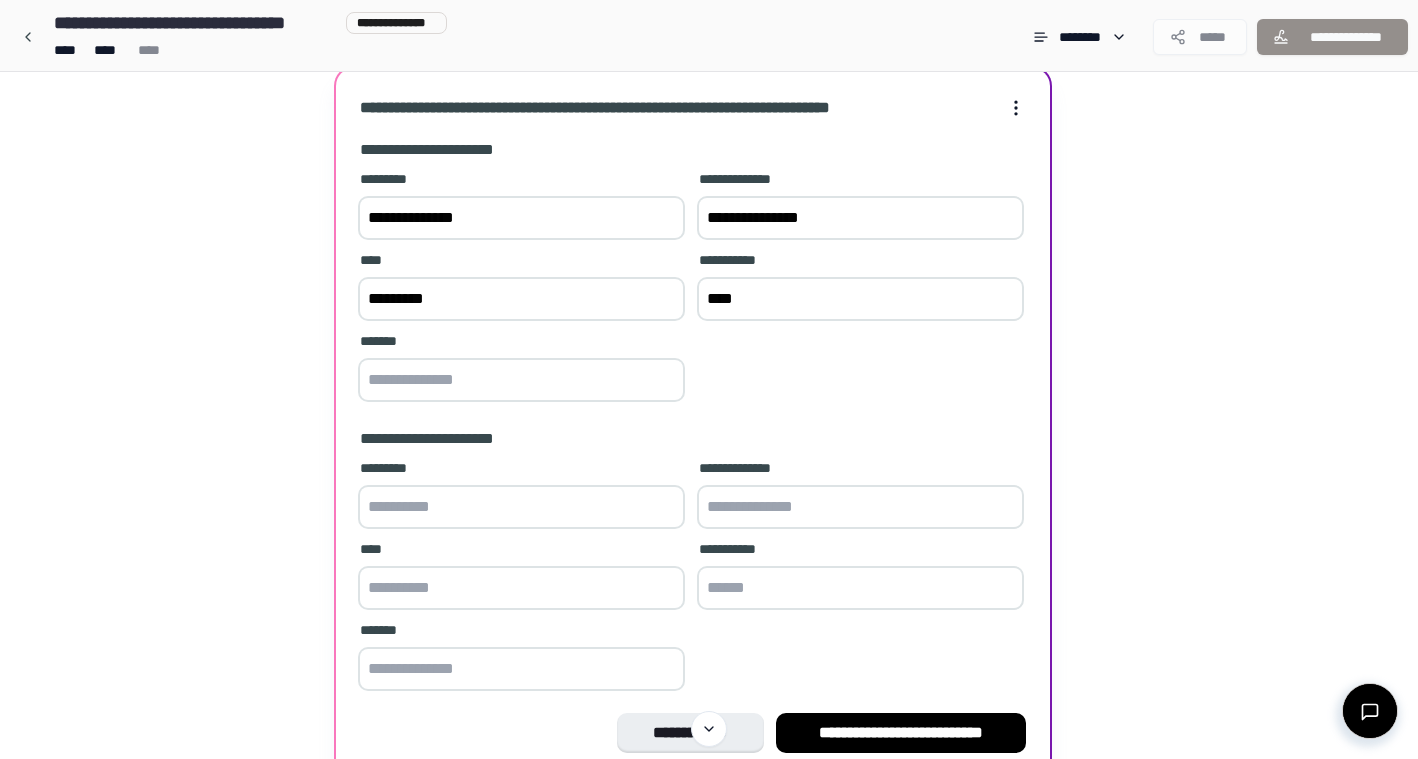 type on "****" 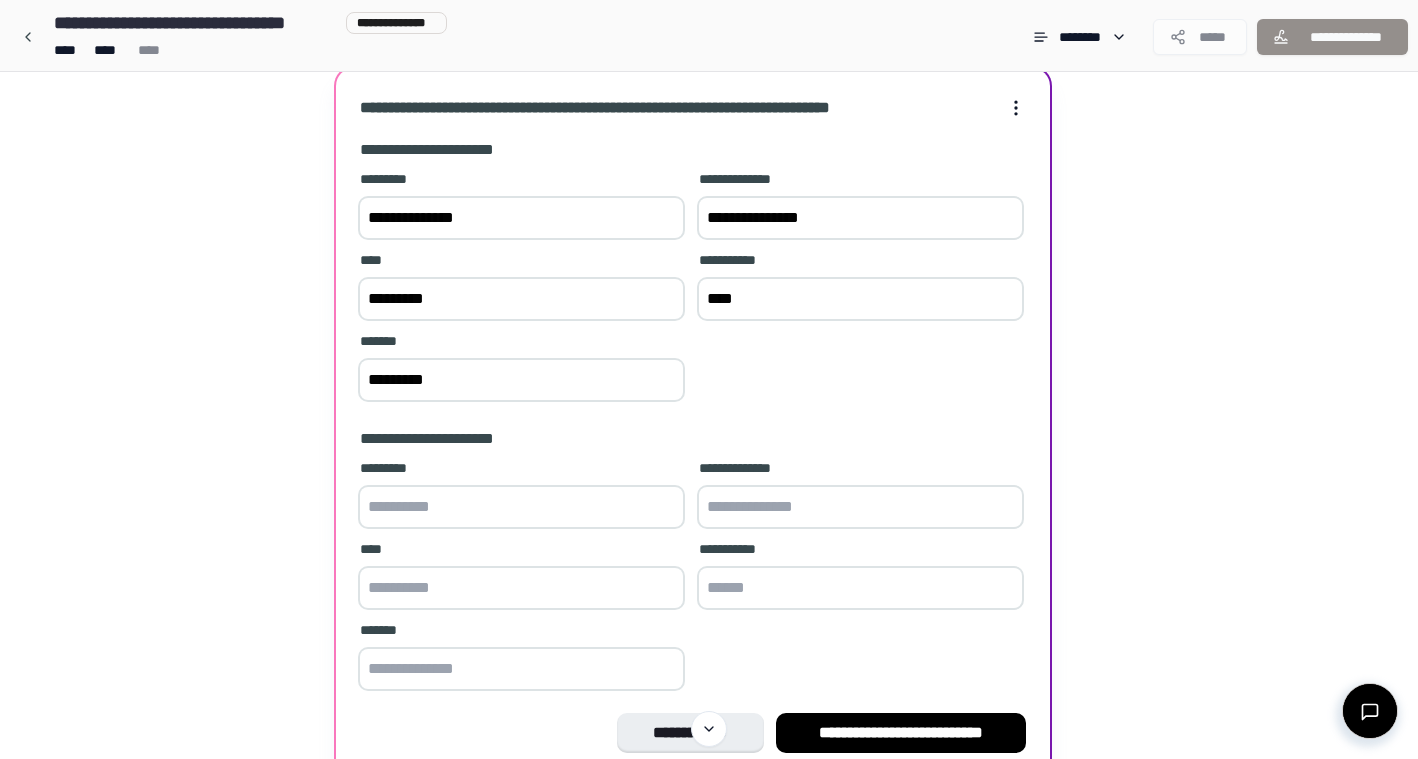 type on "*********" 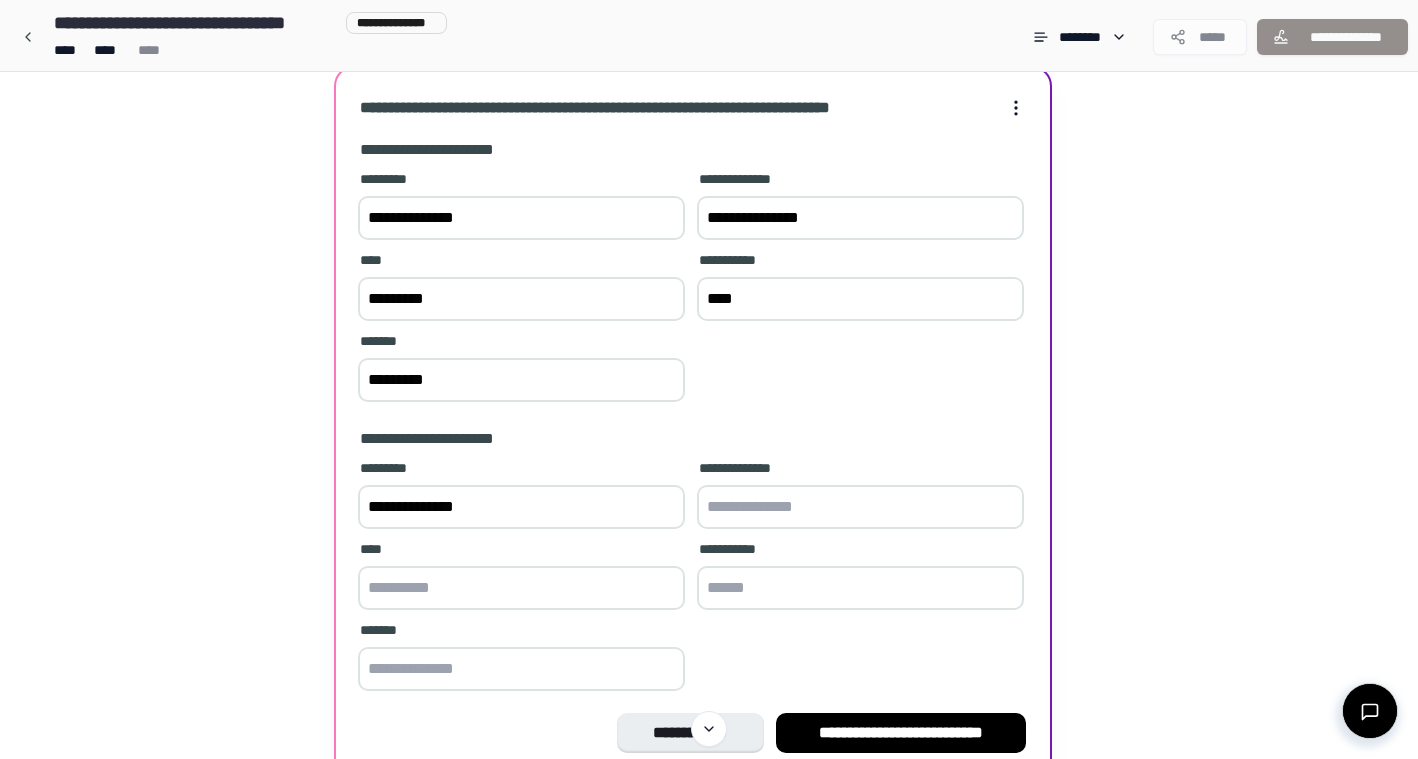 type on "**********" 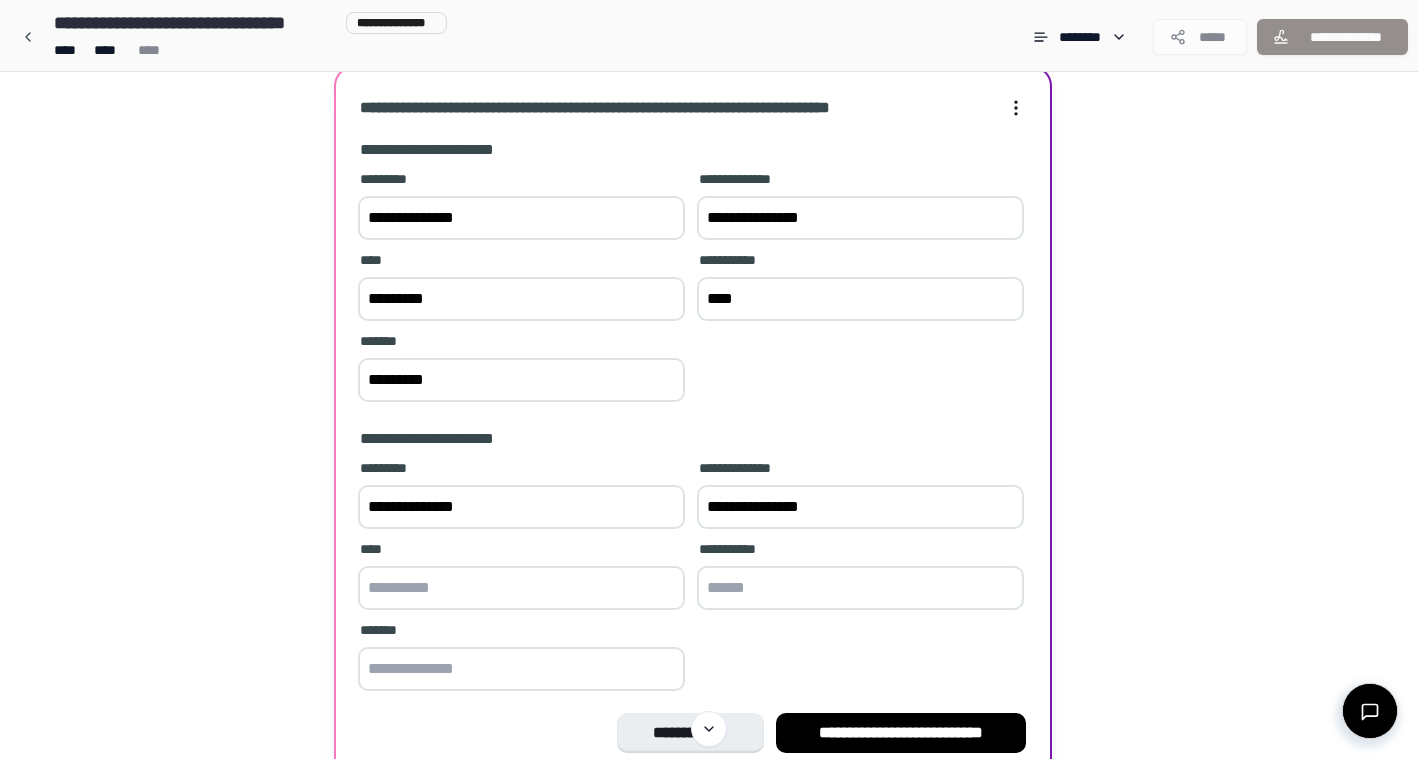 type on "**********" 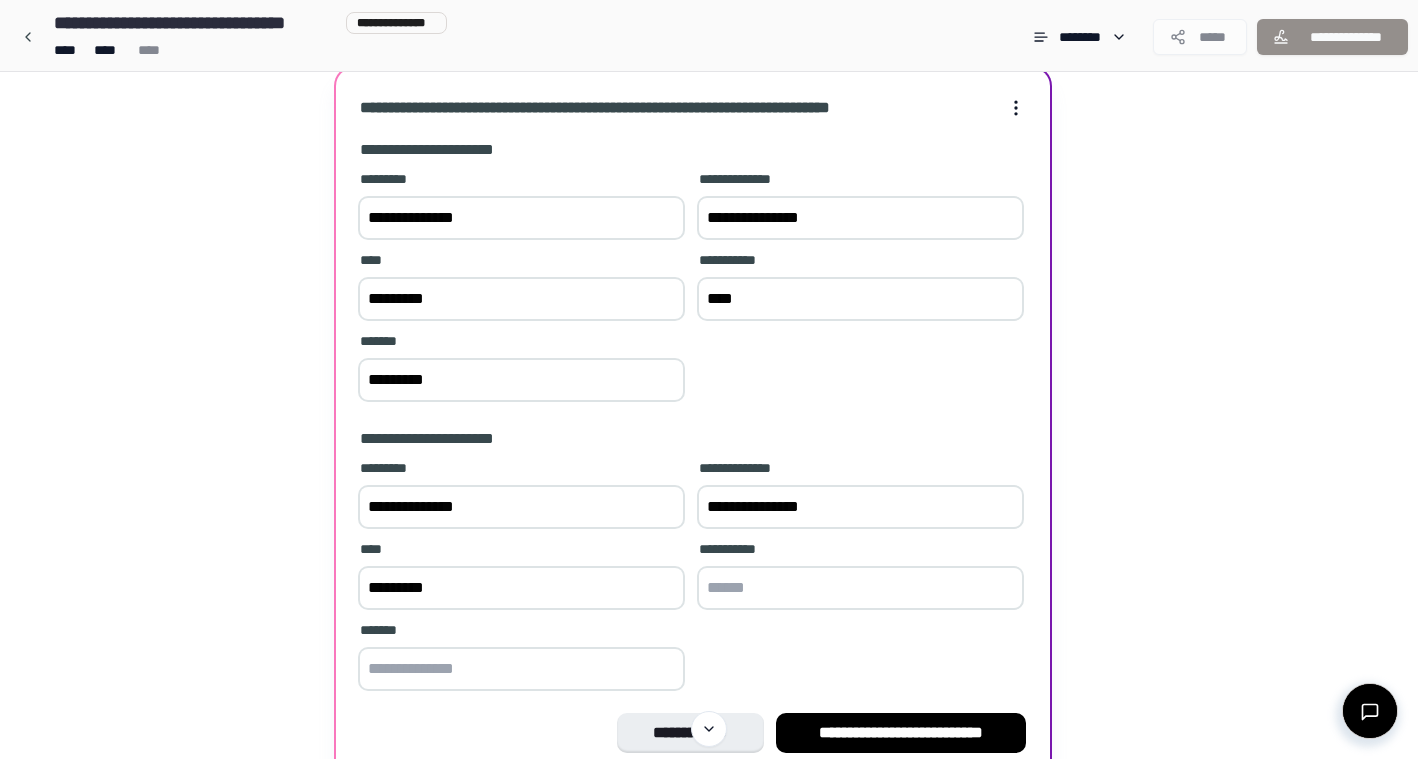 type on "*********" 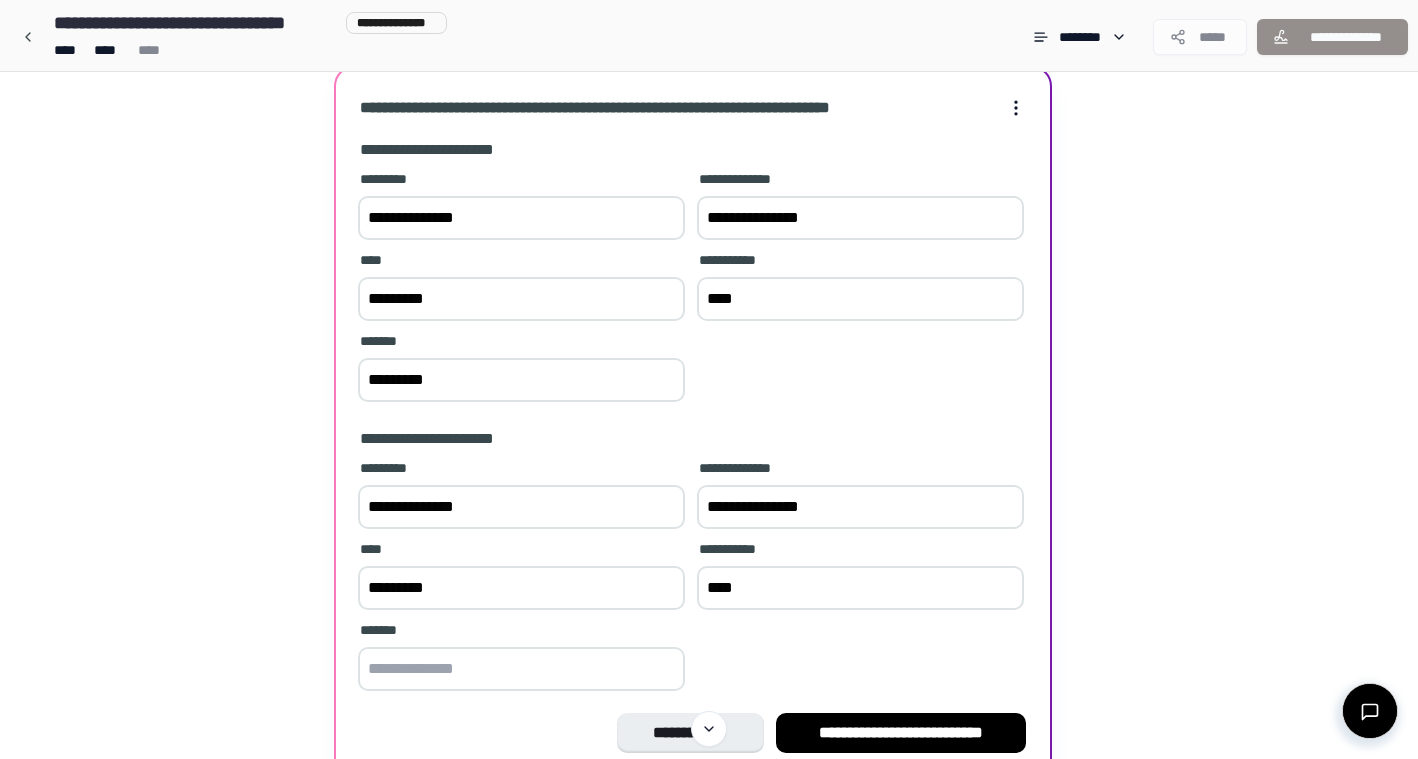 type on "****" 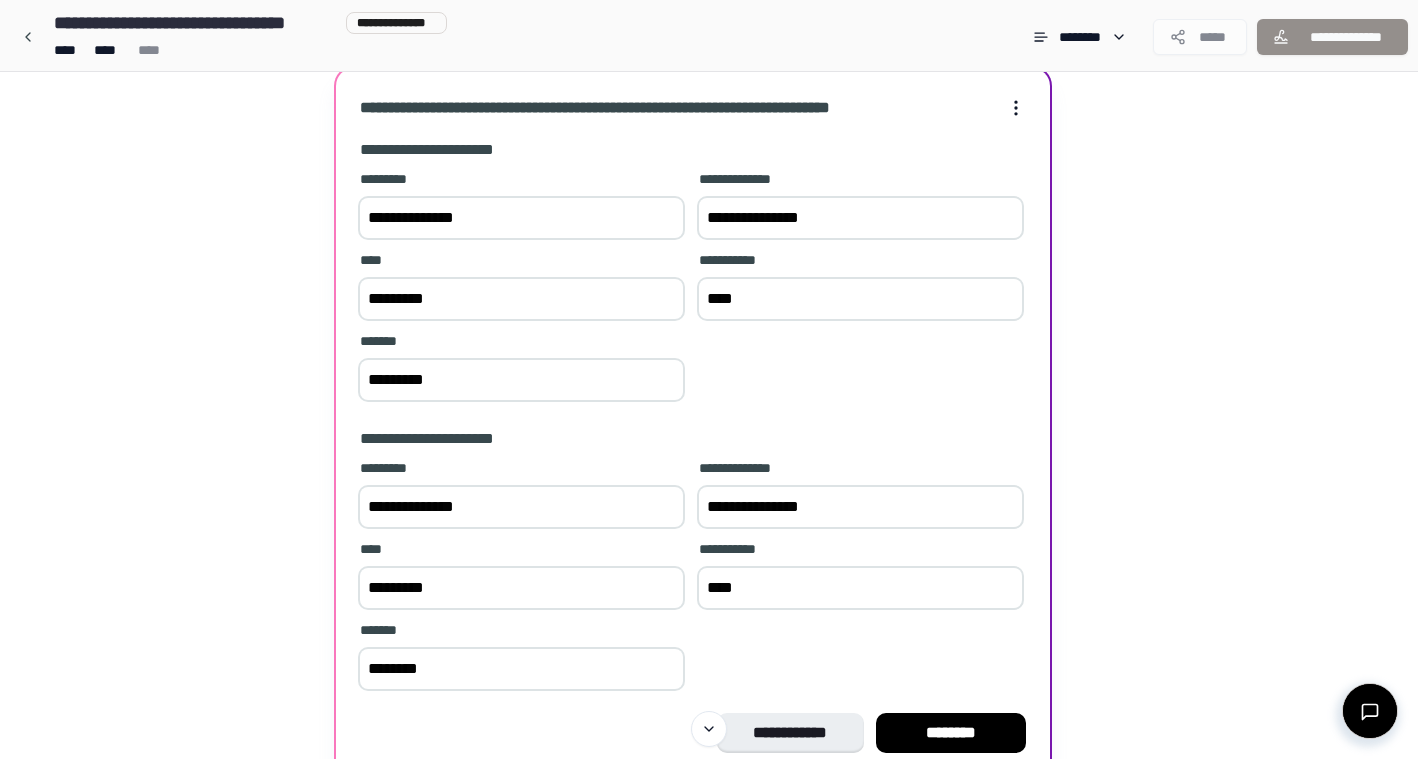 type on "*********" 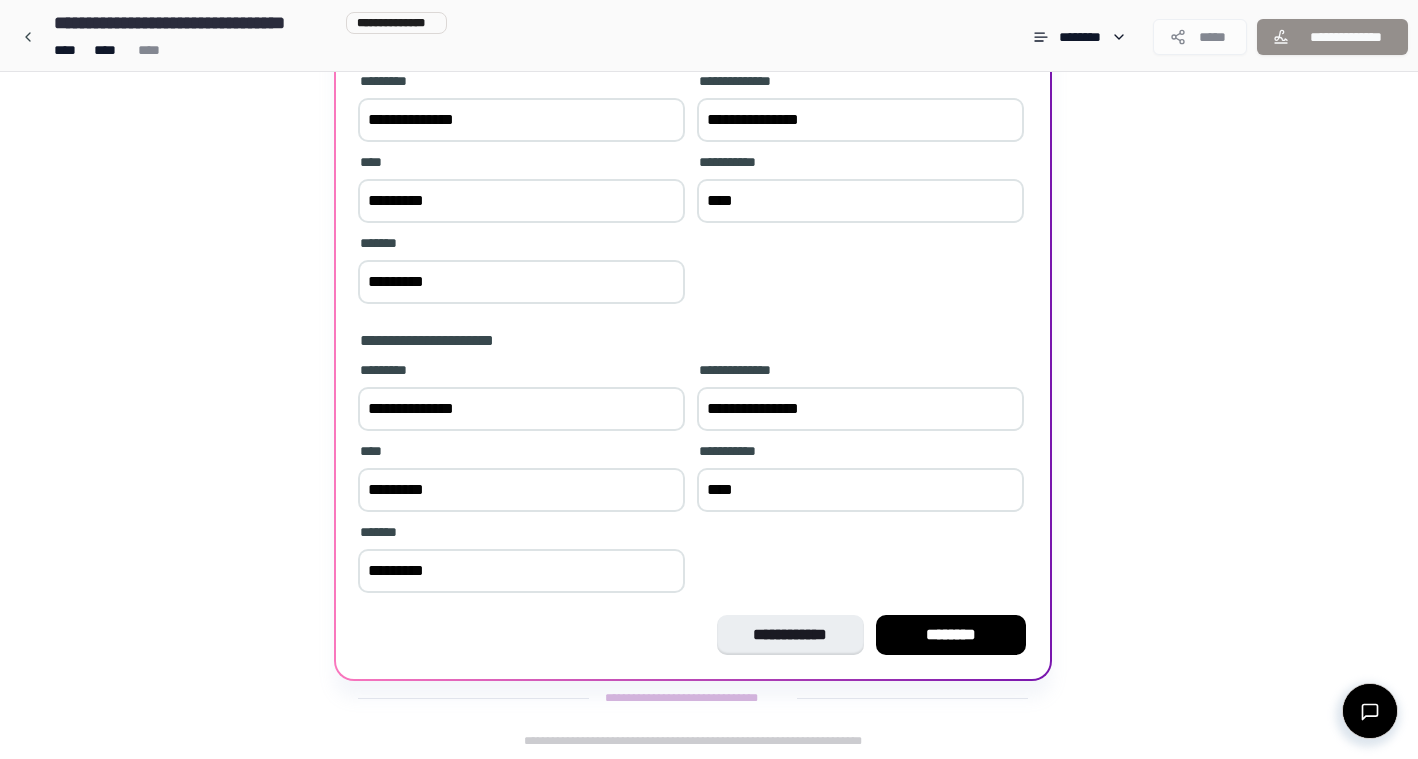 scroll, scrollTop: 187, scrollLeft: 0, axis: vertical 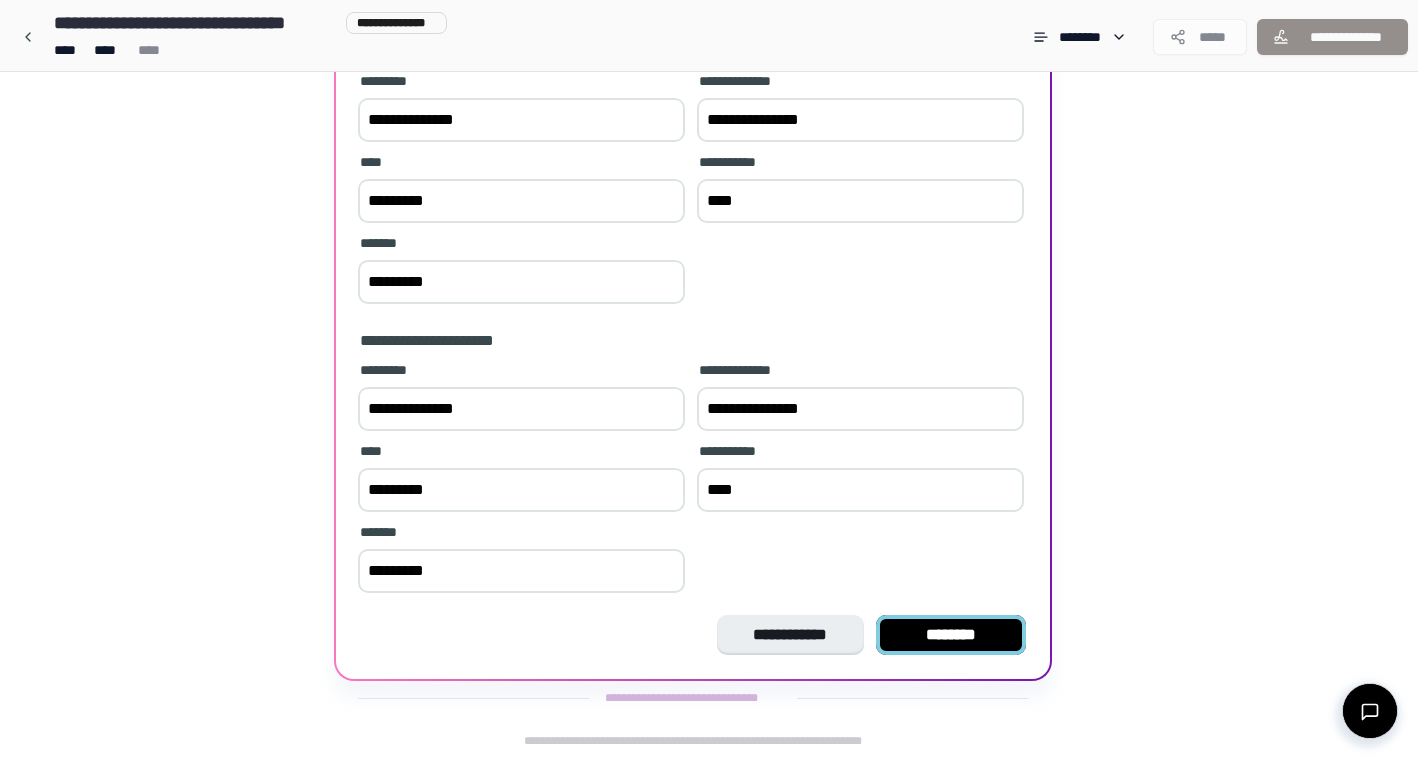 click on "********" at bounding box center [951, 635] 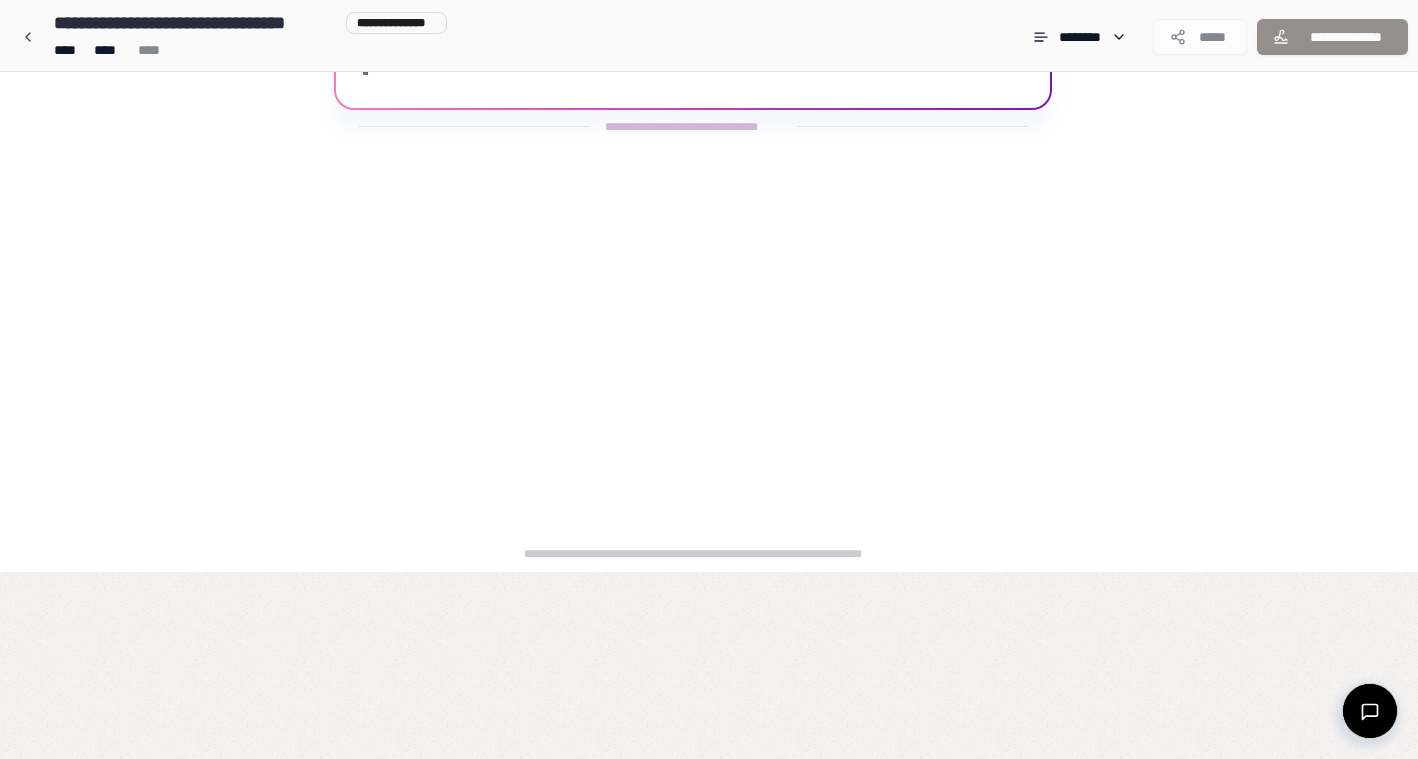 scroll, scrollTop: 0, scrollLeft: 0, axis: both 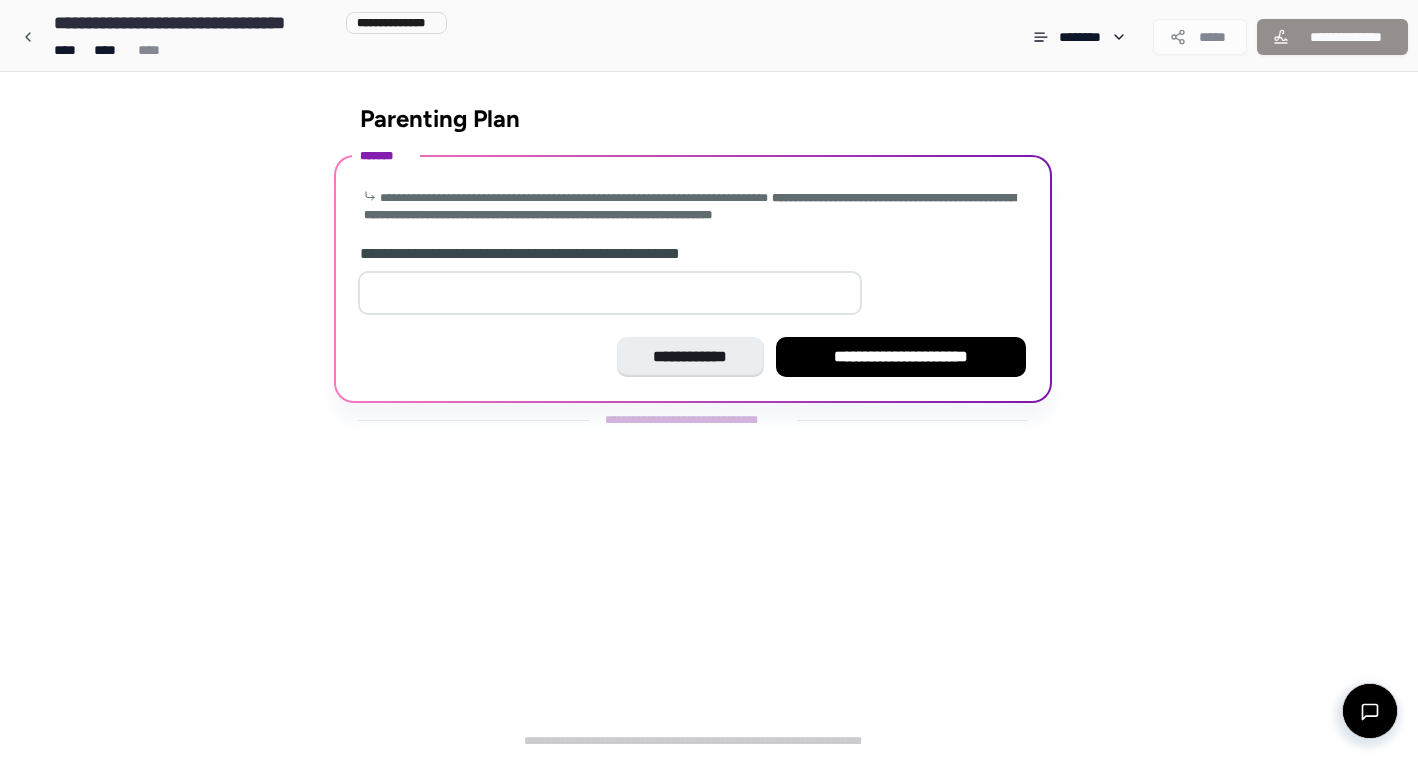 click at bounding box center [610, 293] 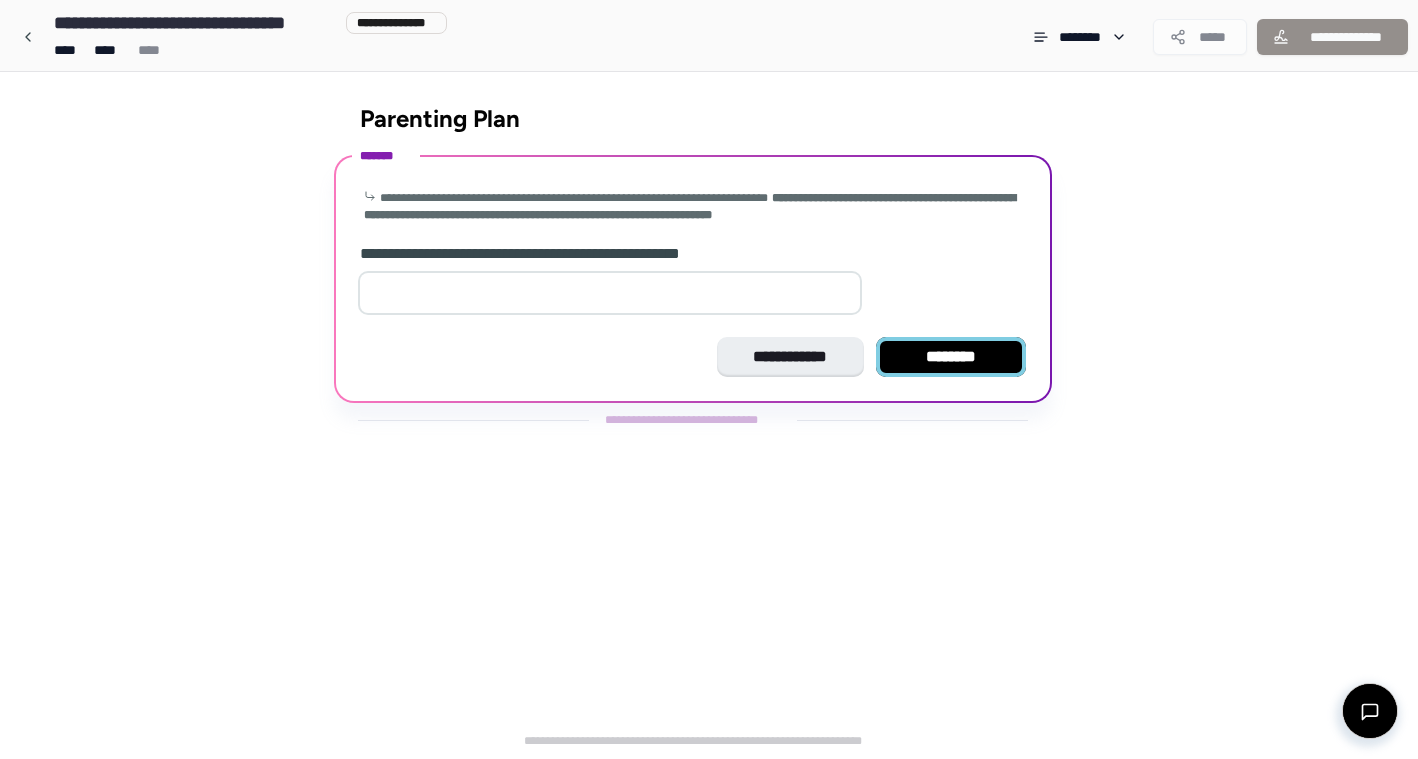 type on "*" 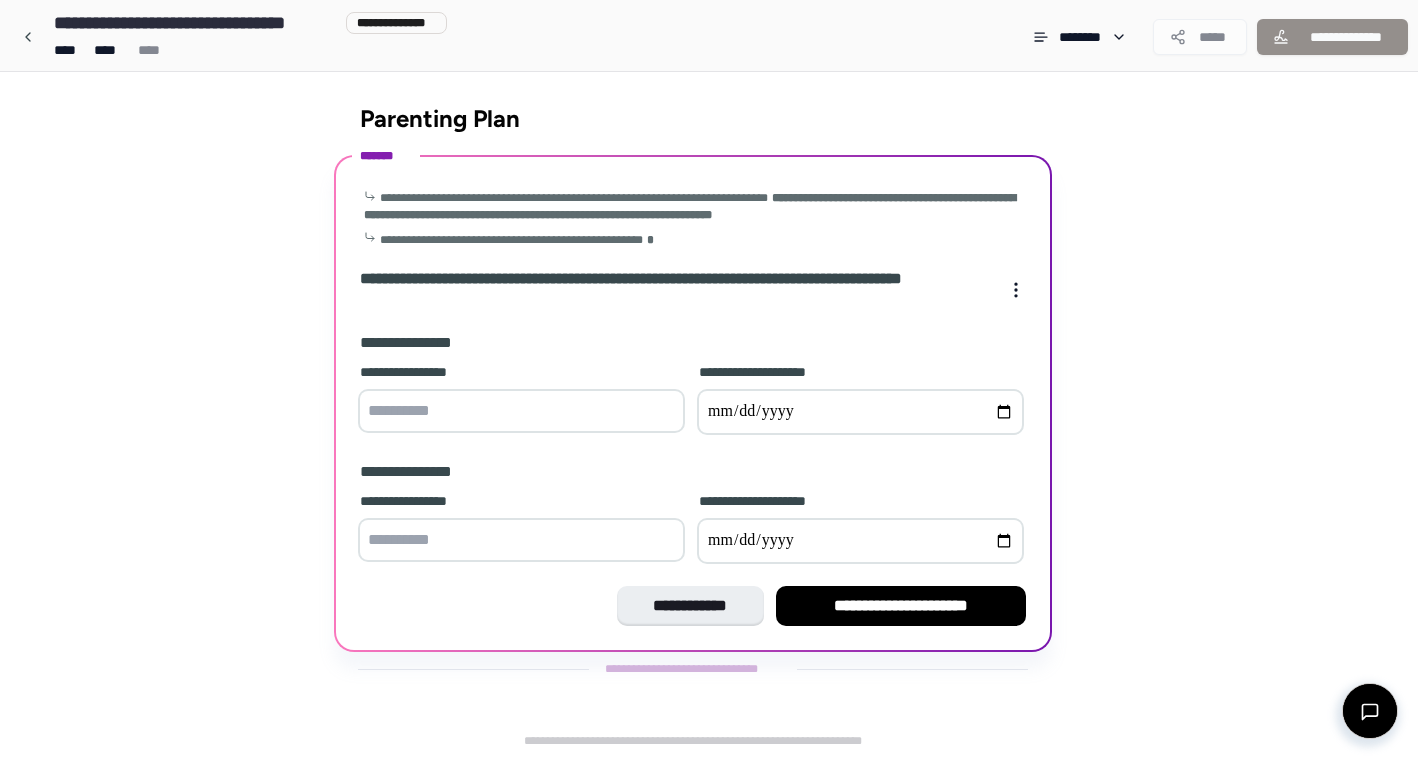 click at bounding box center [521, 411] 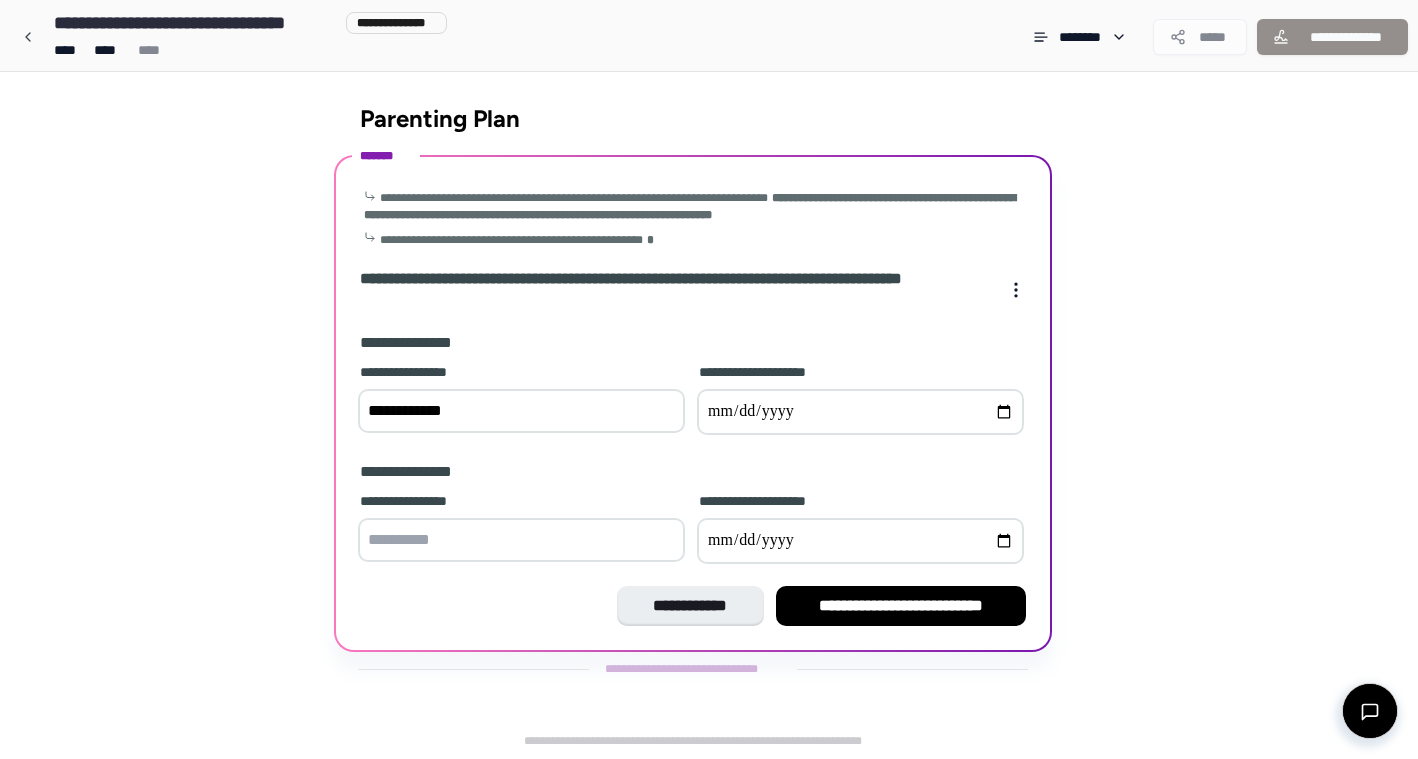 type on "**********" 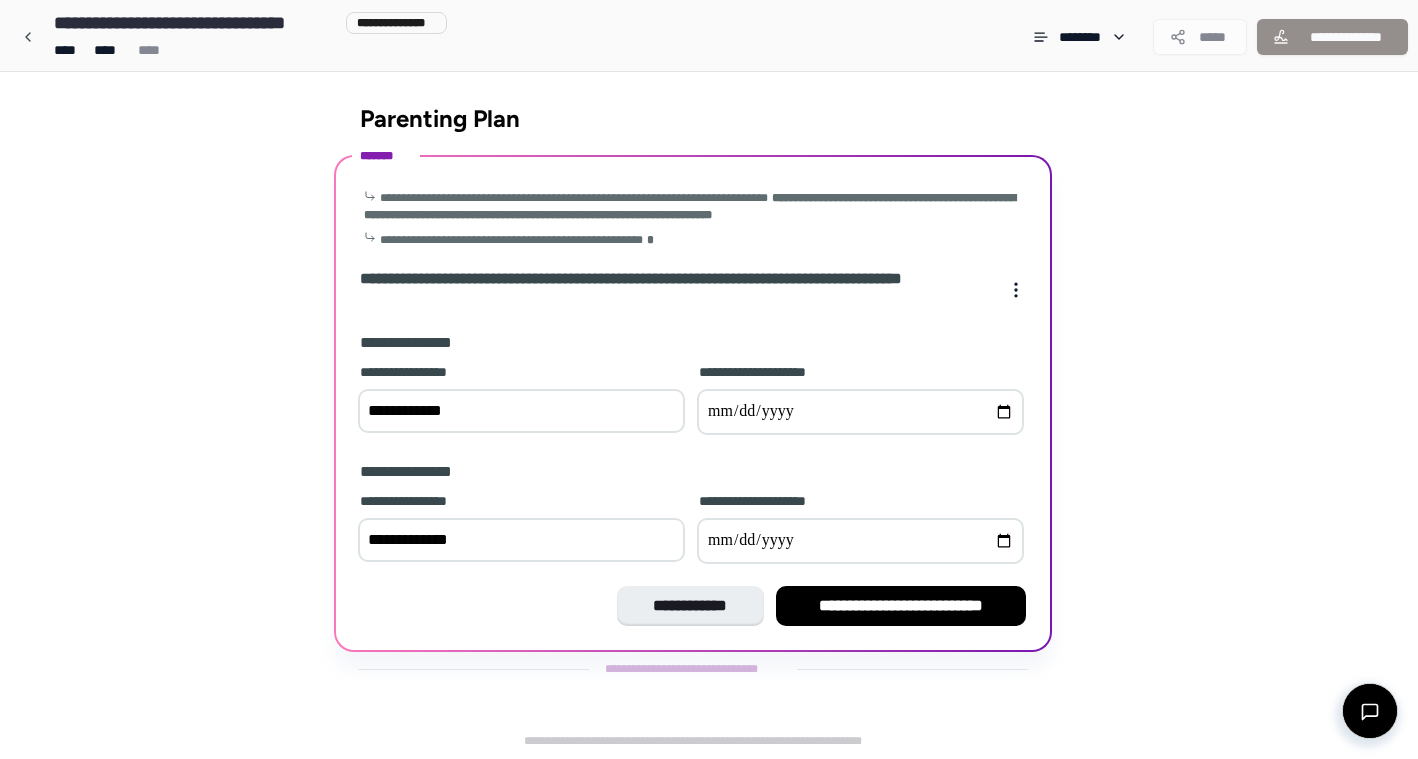 type on "**********" 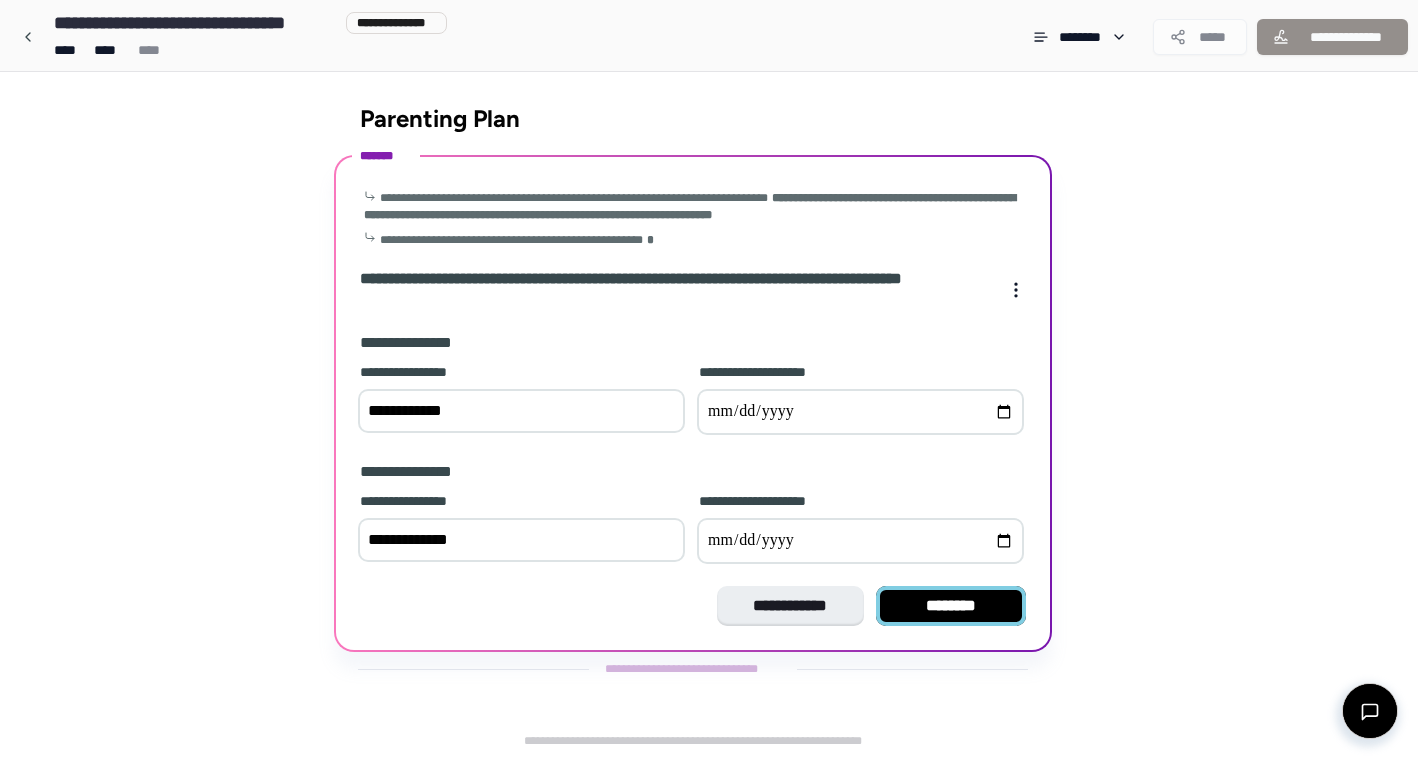 type on "**********" 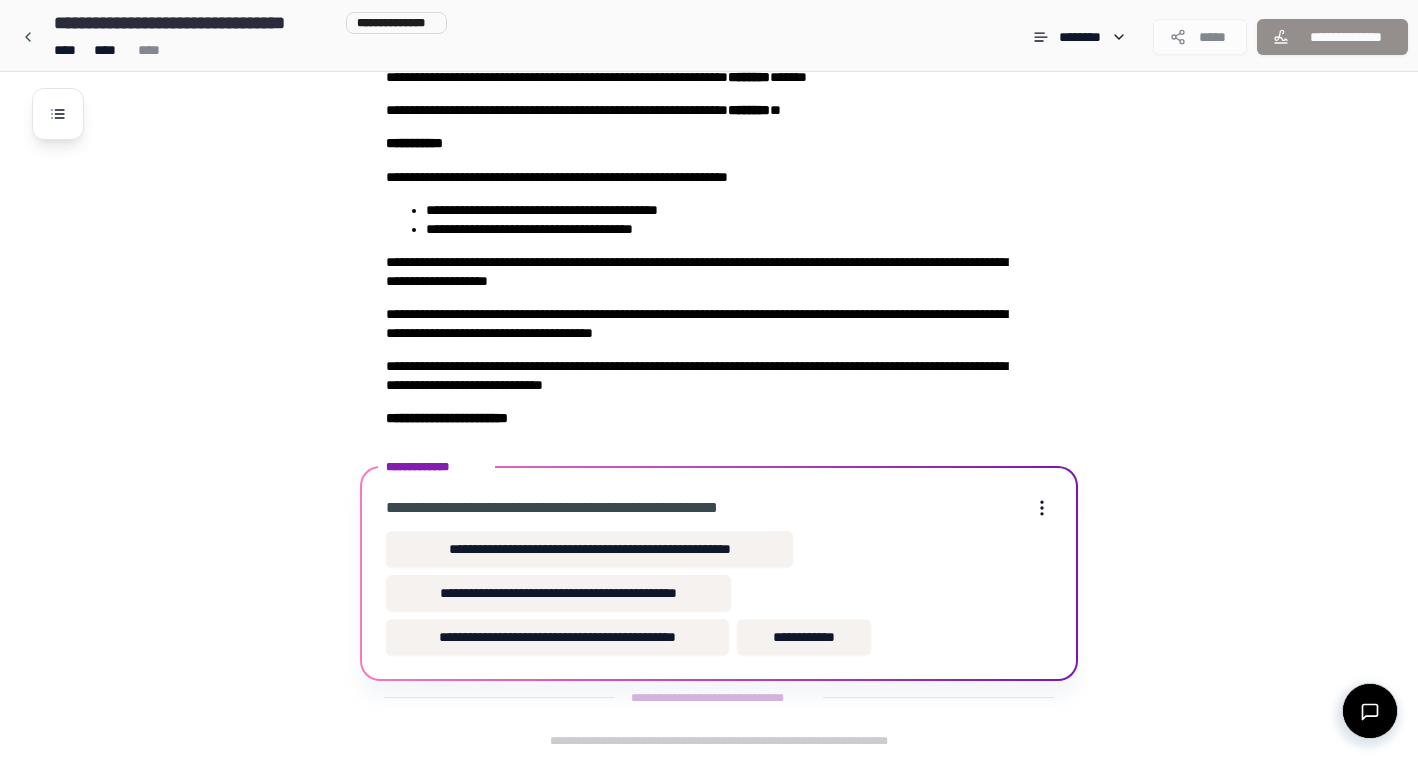scroll, scrollTop: 118, scrollLeft: 0, axis: vertical 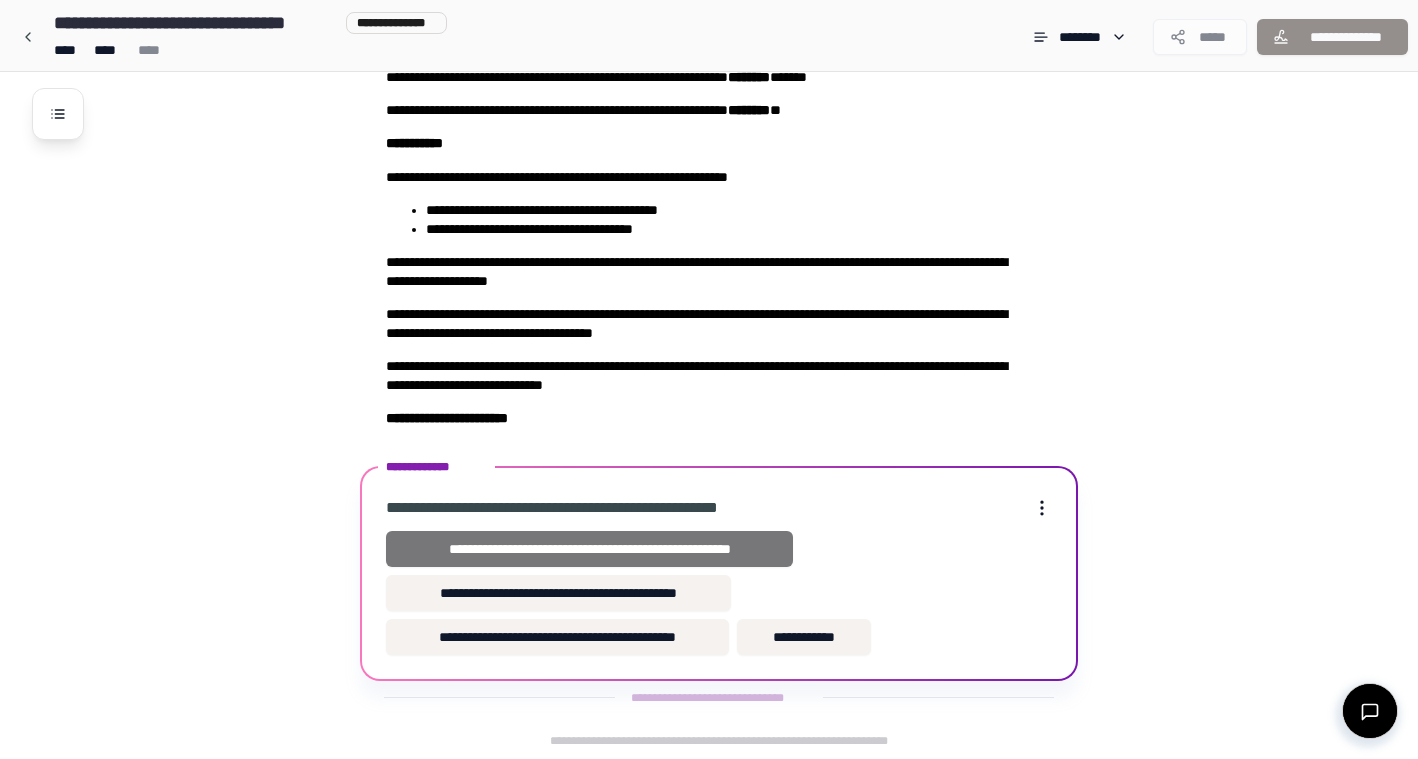 click on "**********" at bounding box center [589, 549] 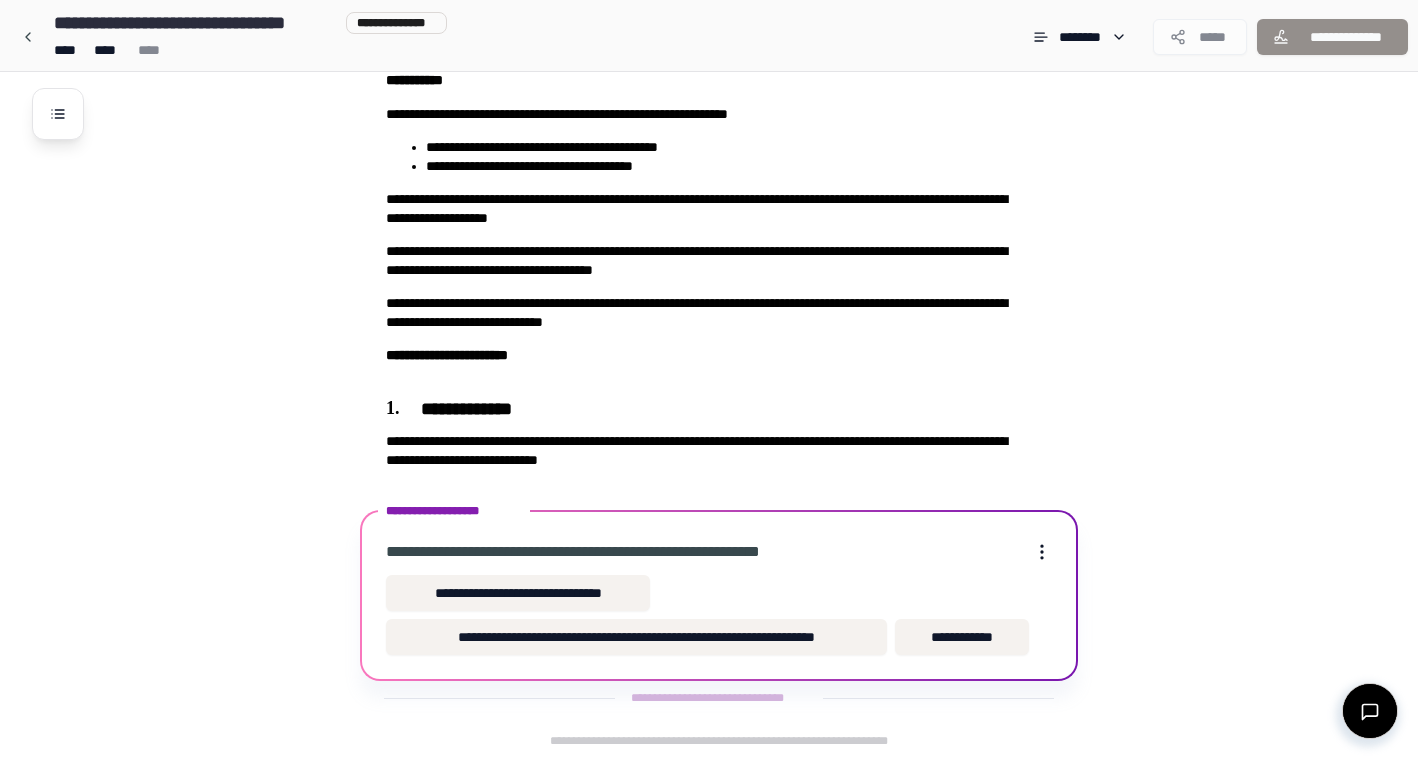 scroll, scrollTop: 181, scrollLeft: 0, axis: vertical 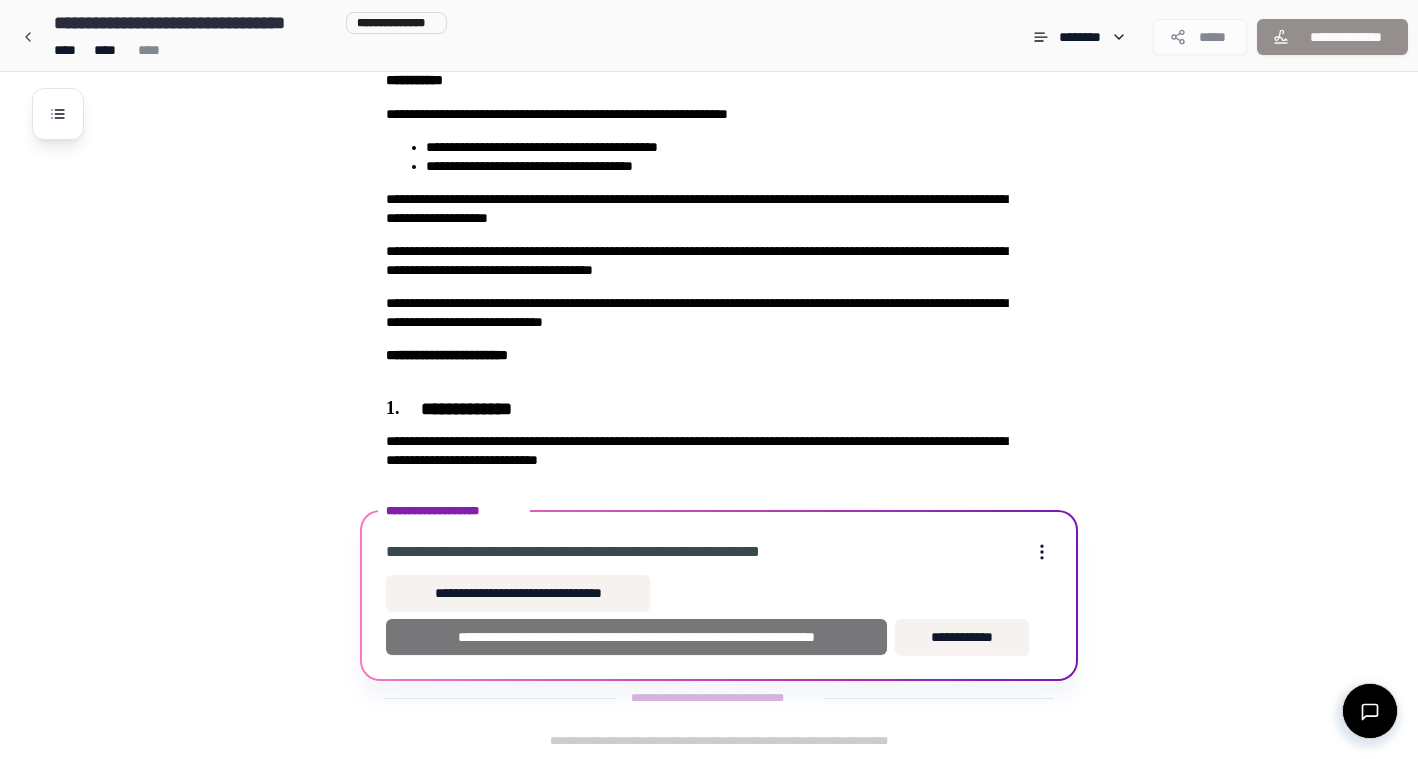 click on "**********" at bounding box center [636, 637] 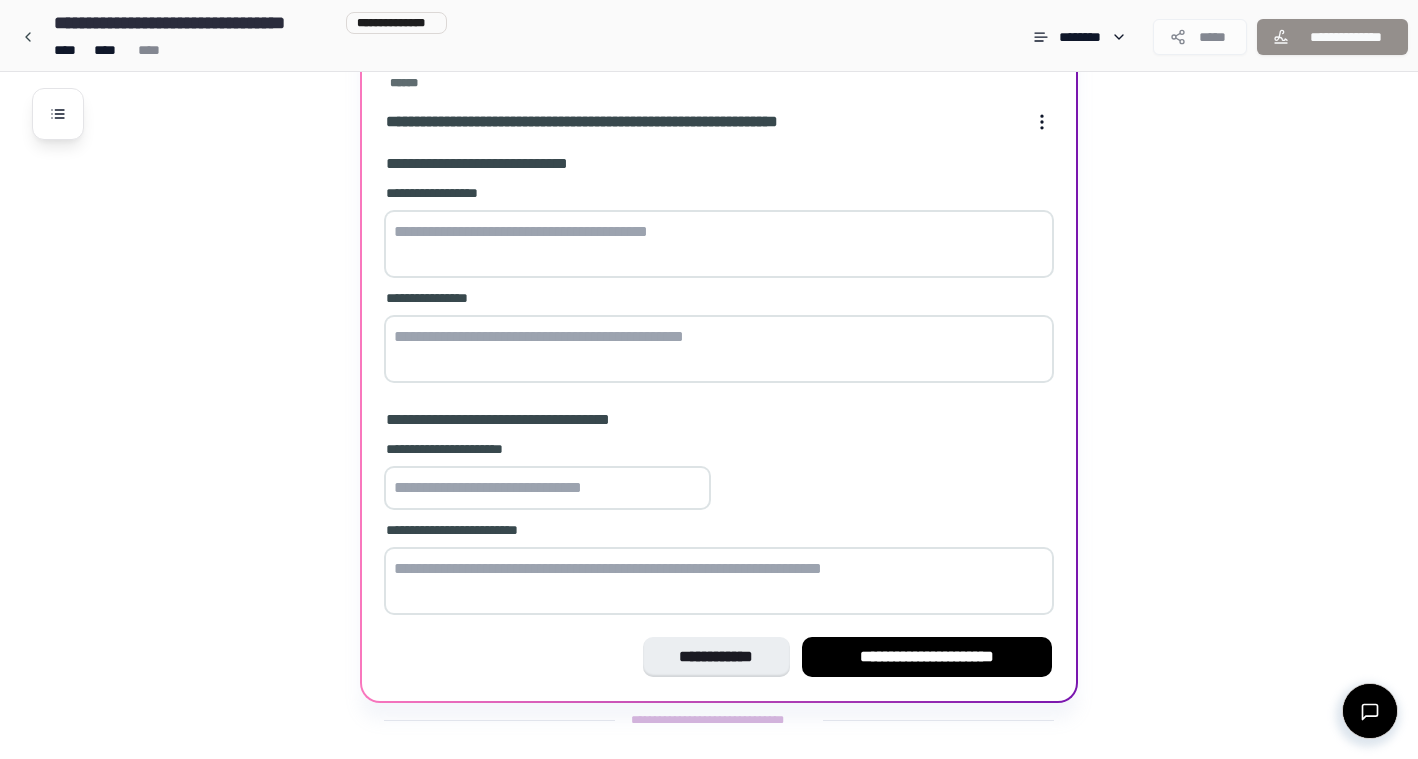 scroll, scrollTop: 670, scrollLeft: 0, axis: vertical 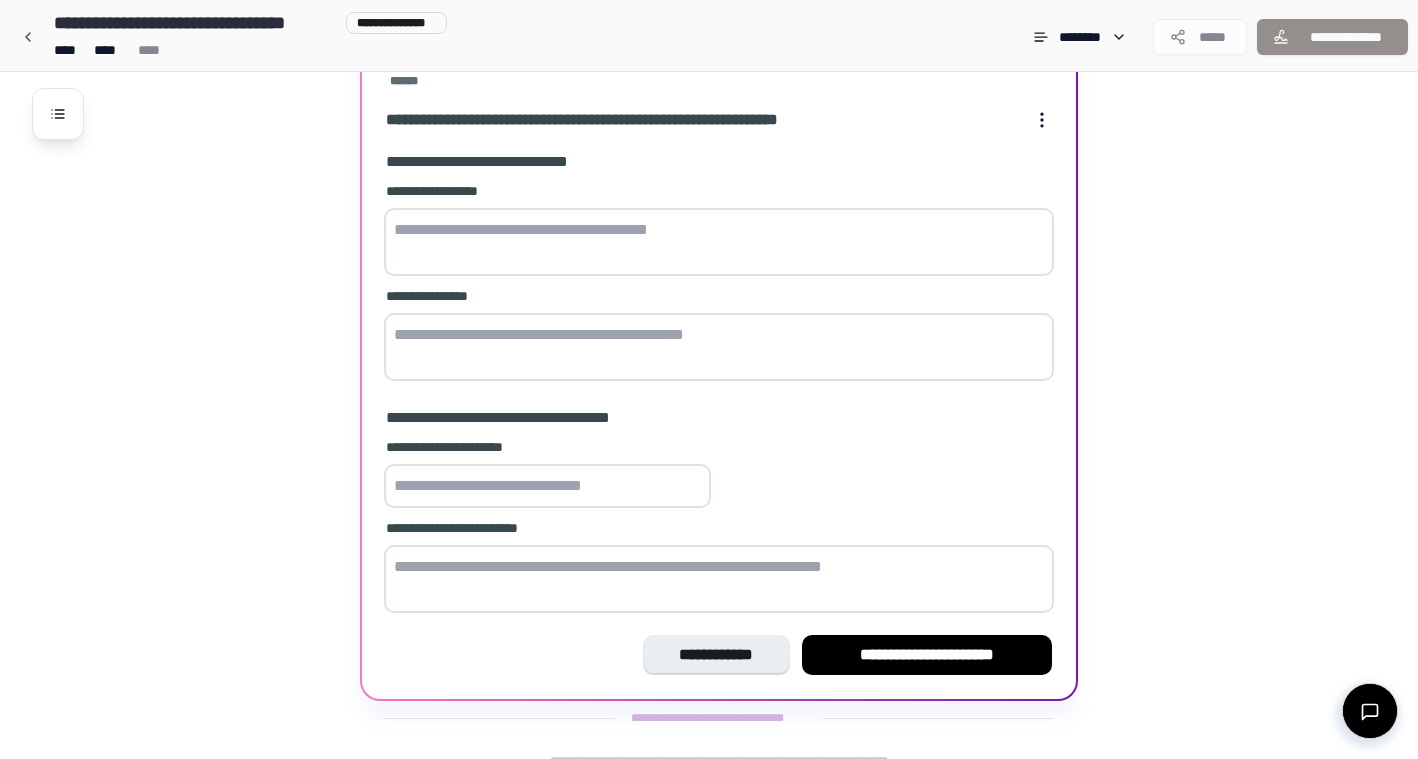 click at bounding box center (547, 486) 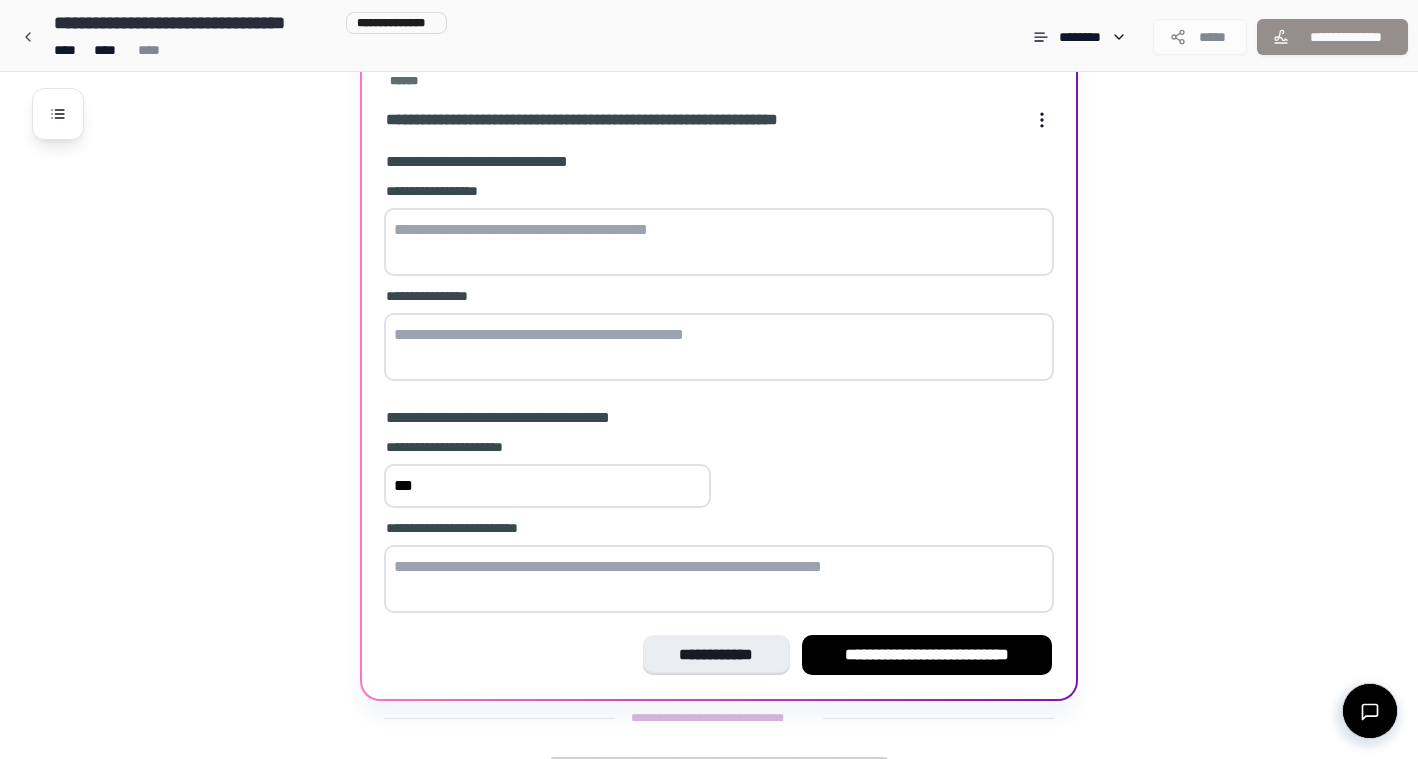 type on "***" 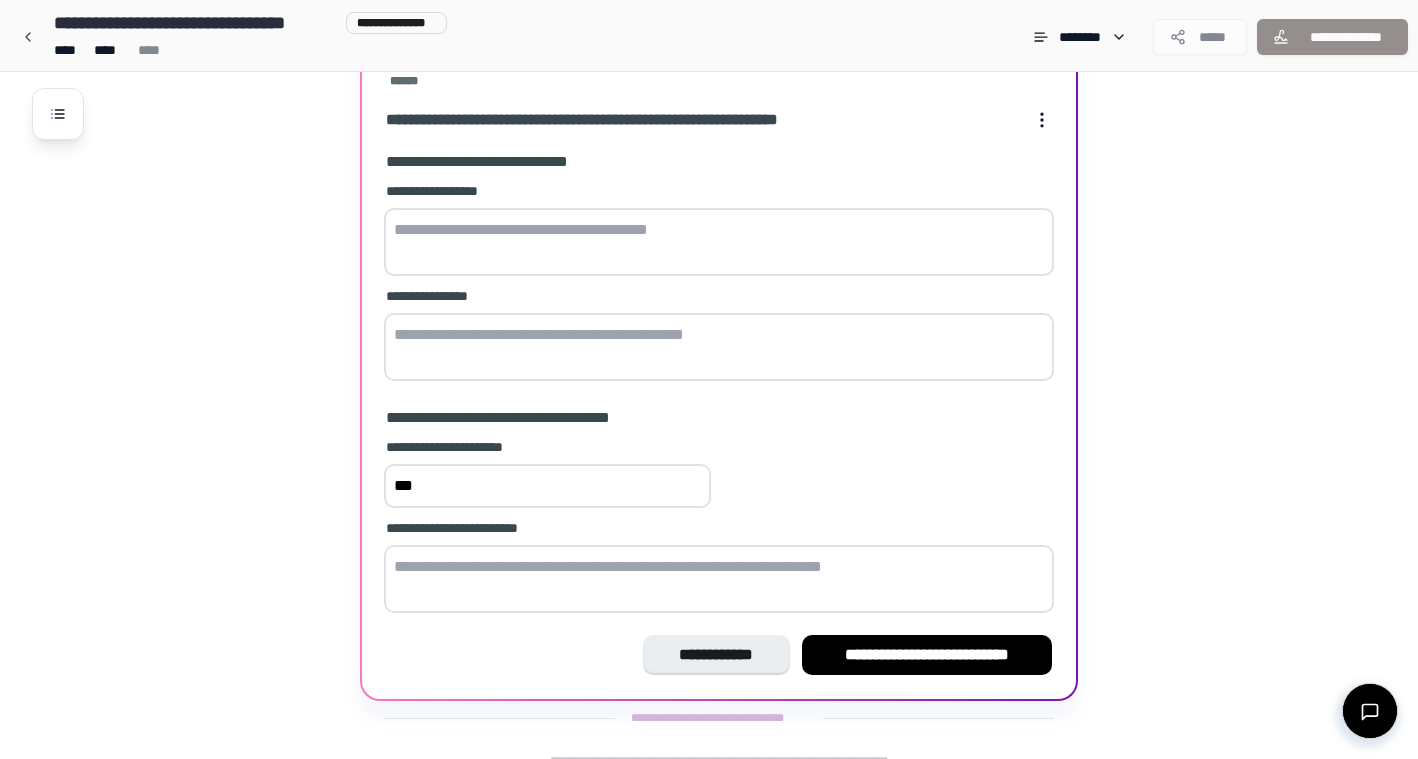 click at bounding box center (719, 579) 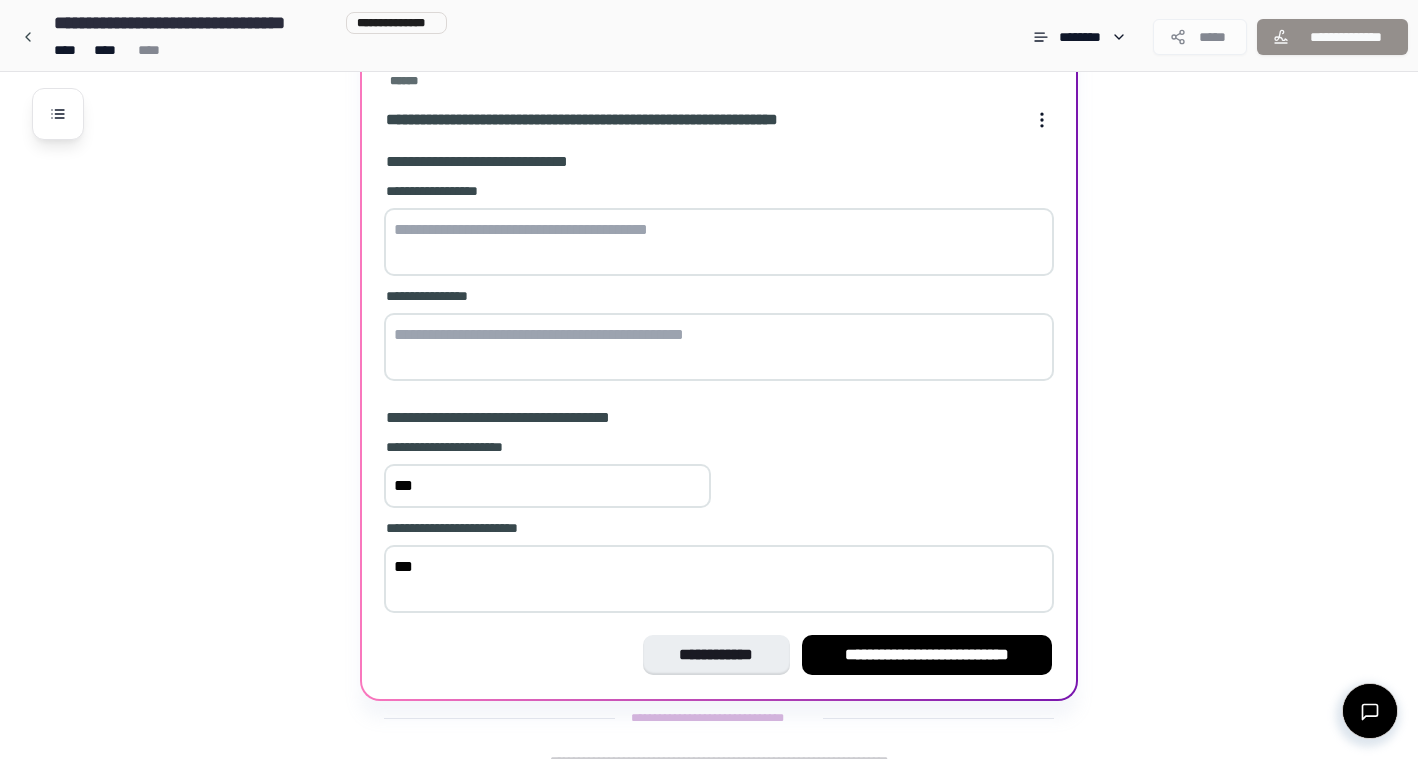 type on "***" 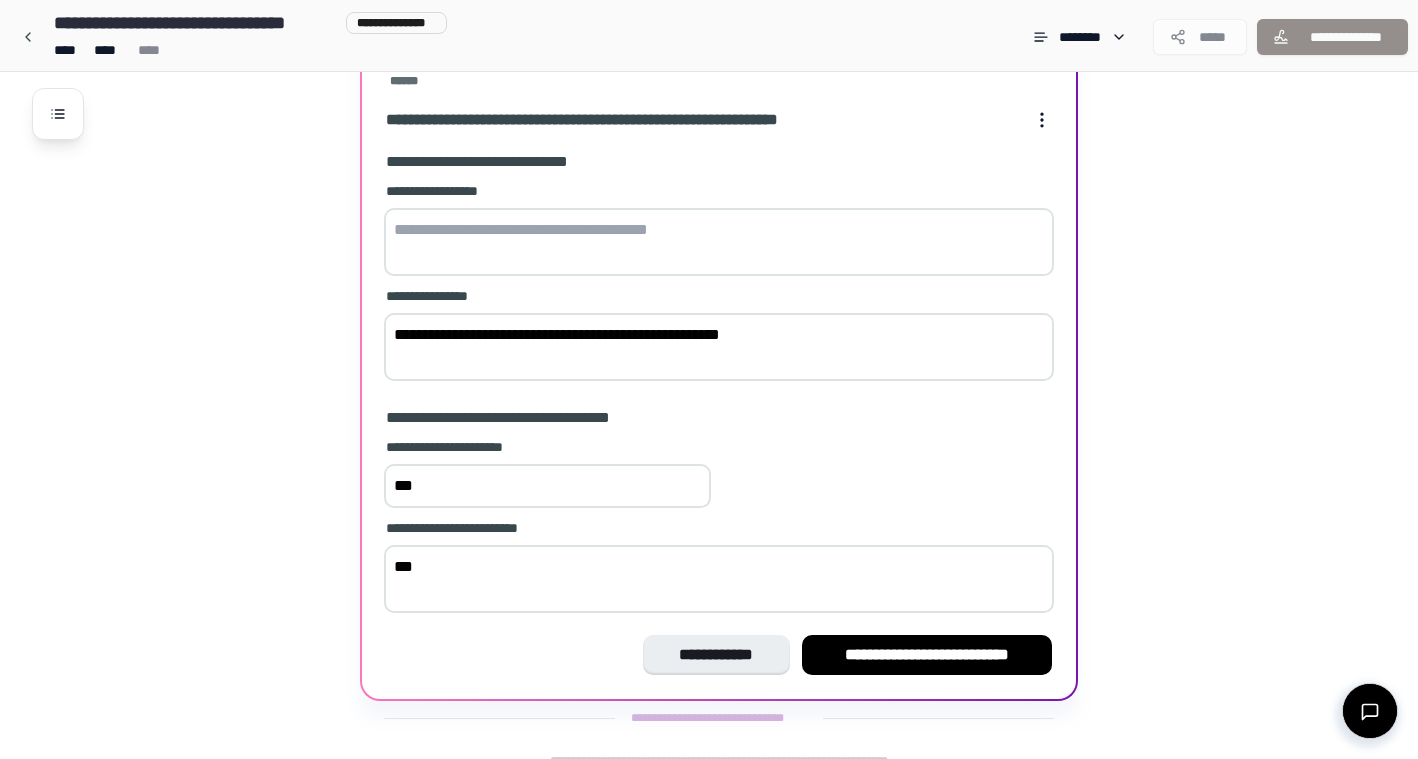 type on "**********" 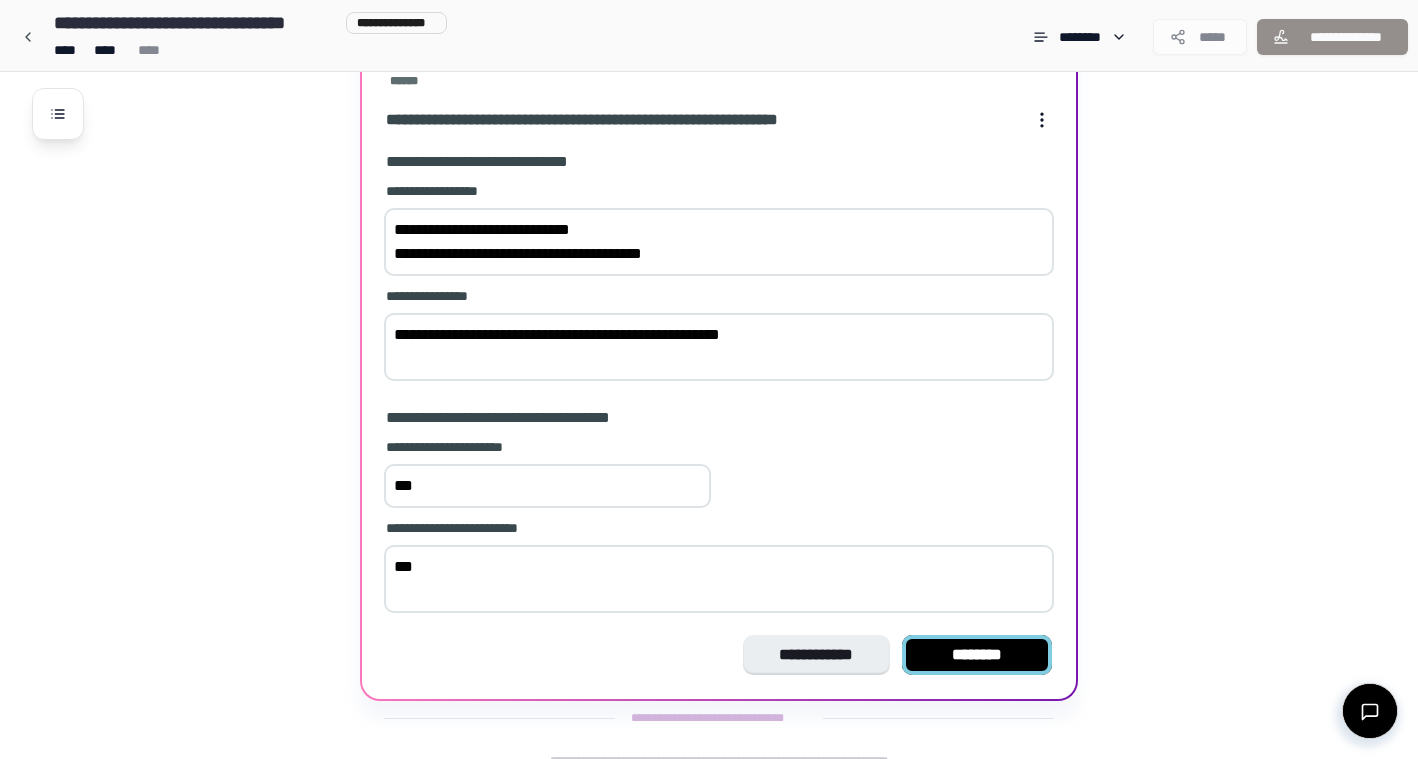type on "**********" 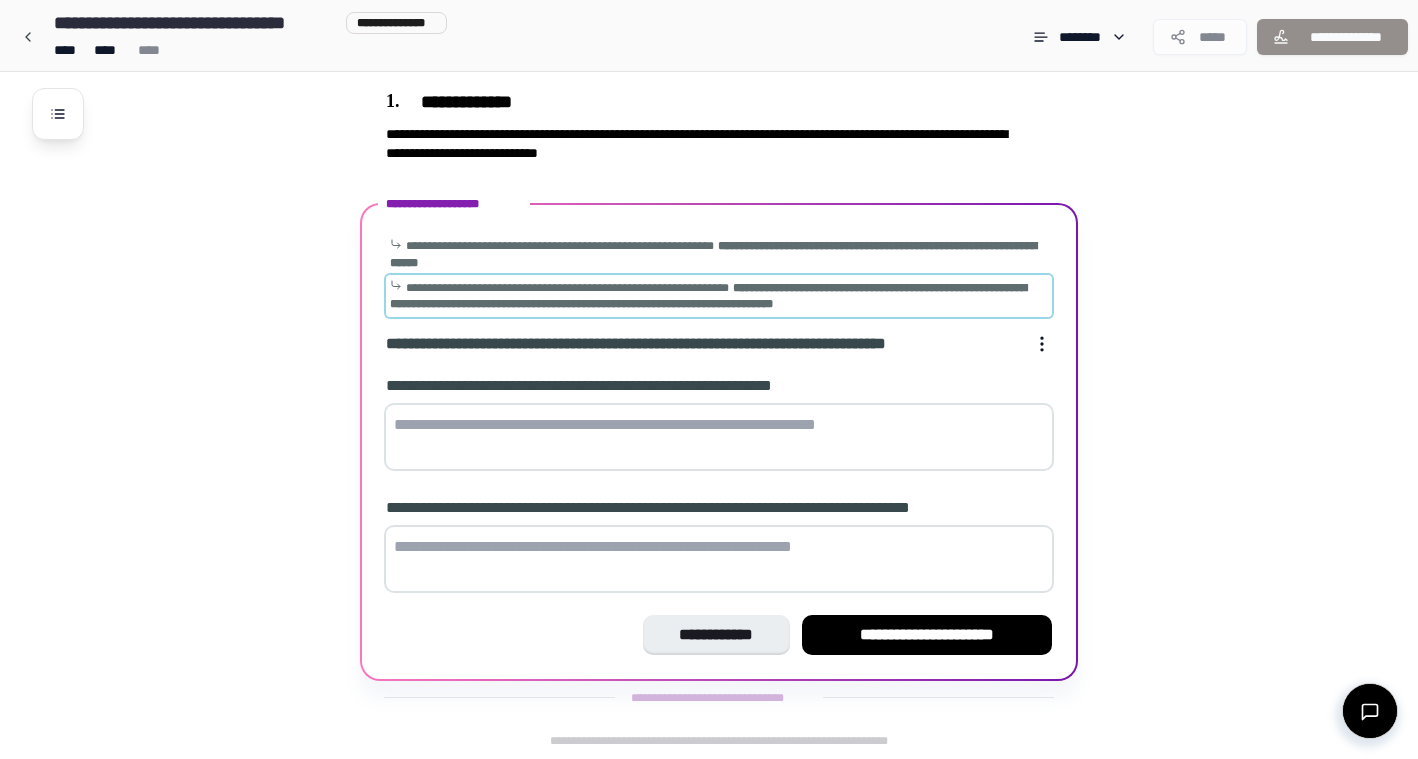 scroll, scrollTop: 487, scrollLeft: 0, axis: vertical 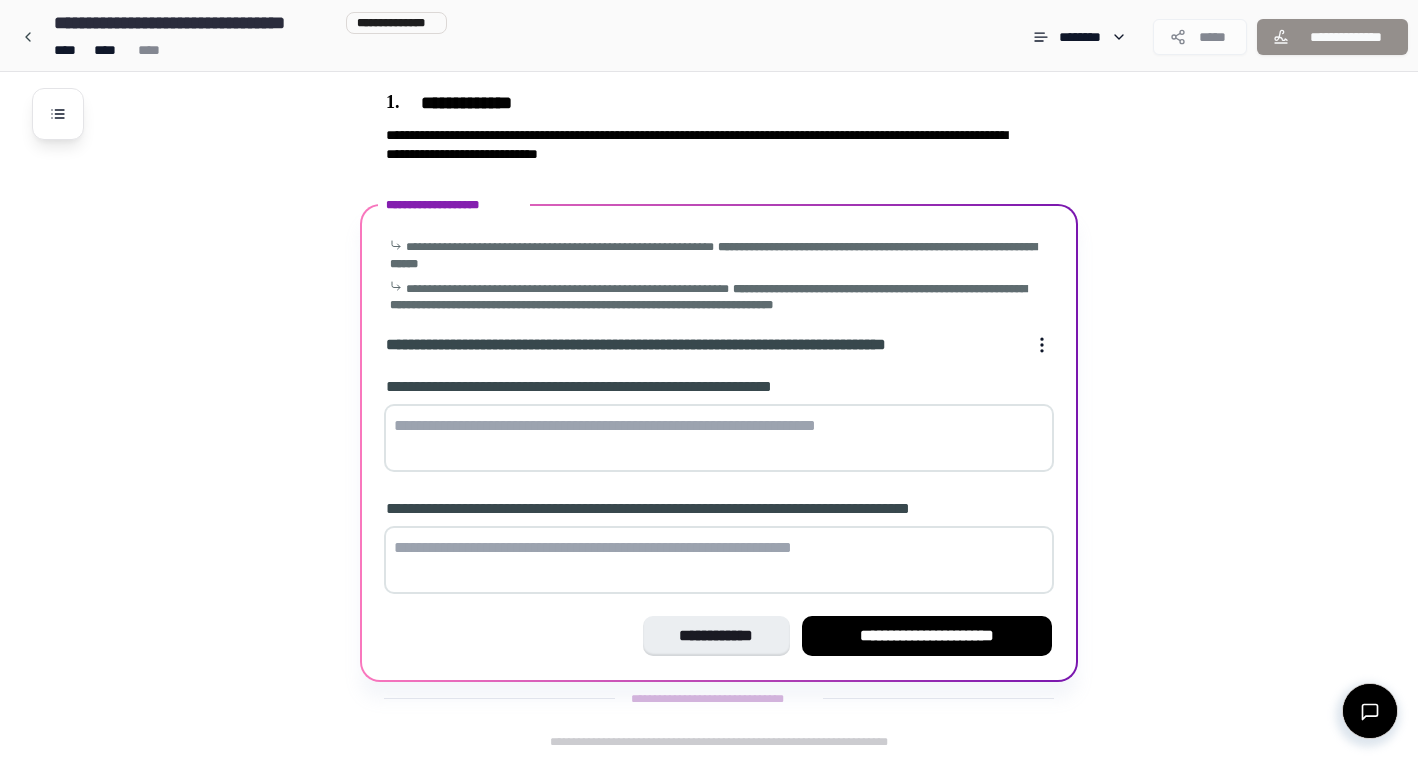 click at bounding box center [719, 438] 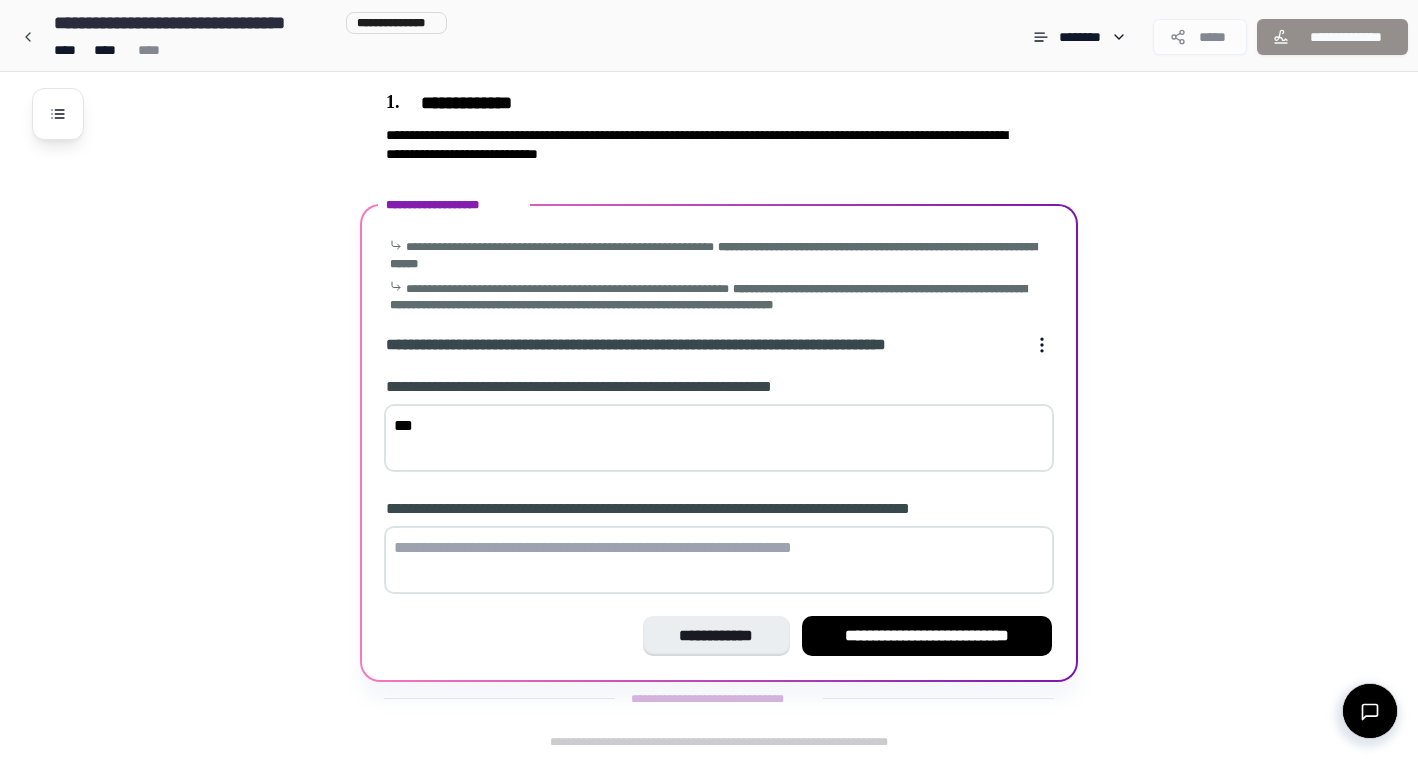 type on "***" 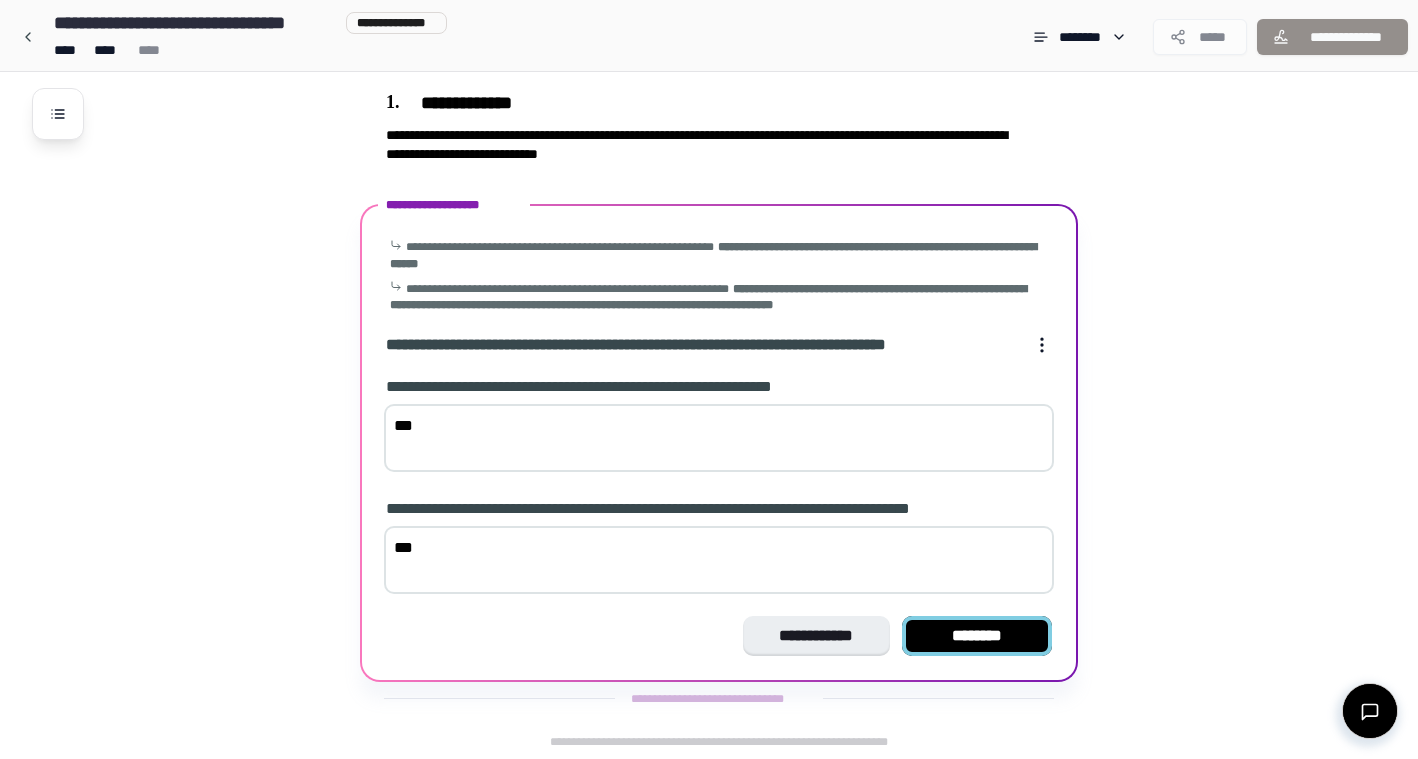 type on "***" 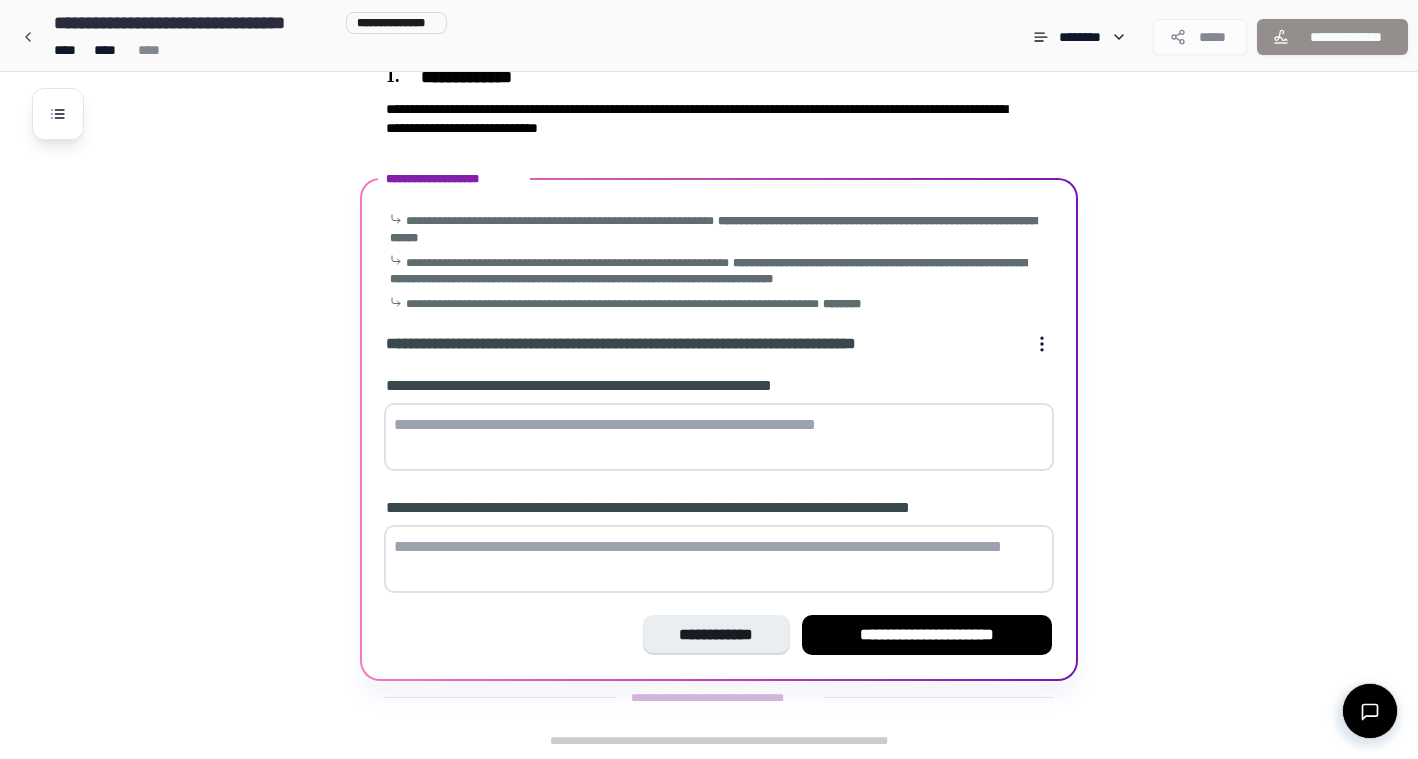 scroll, scrollTop: 512, scrollLeft: 0, axis: vertical 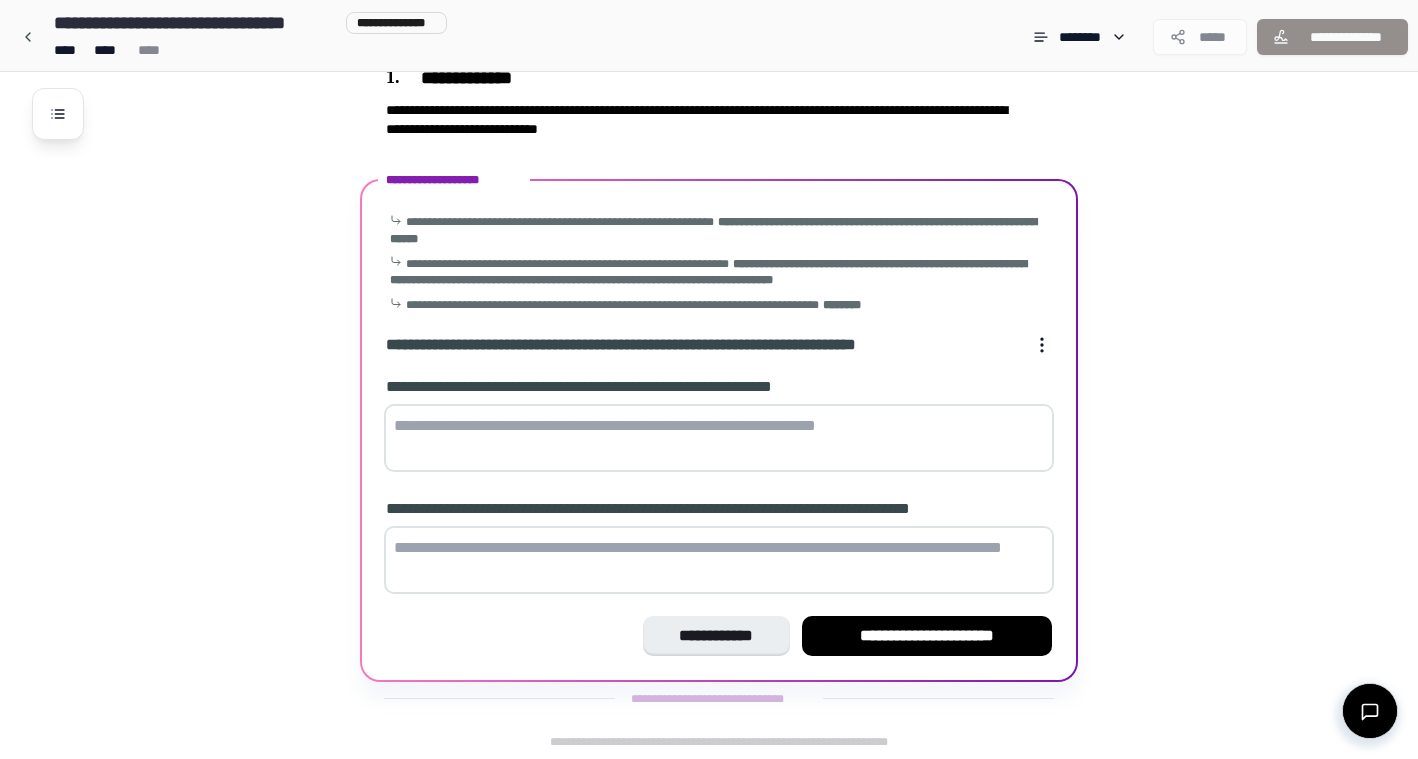 click at bounding box center [719, 438] 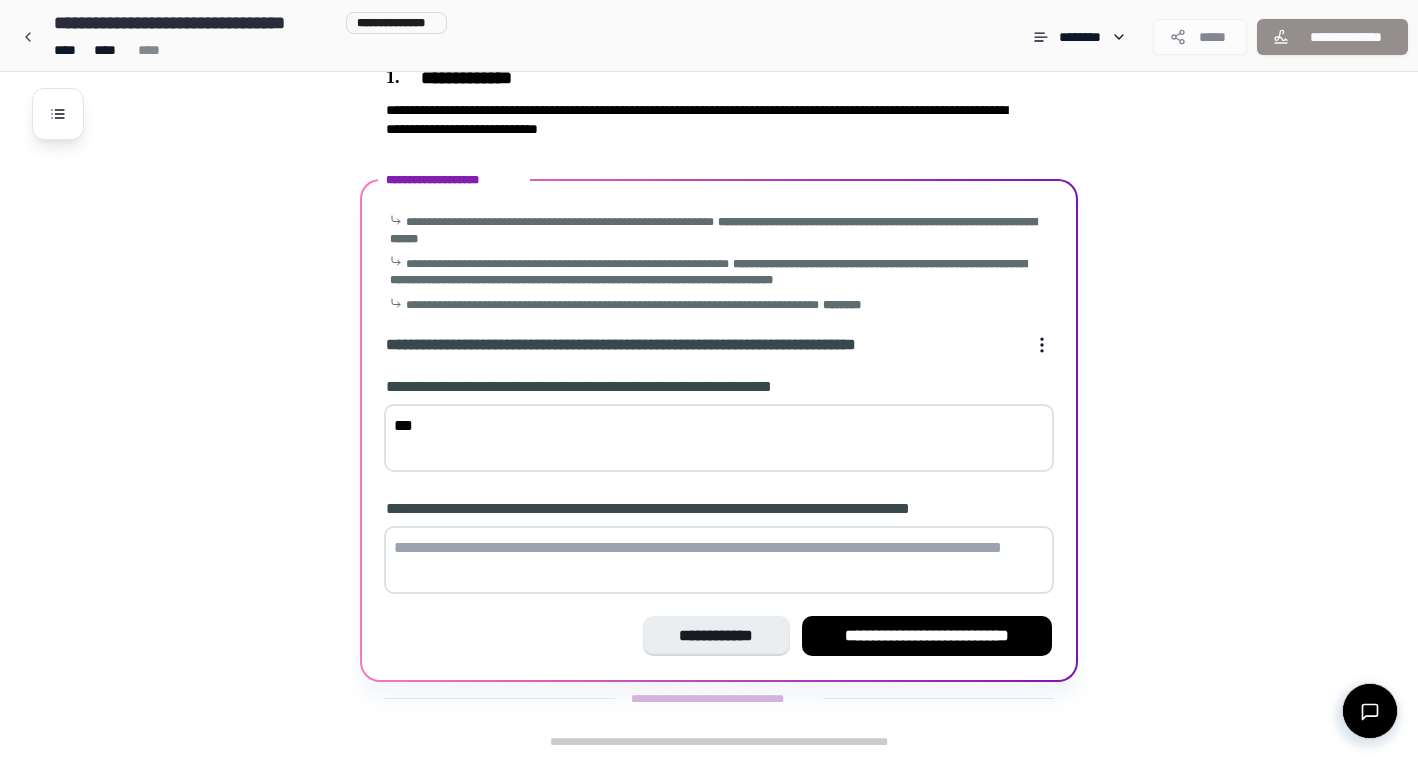 type on "***" 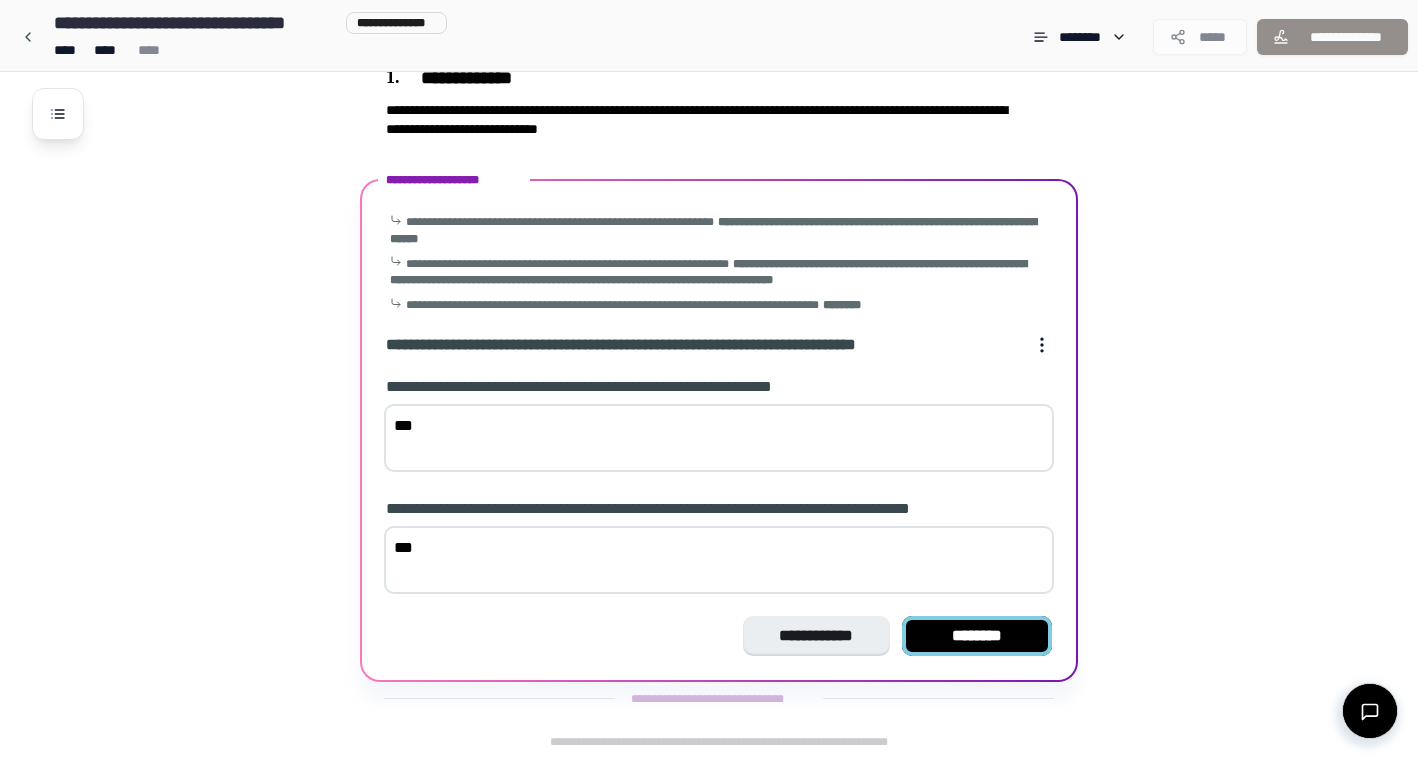 type on "***" 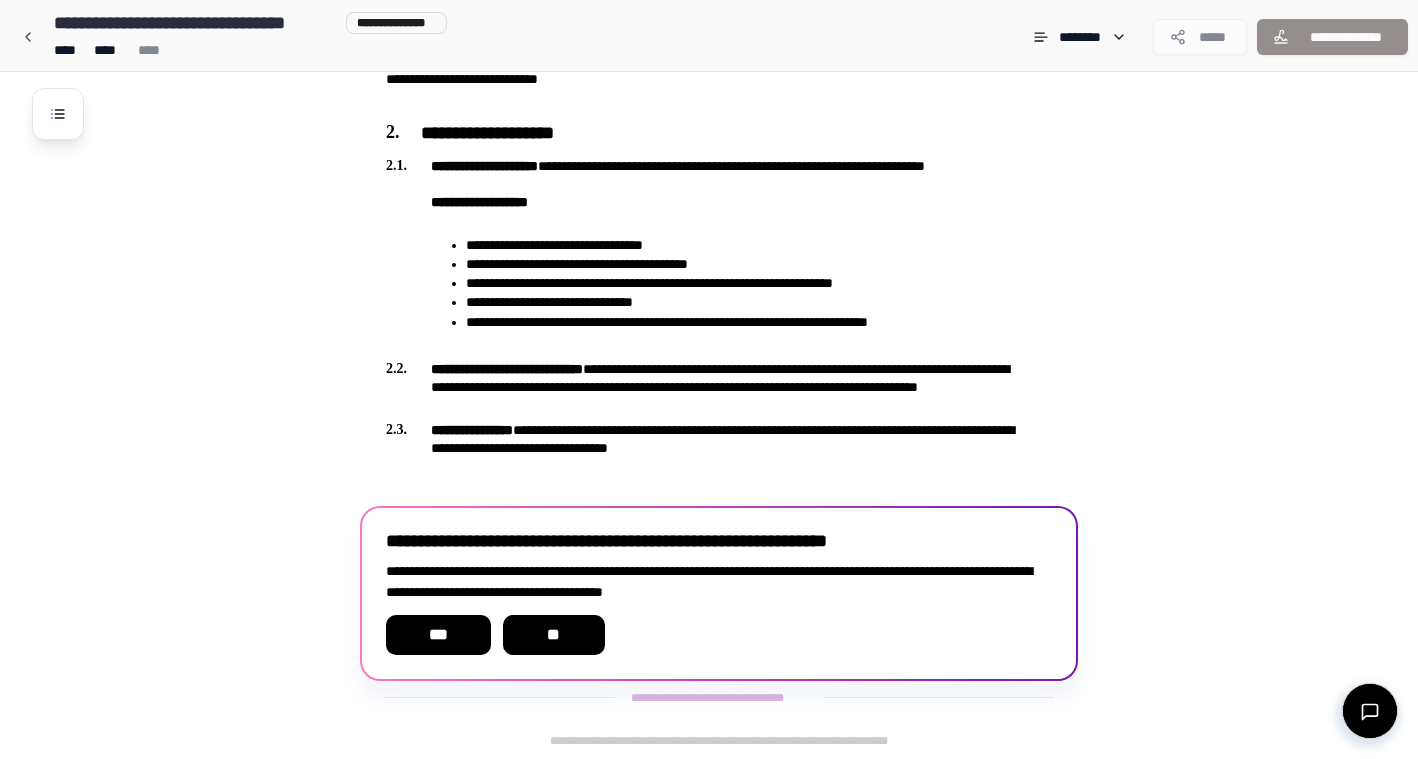 scroll, scrollTop: 562, scrollLeft: 0, axis: vertical 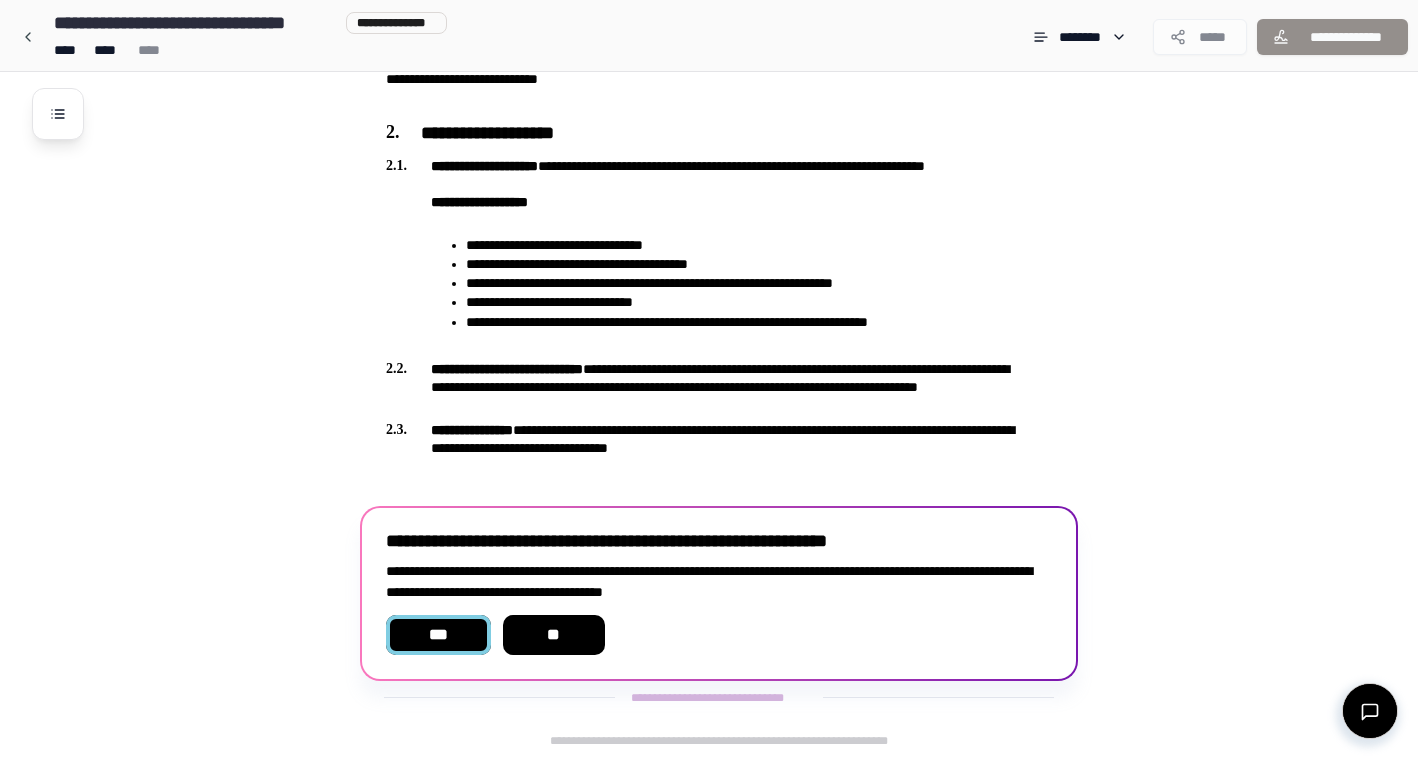 click on "***" at bounding box center (438, 635) 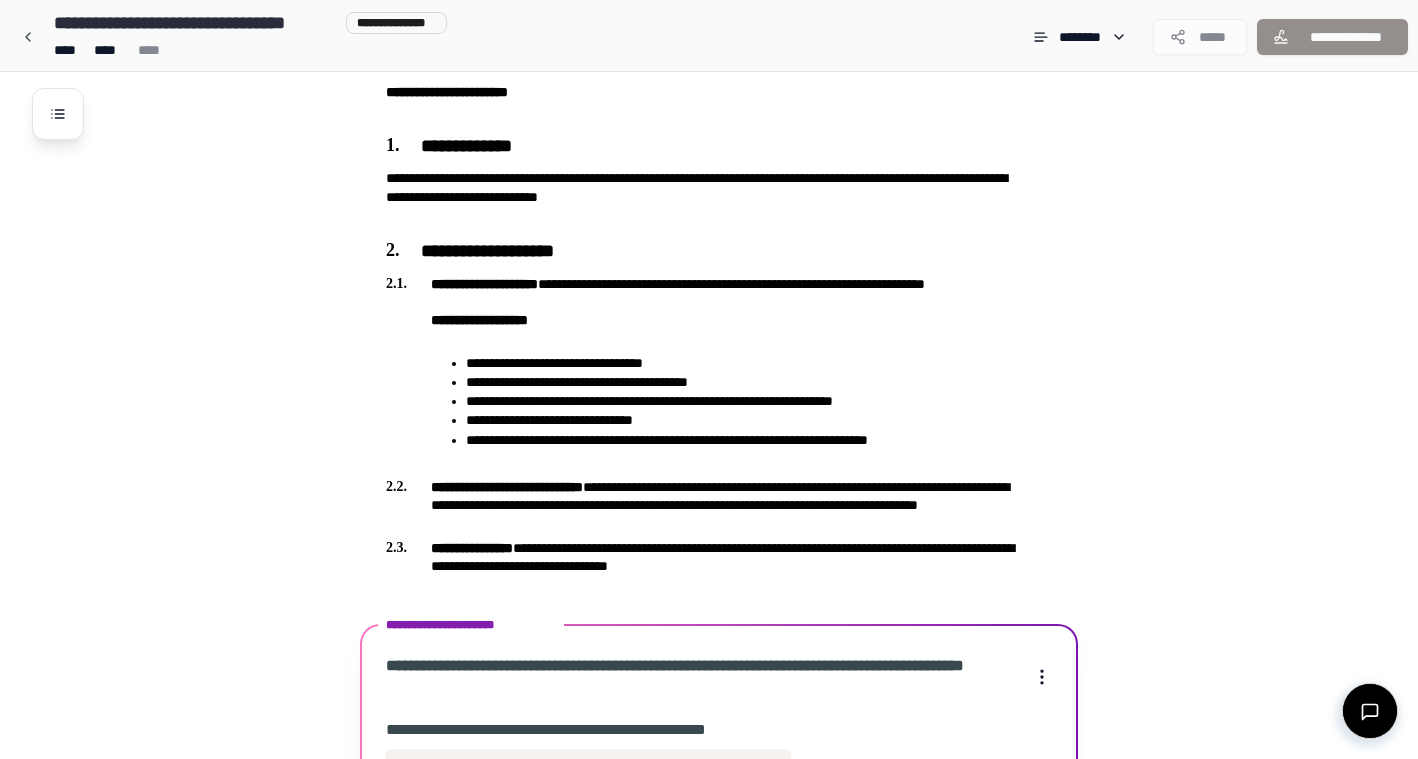 scroll, scrollTop: 861, scrollLeft: 0, axis: vertical 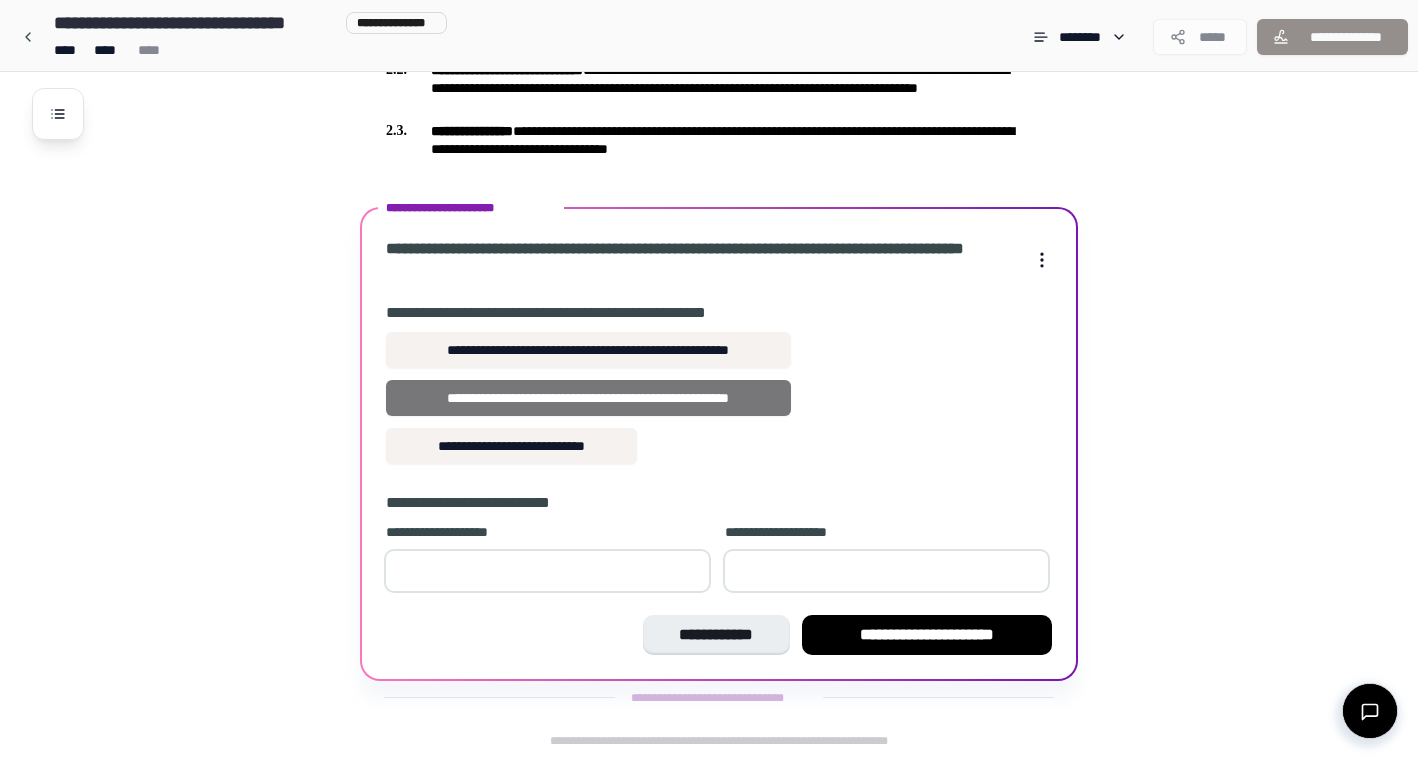 click on "**********" at bounding box center (588, 398) 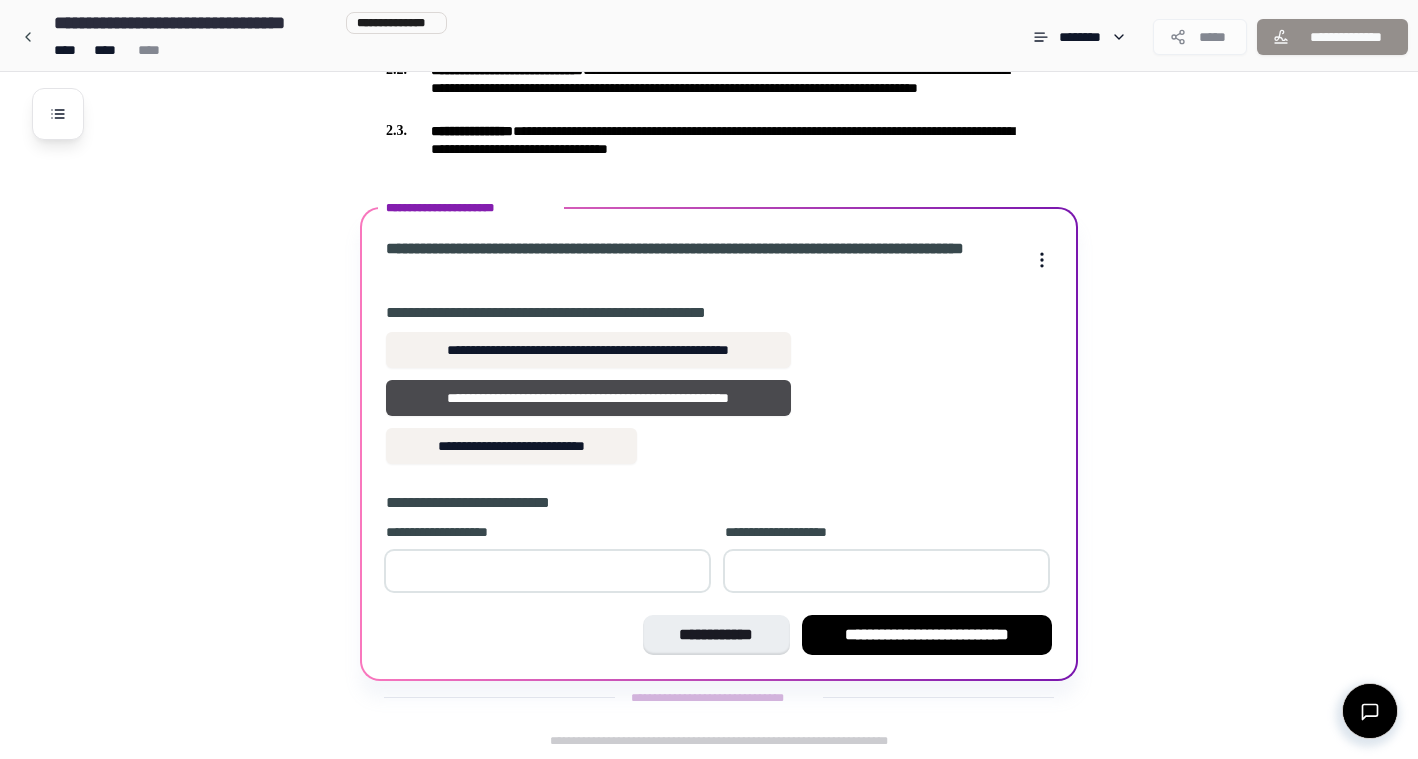 click at bounding box center (547, 571) 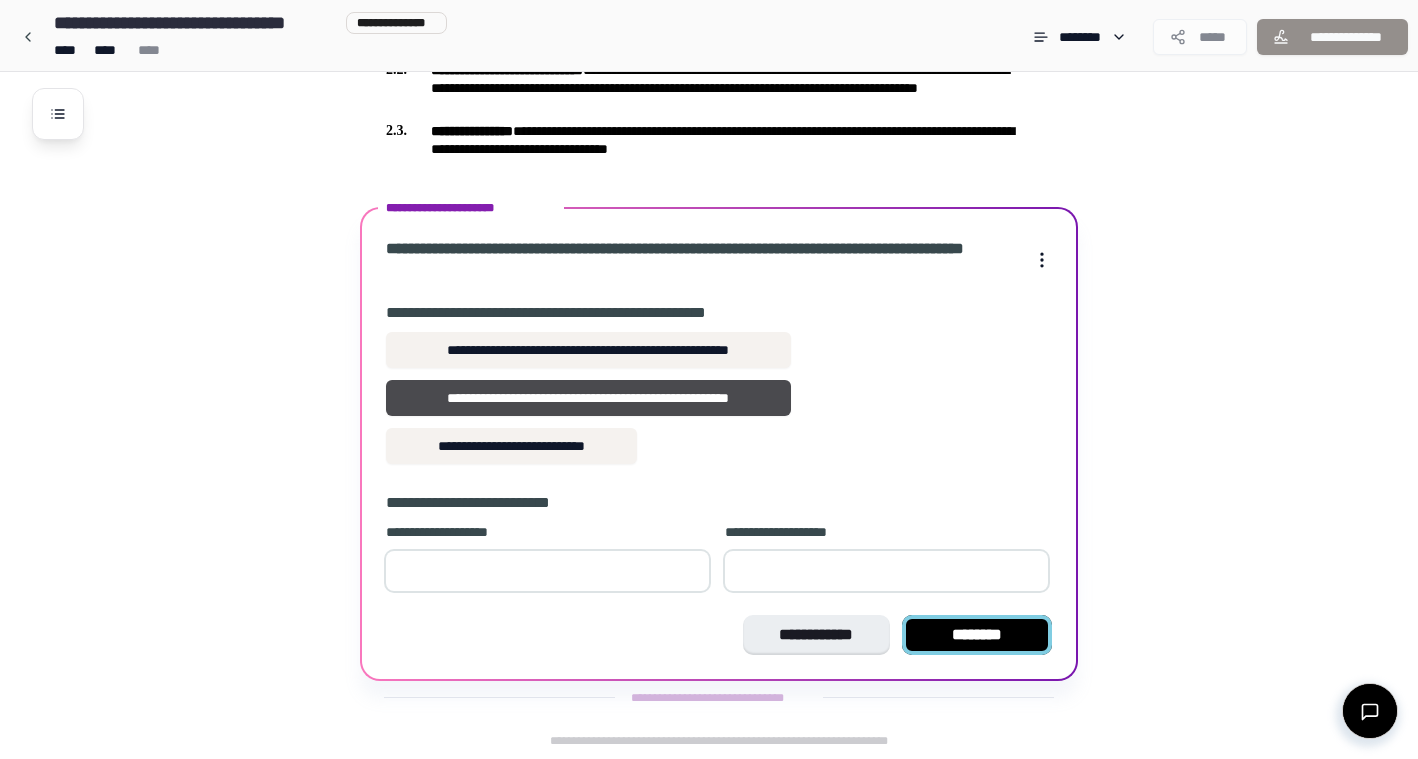 type on "**" 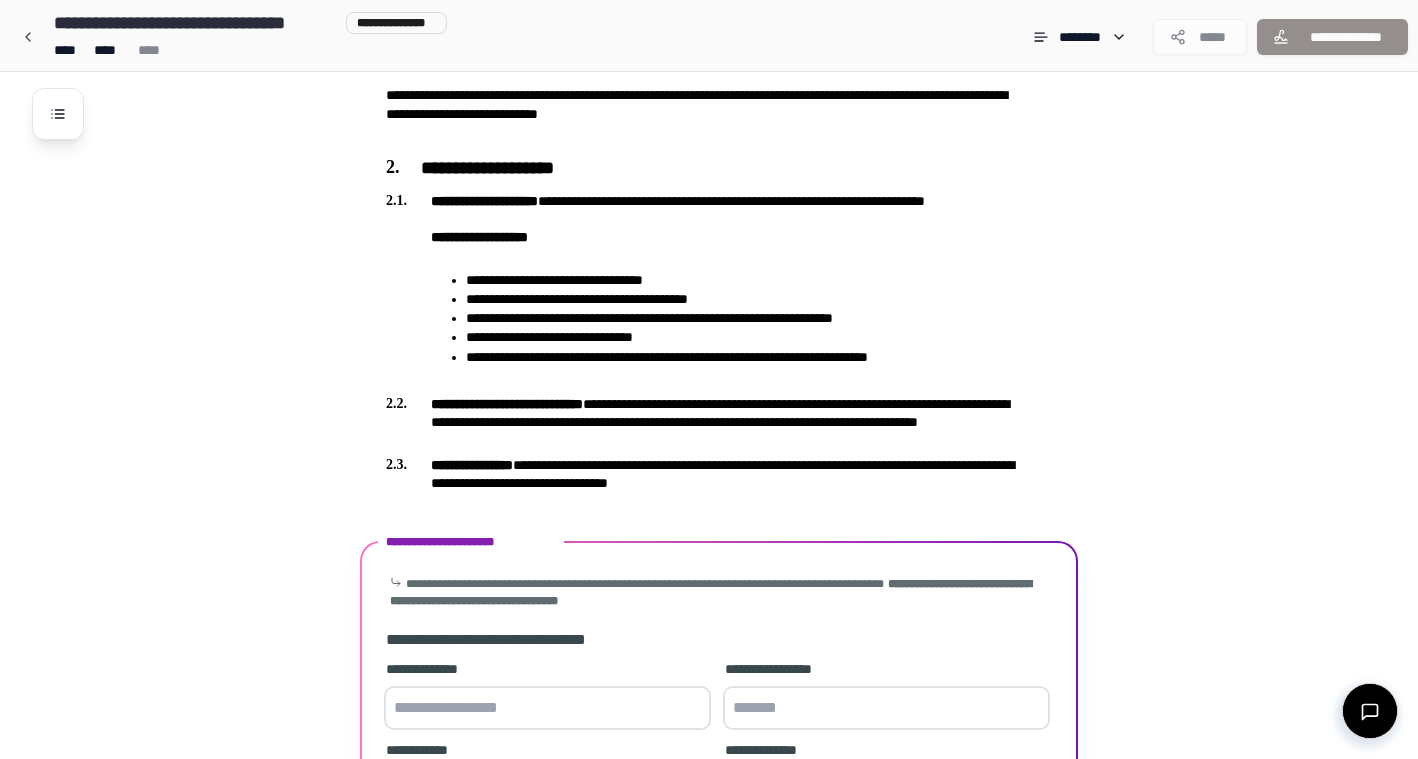 scroll, scrollTop: 745, scrollLeft: 0, axis: vertical 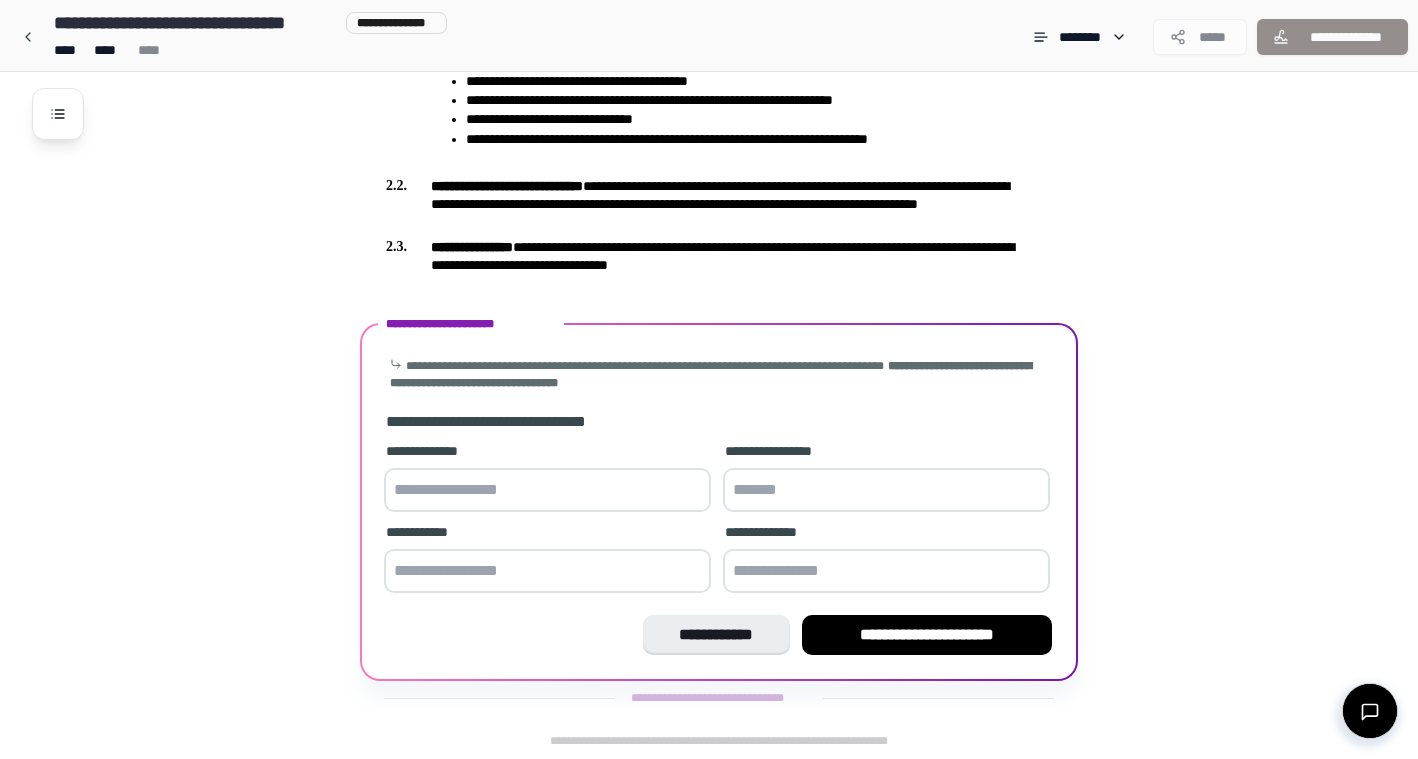 click at bounding box center [547, 490] 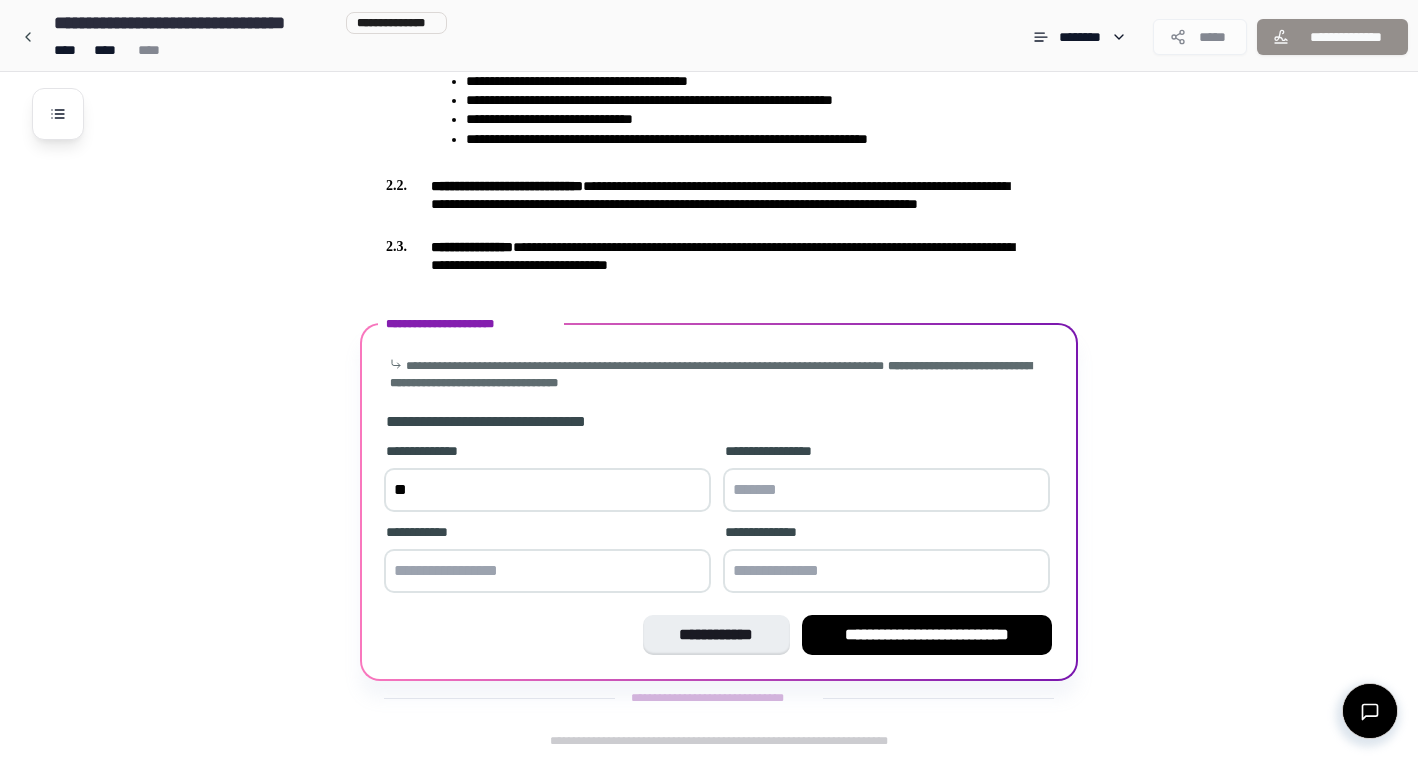 type on "**" 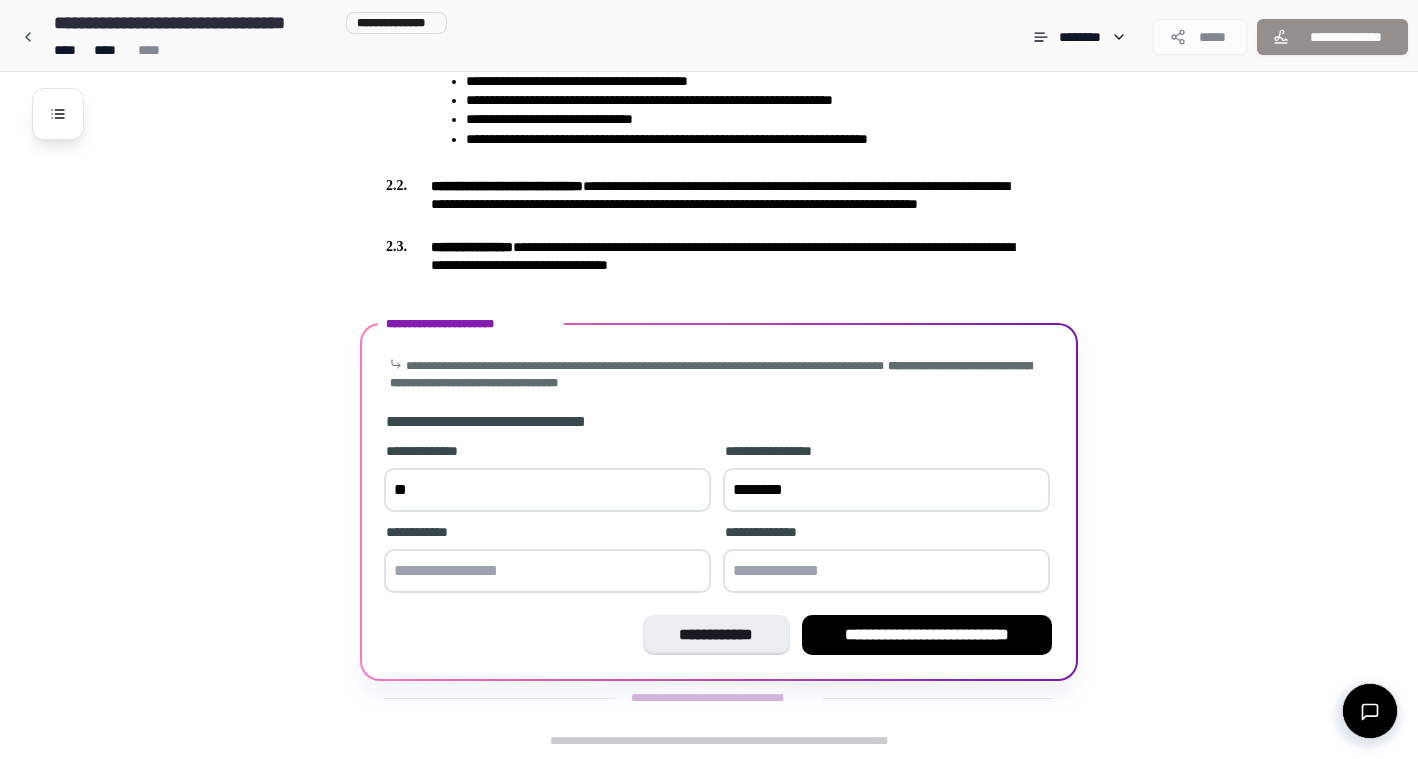 type on "********" 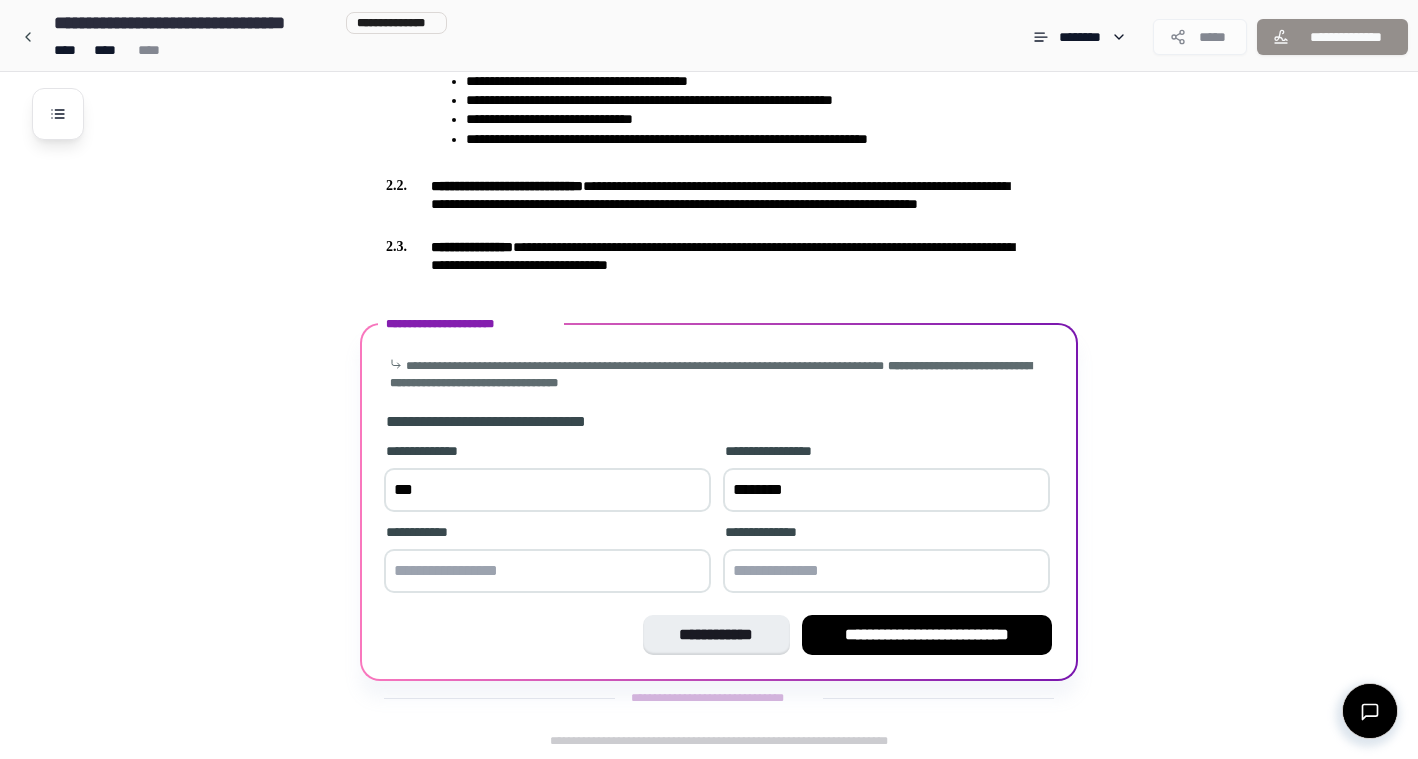type on "***" 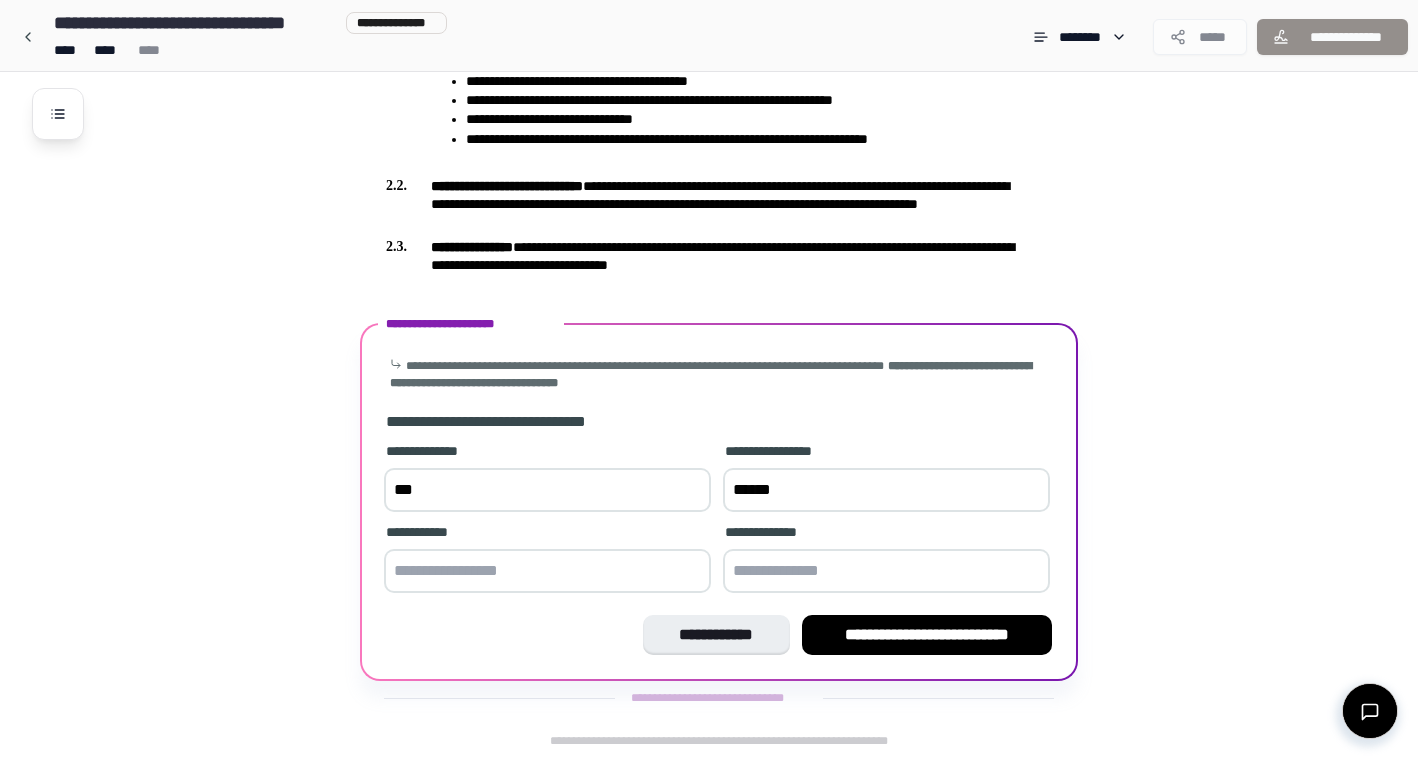 type on "******" 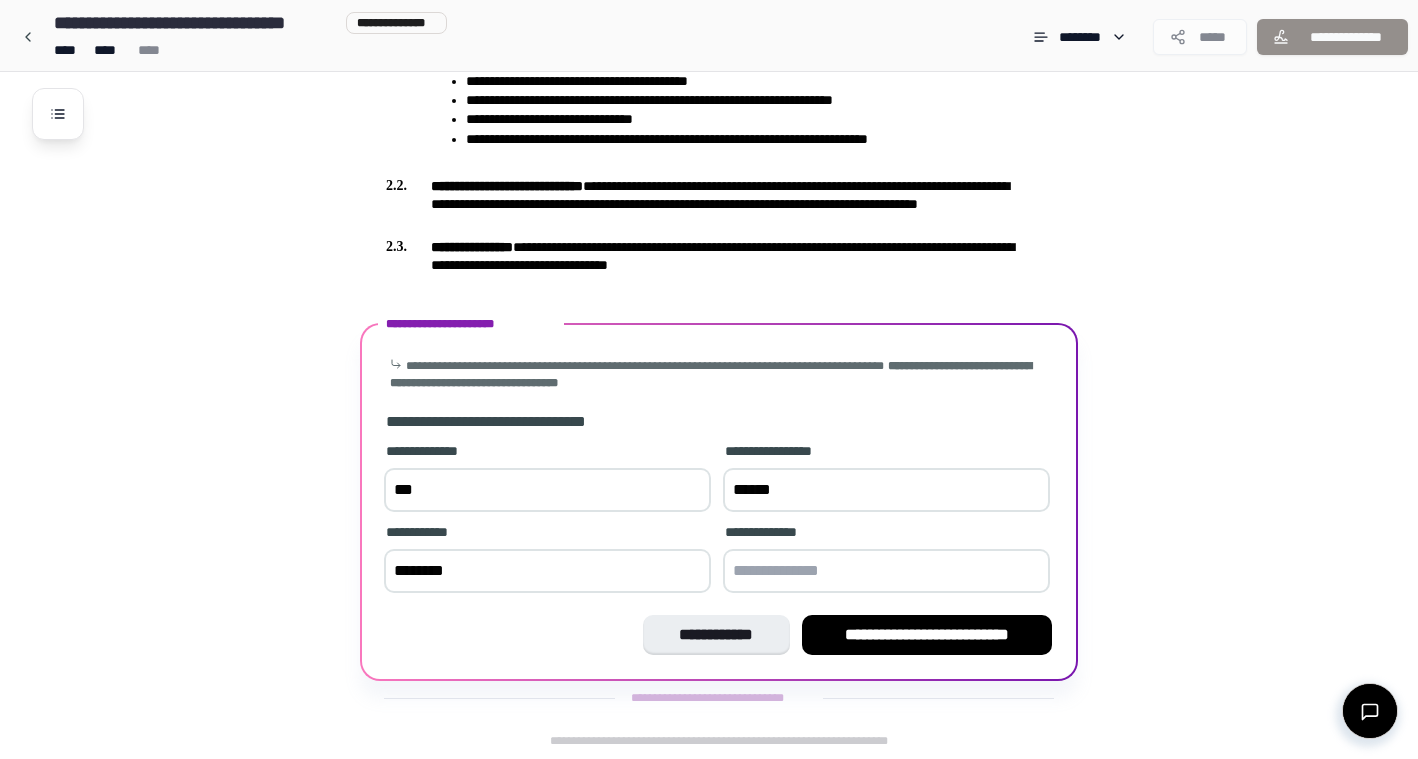 type on "********" 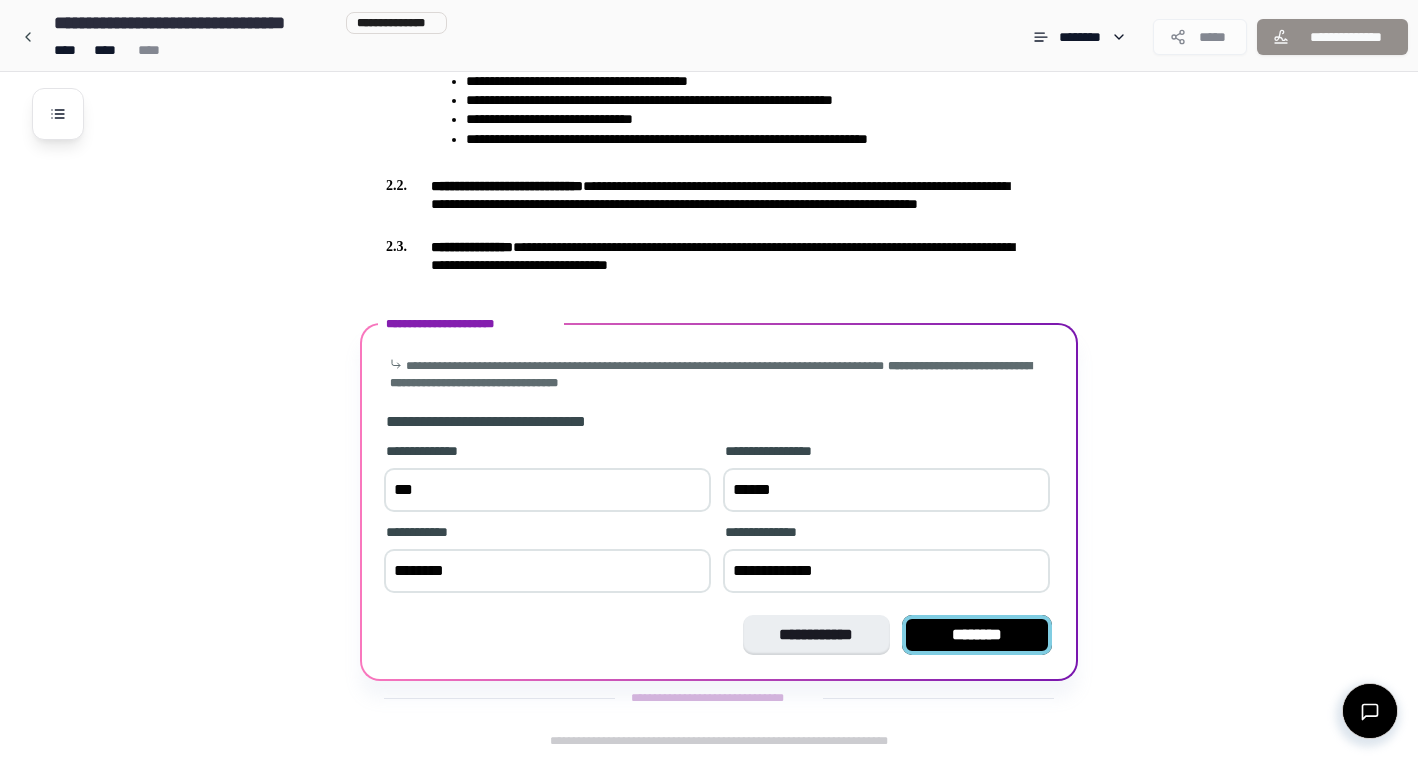 type on "**********" 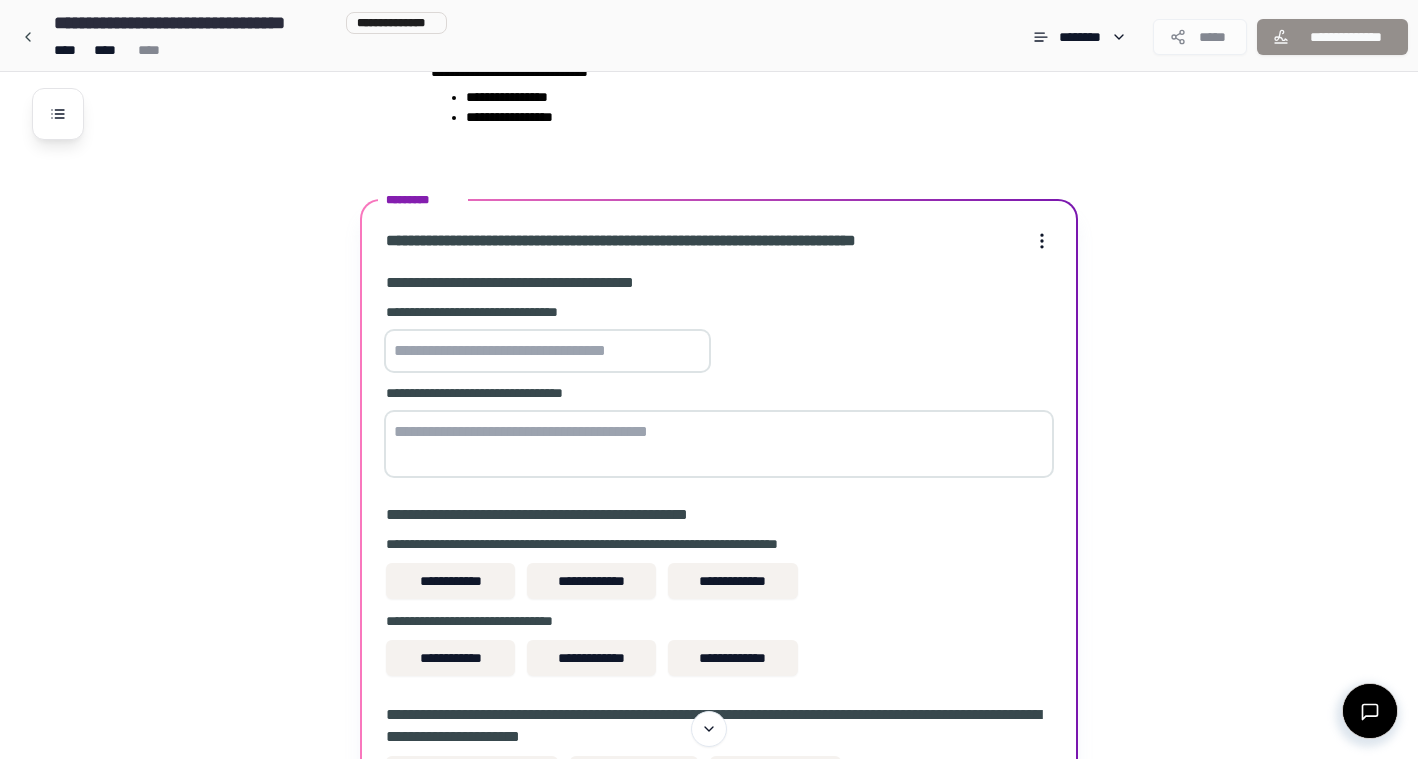 scroll, scrollTop: 1153, scrollLeft: 0, axis: vertical 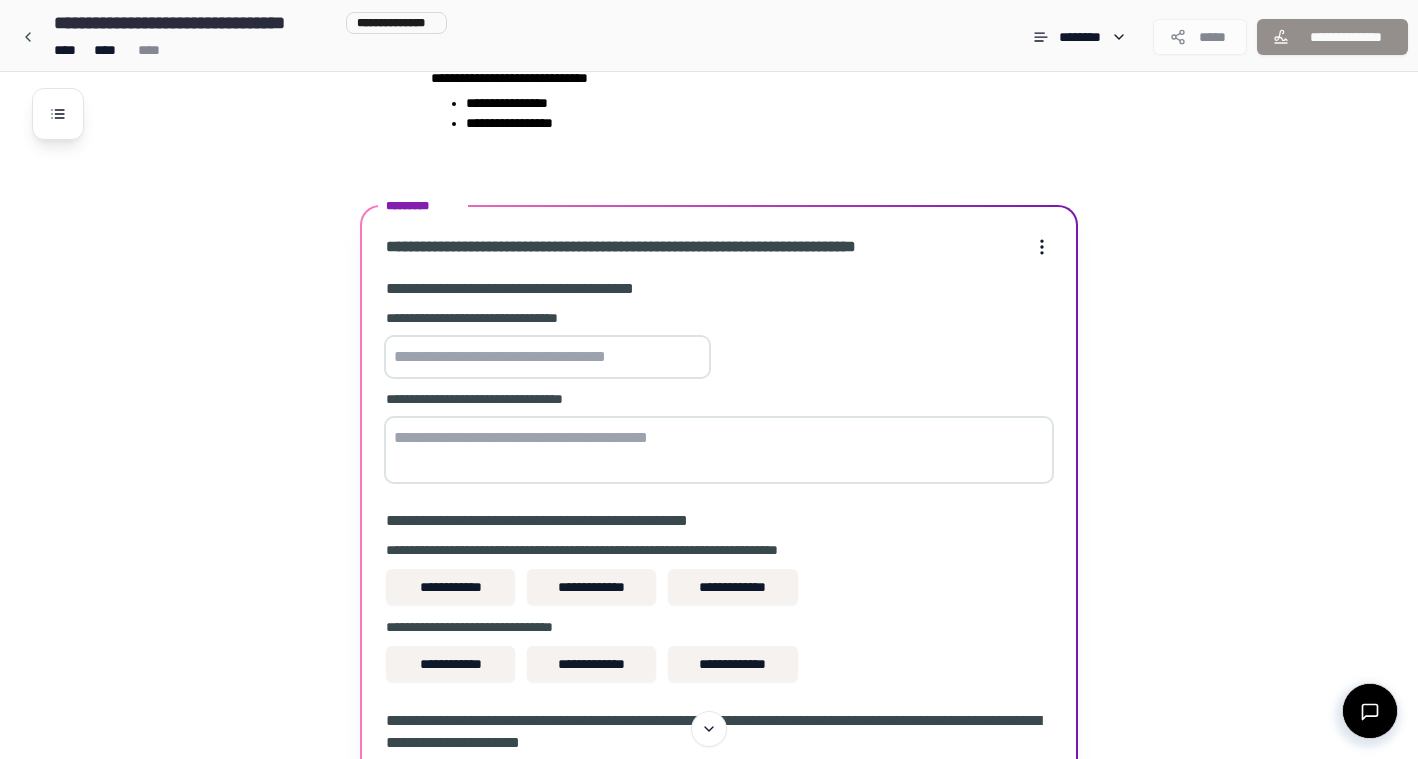 click at bounding box center (547, 357) 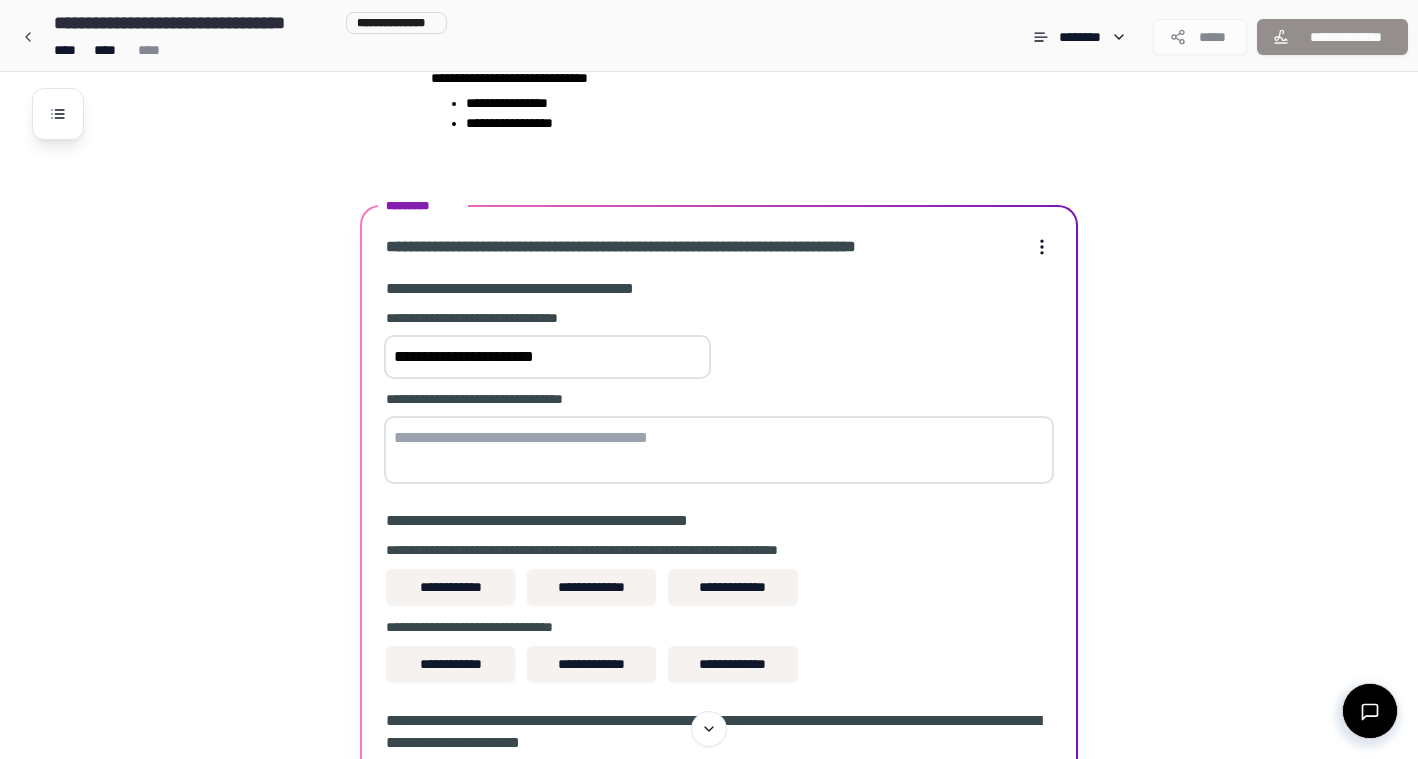 type on "**********" 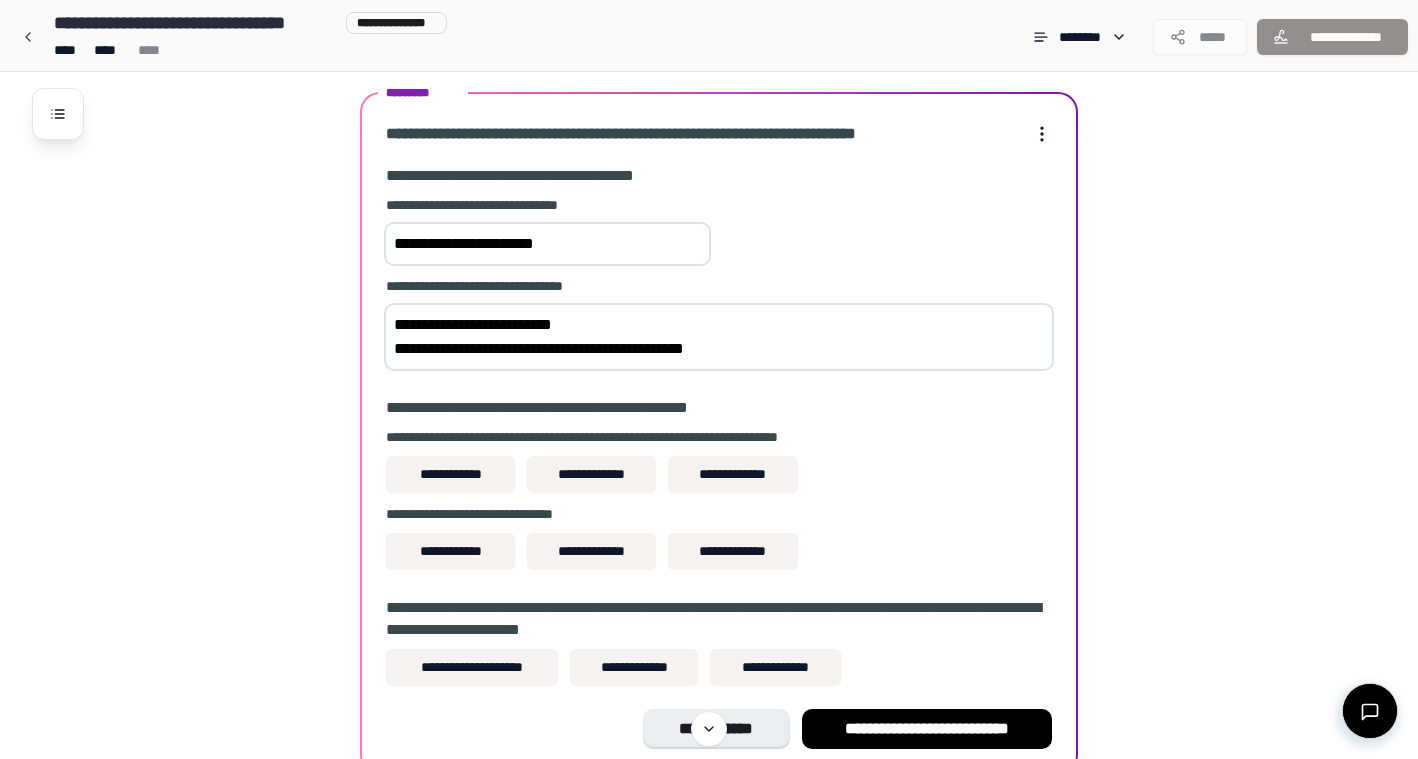 scroll, scrollTop: 1271, scrollLeft: 0, axis: vertical 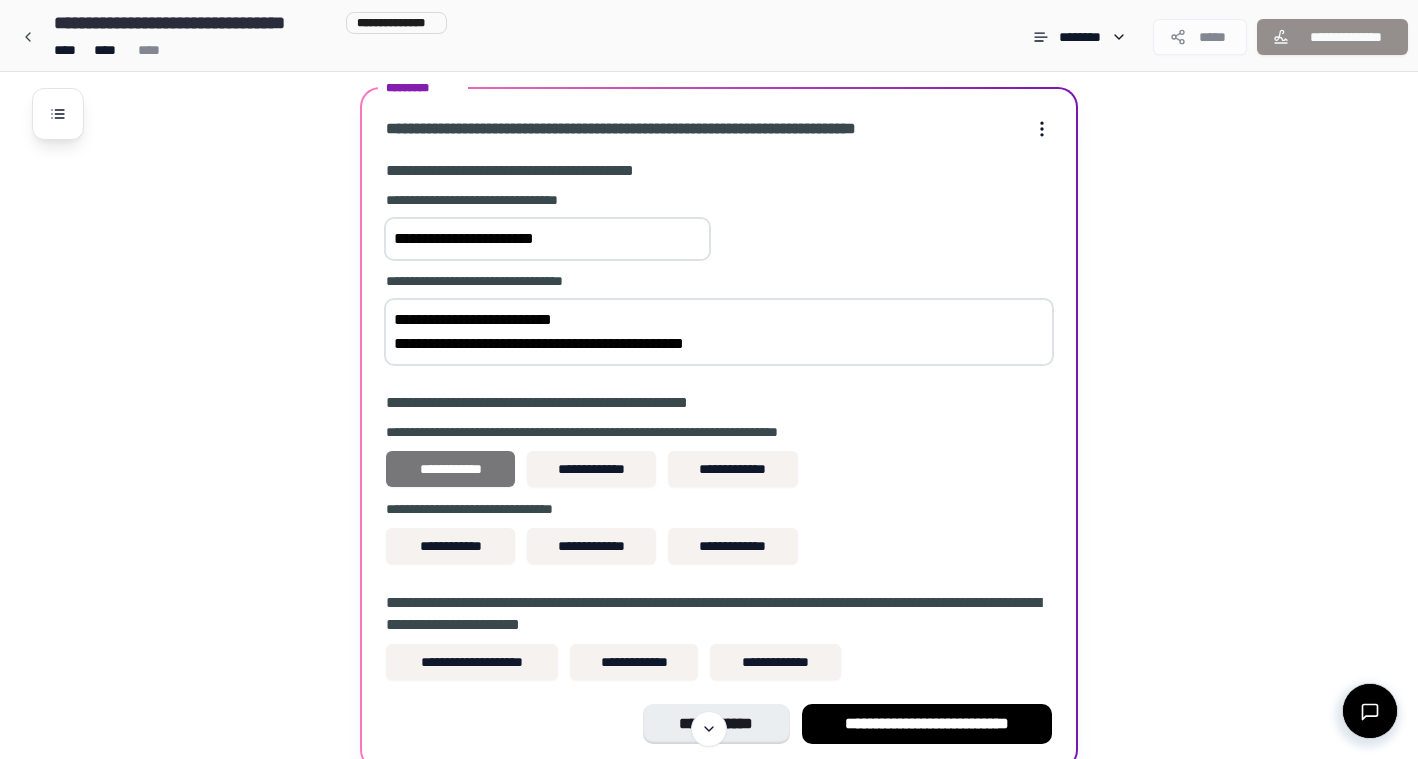 type on "**********" 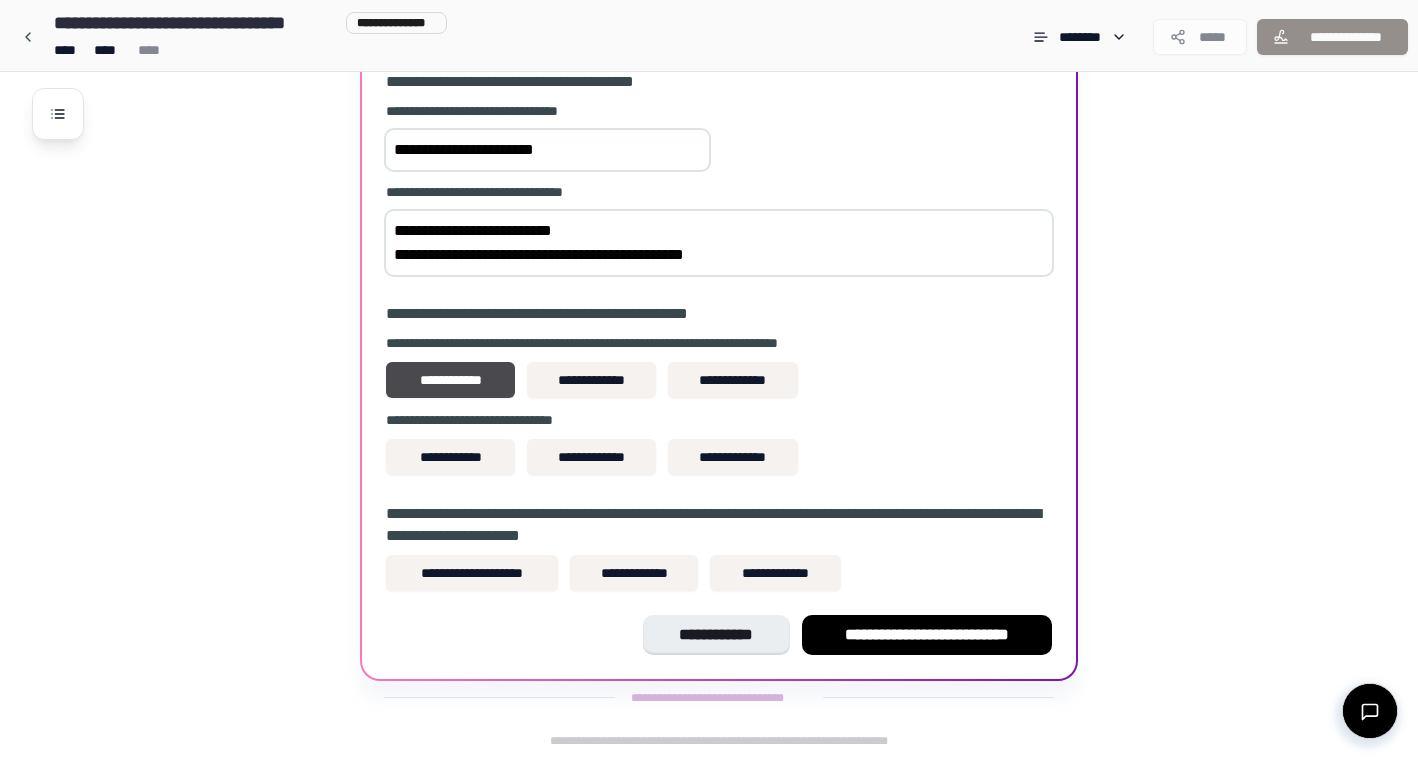 scroll, scrollTop: 1360, scrollLeft: 0, axis: vertical 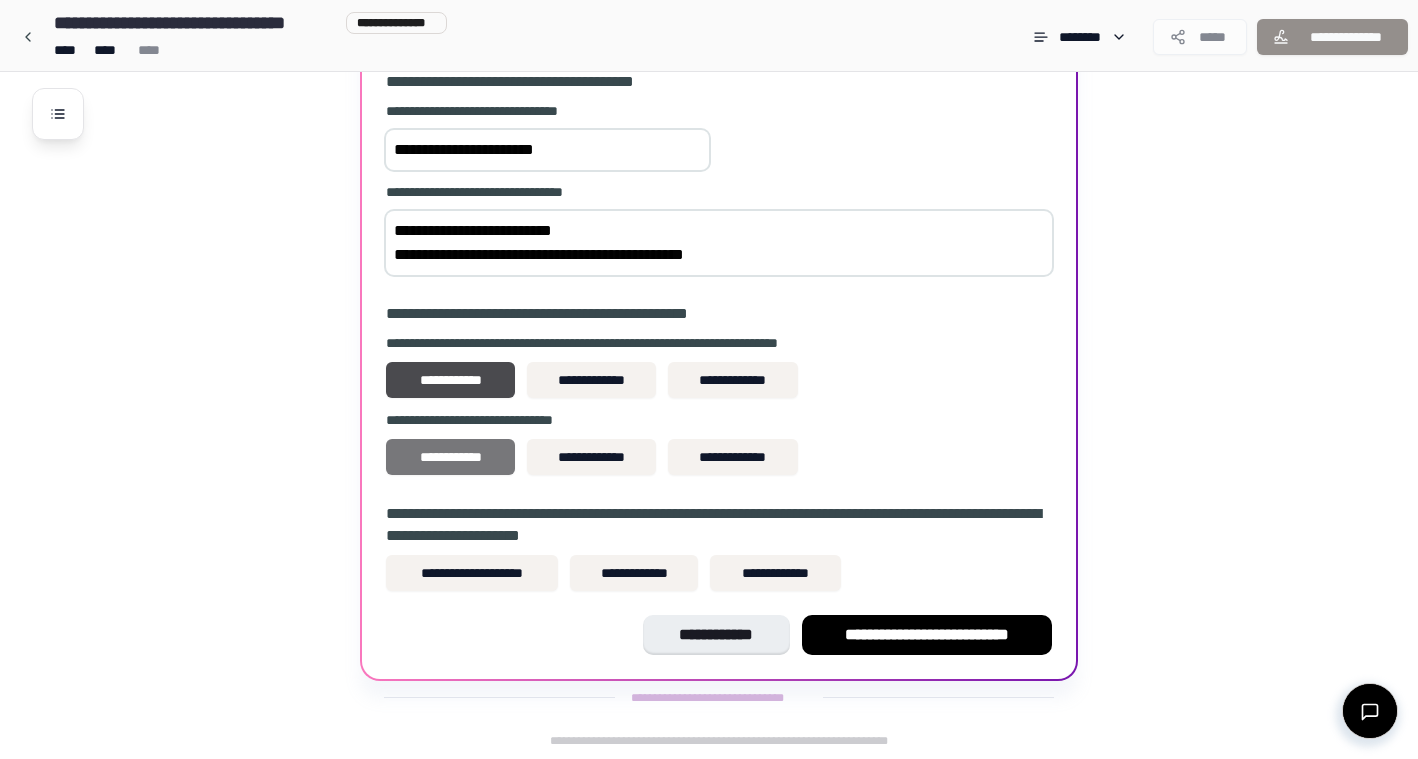click on "**********" at bounding box center (450, 457) 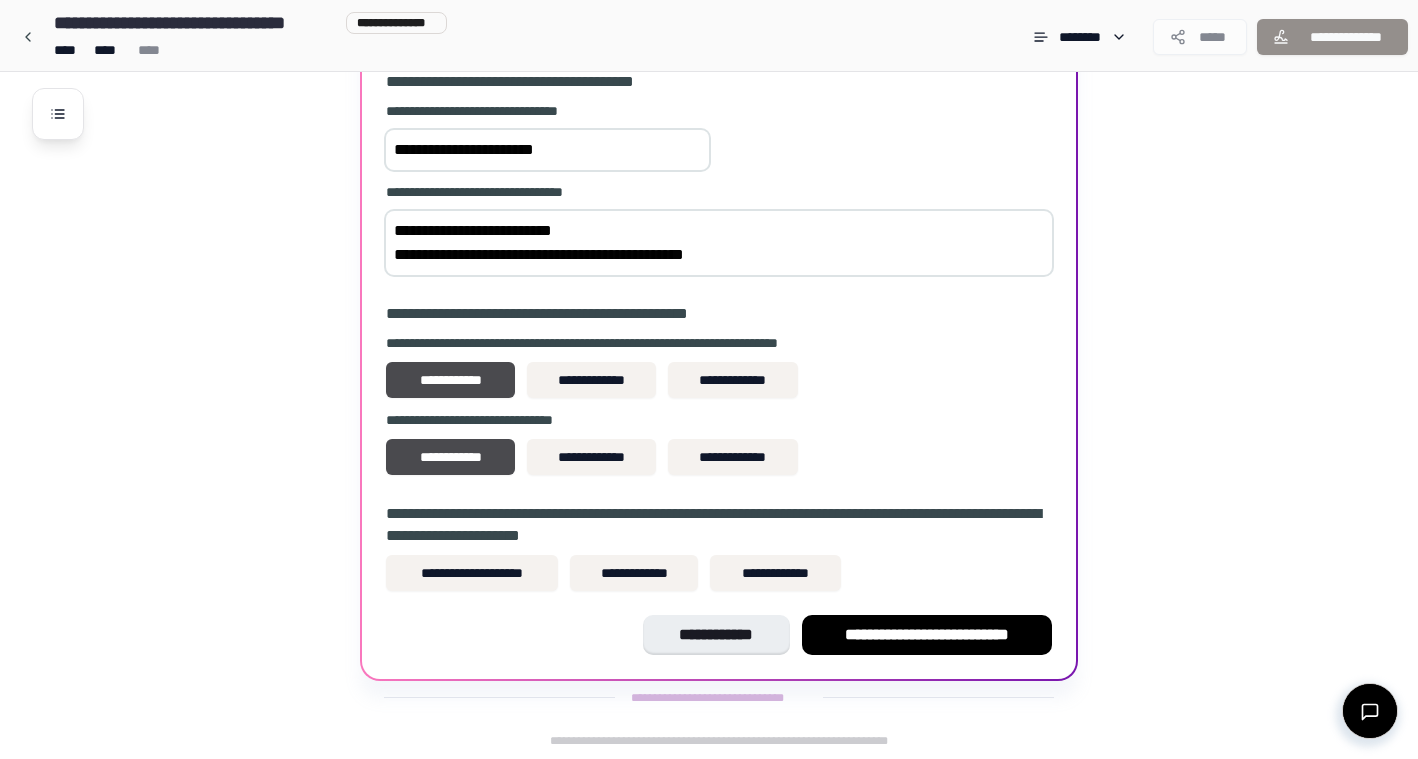 scroll, scrollTop: 1360, scrollLeft: 0, axis: vertical 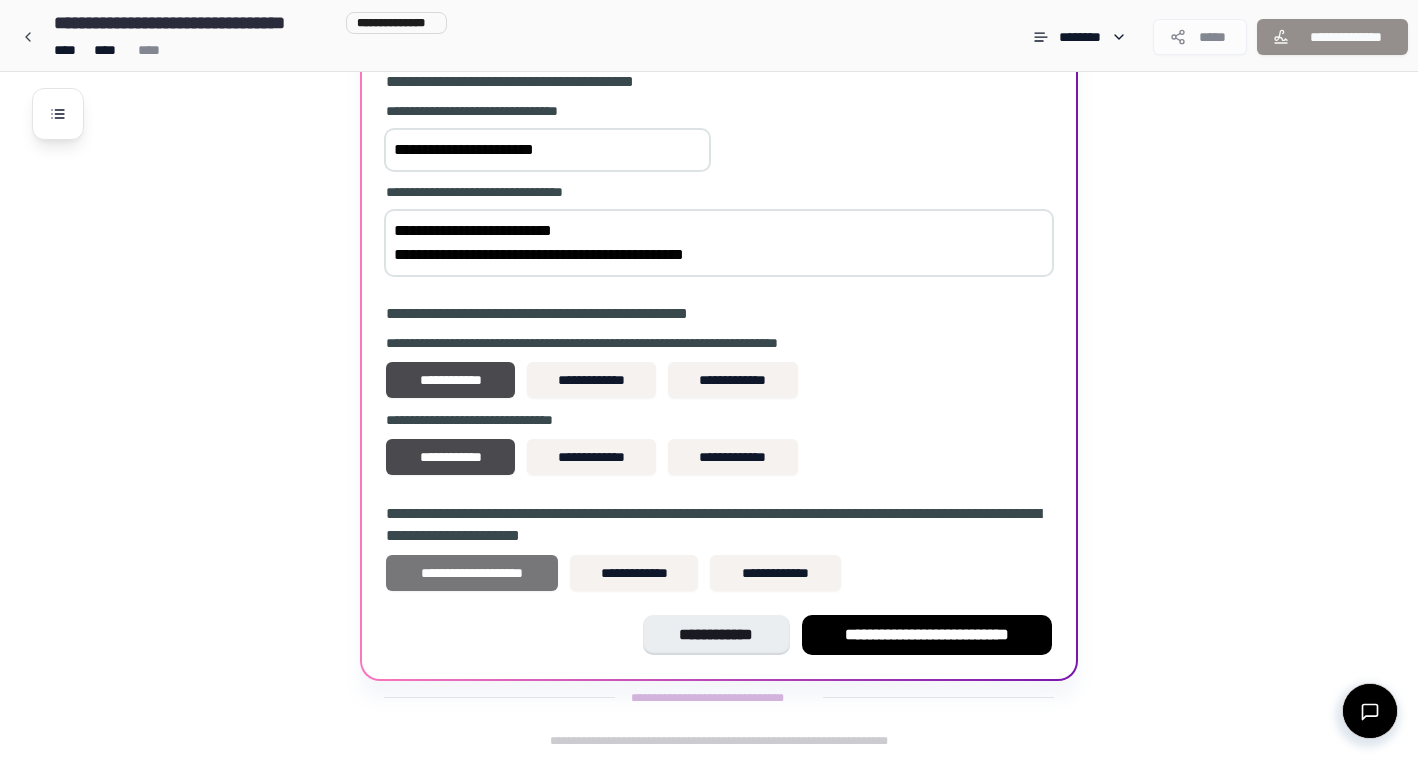 click on "**********" at bounding box center (472, 573) 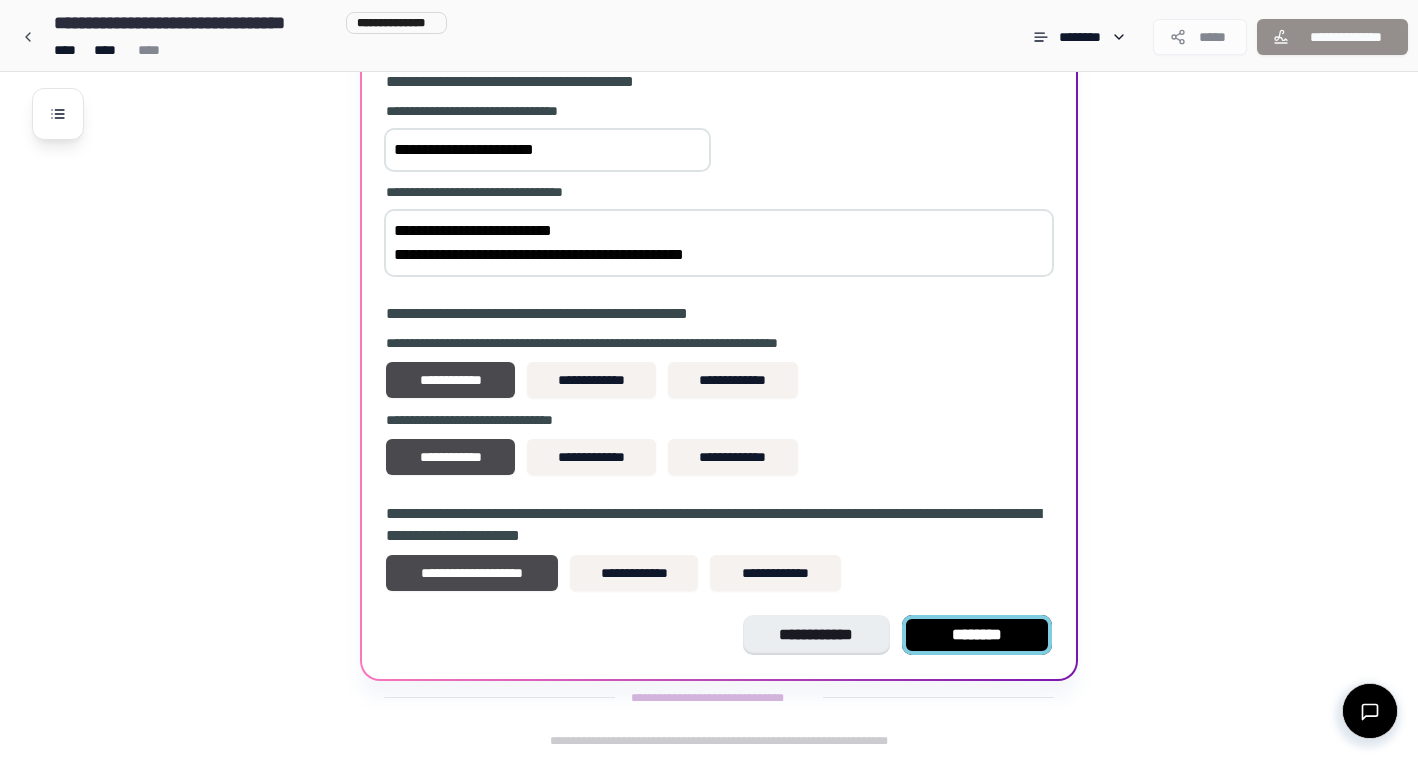 click on "********" at bounding box center [977, 635] 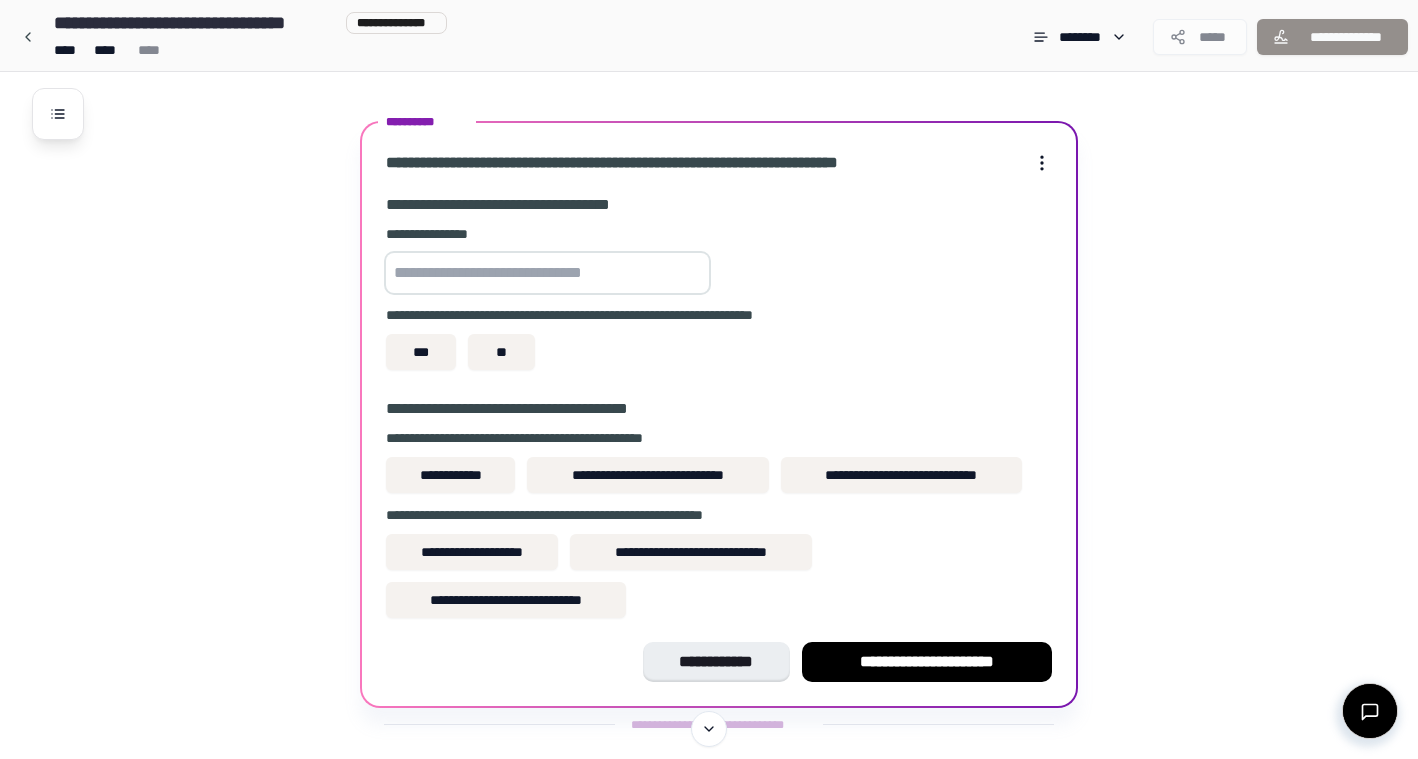 scroll, scrollTop: 1511, scrollLeft: 0, axis: vertical 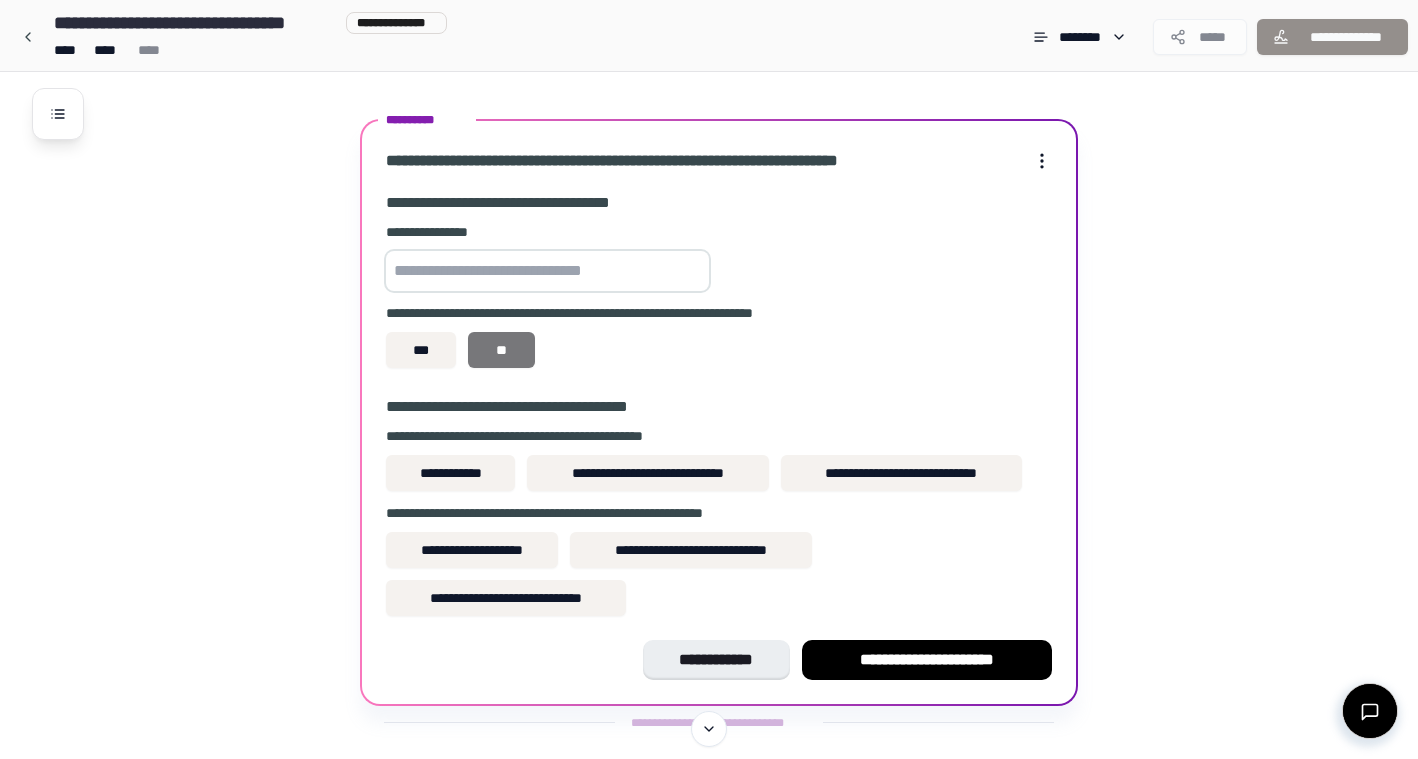 click on "**" at bounding box center (501, 350) 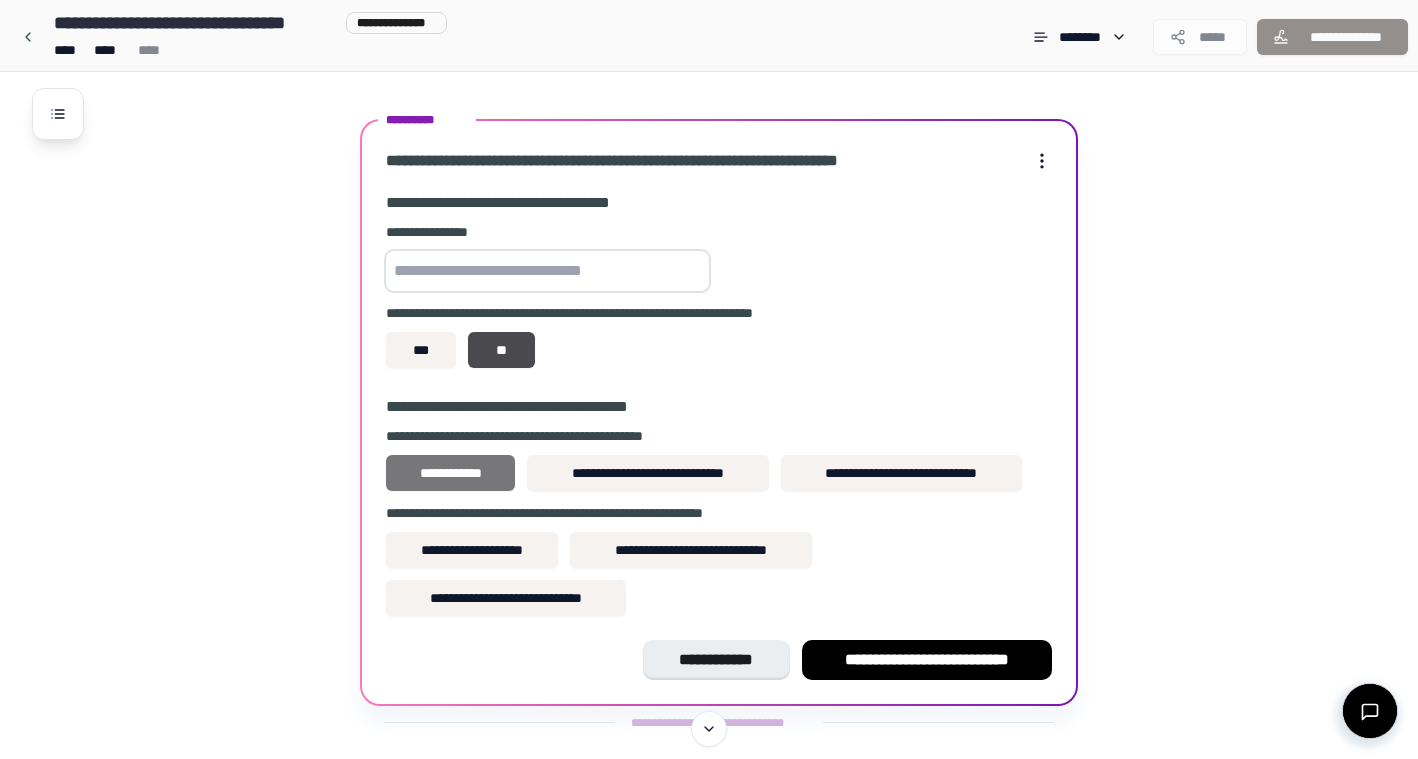 click on "**********" at bounding box center [450, 473] 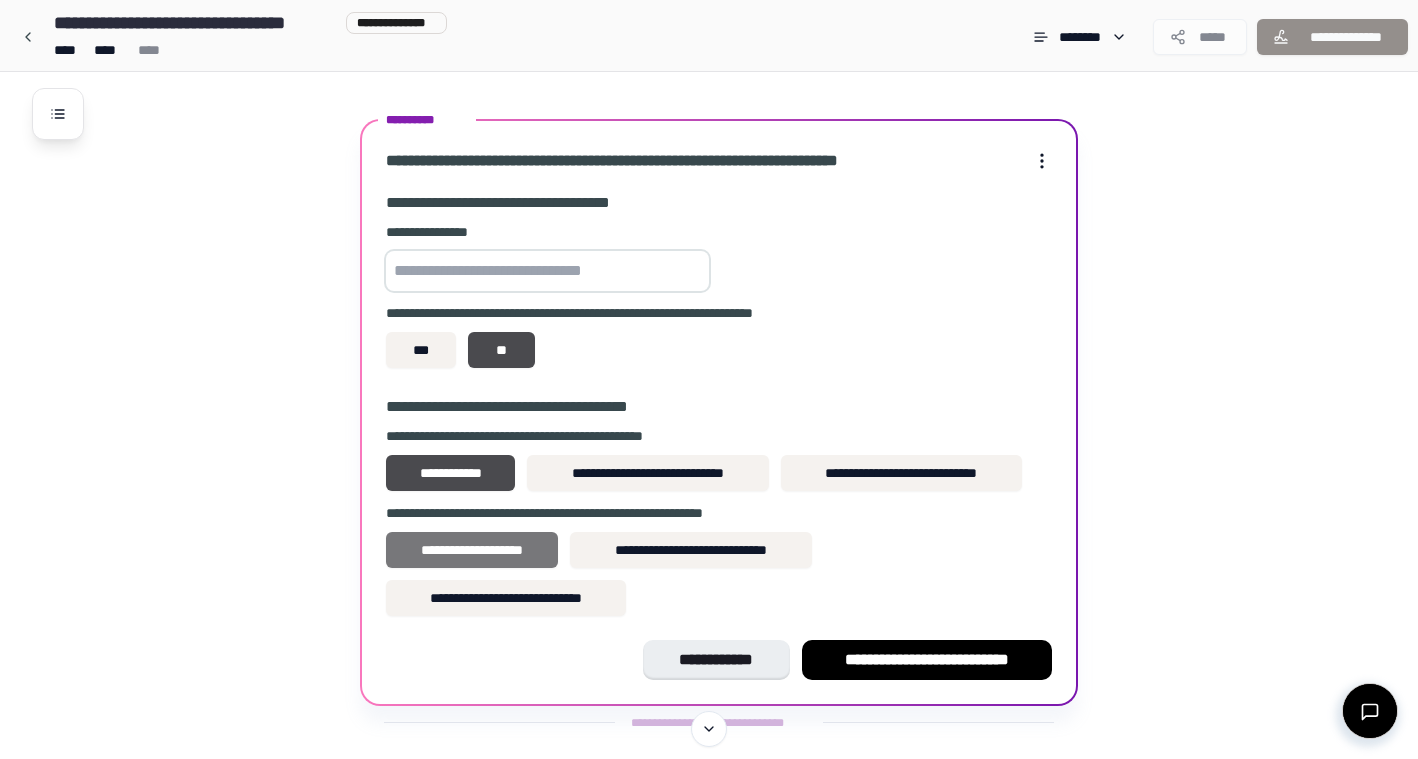 click on "**********" at bounding box center [472, 550] 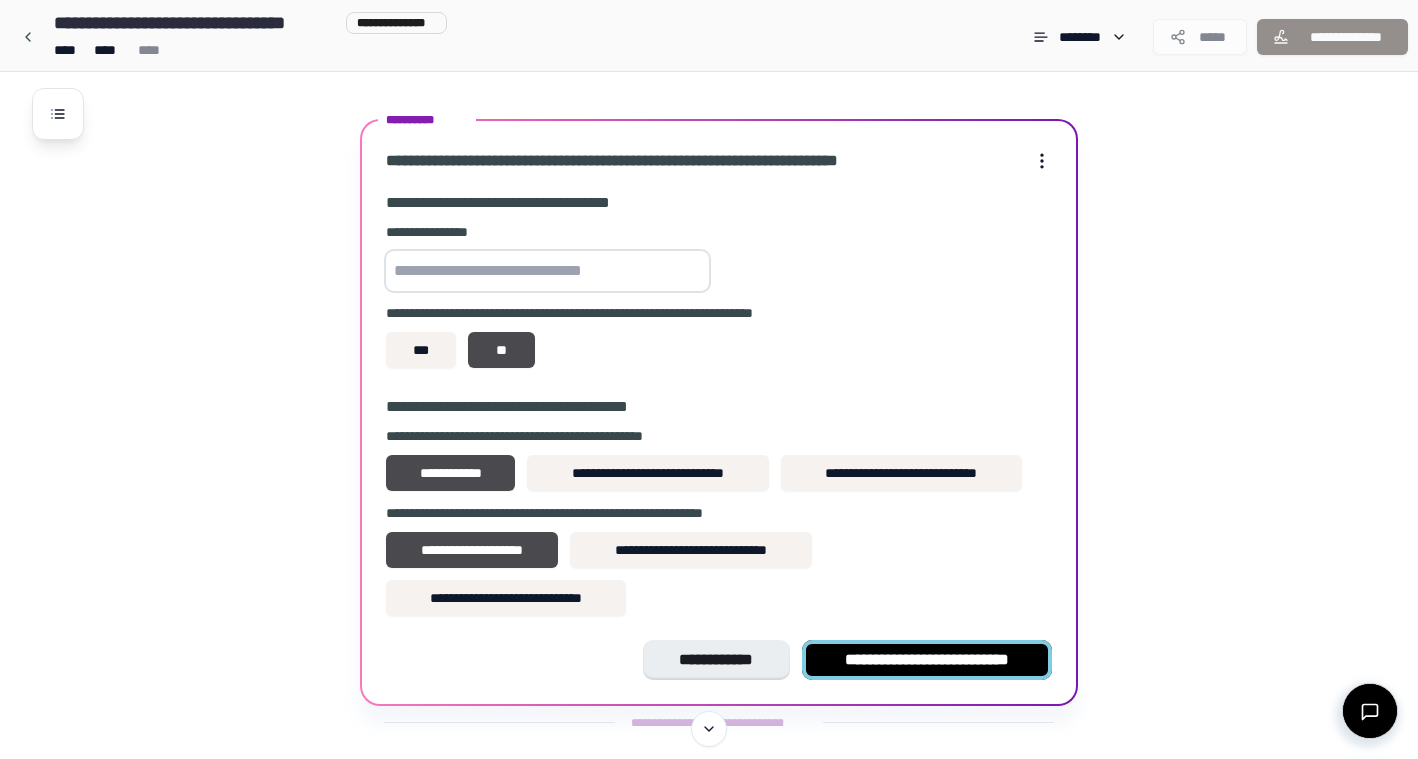 click on "**********" at bounding box center (927, 660) 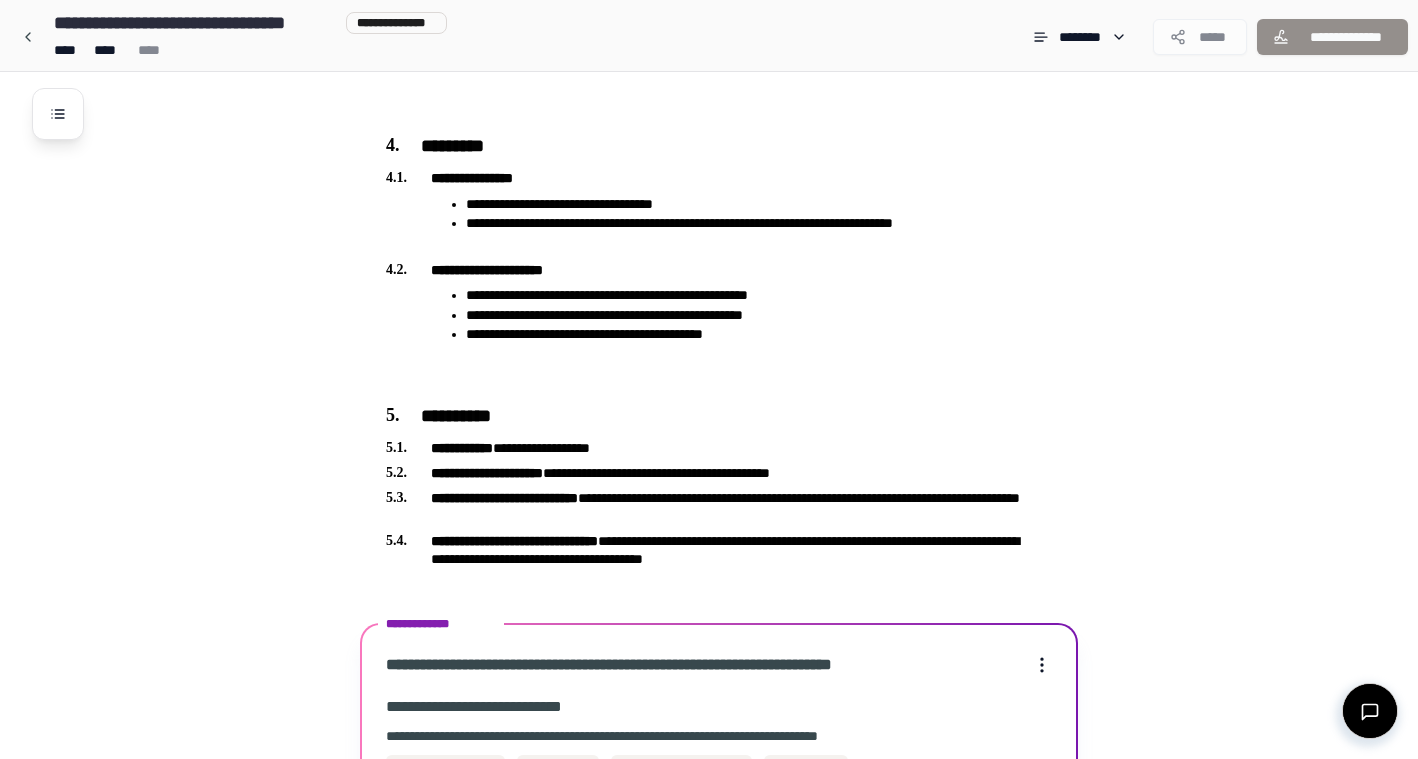 scroll, scrollTop: 1609, scrollLeft: 0, axis: vertical 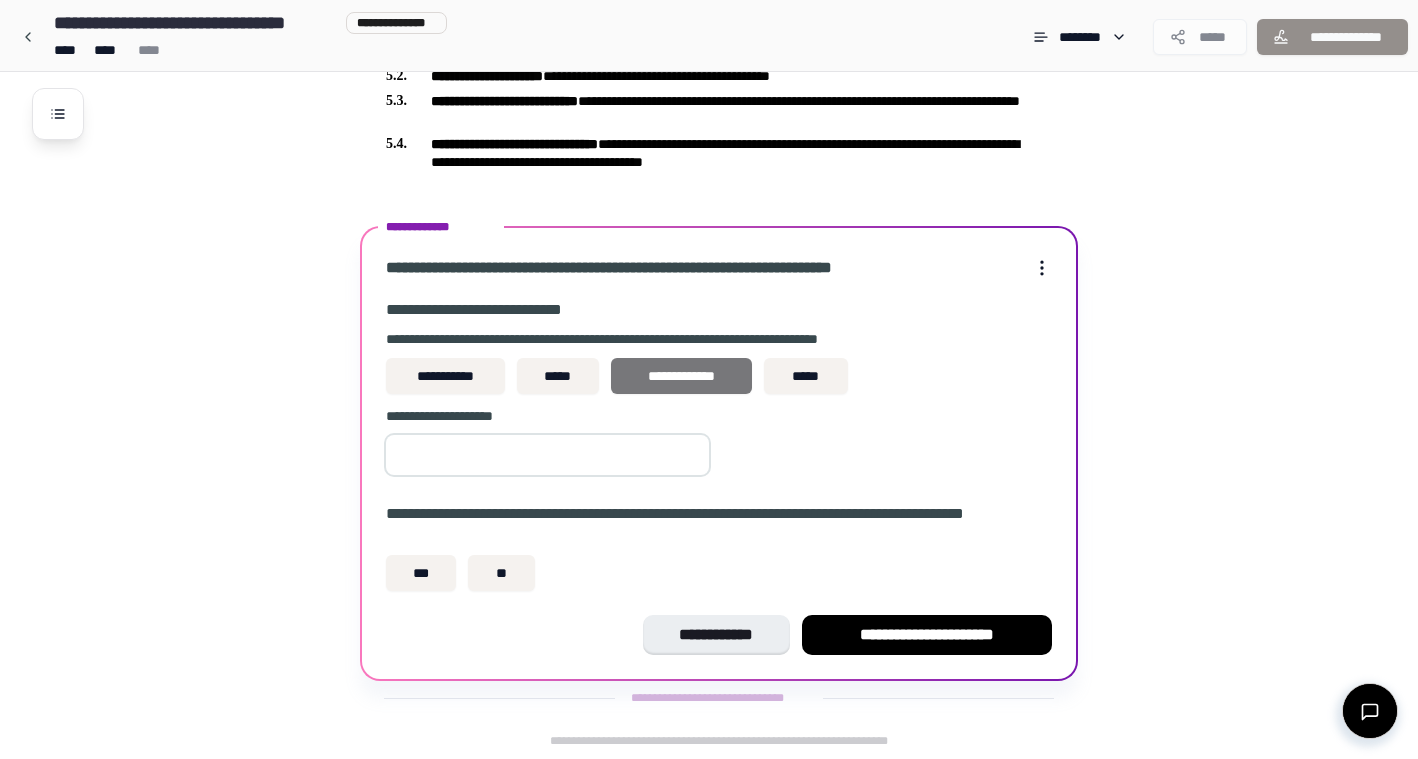 click on "**********" at bounding box center [681, 376] 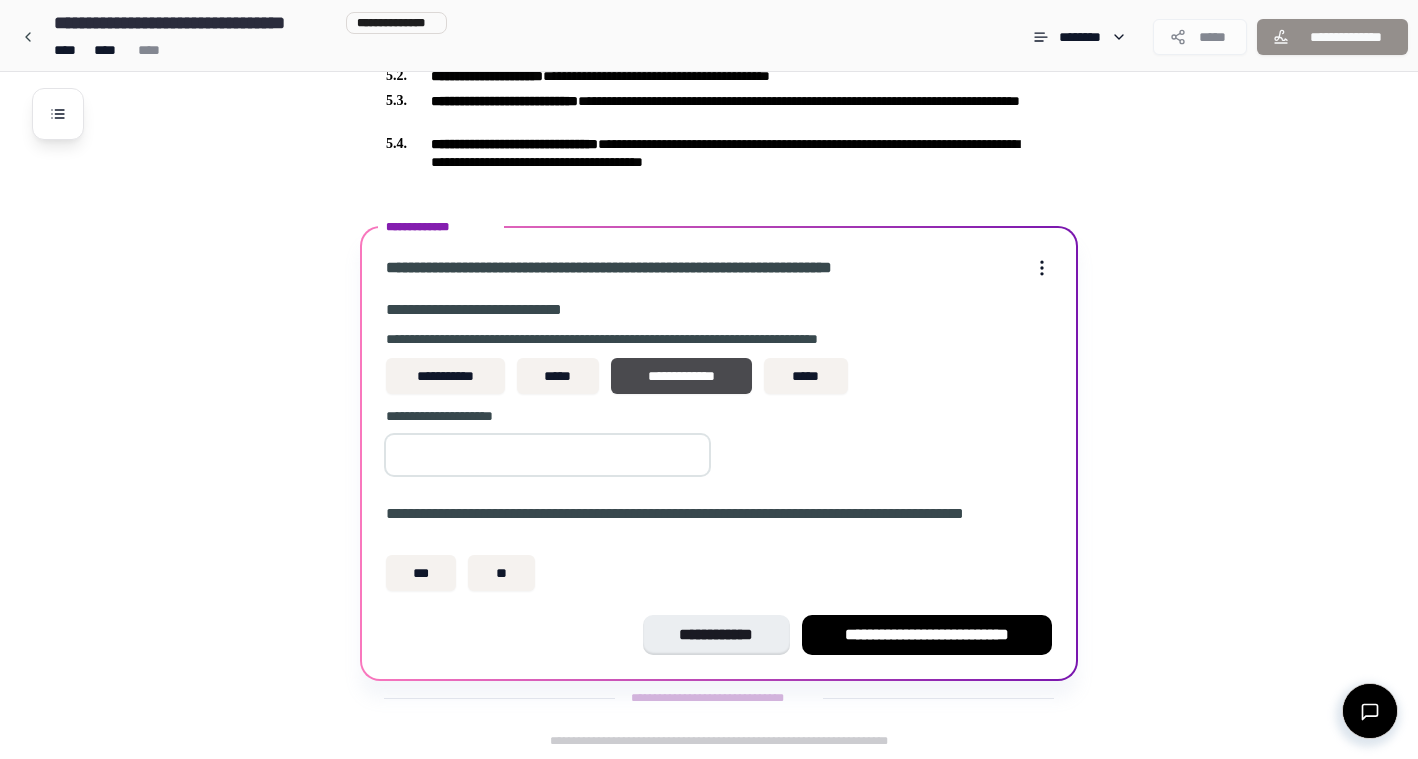 click at bounding box center (547, 455) 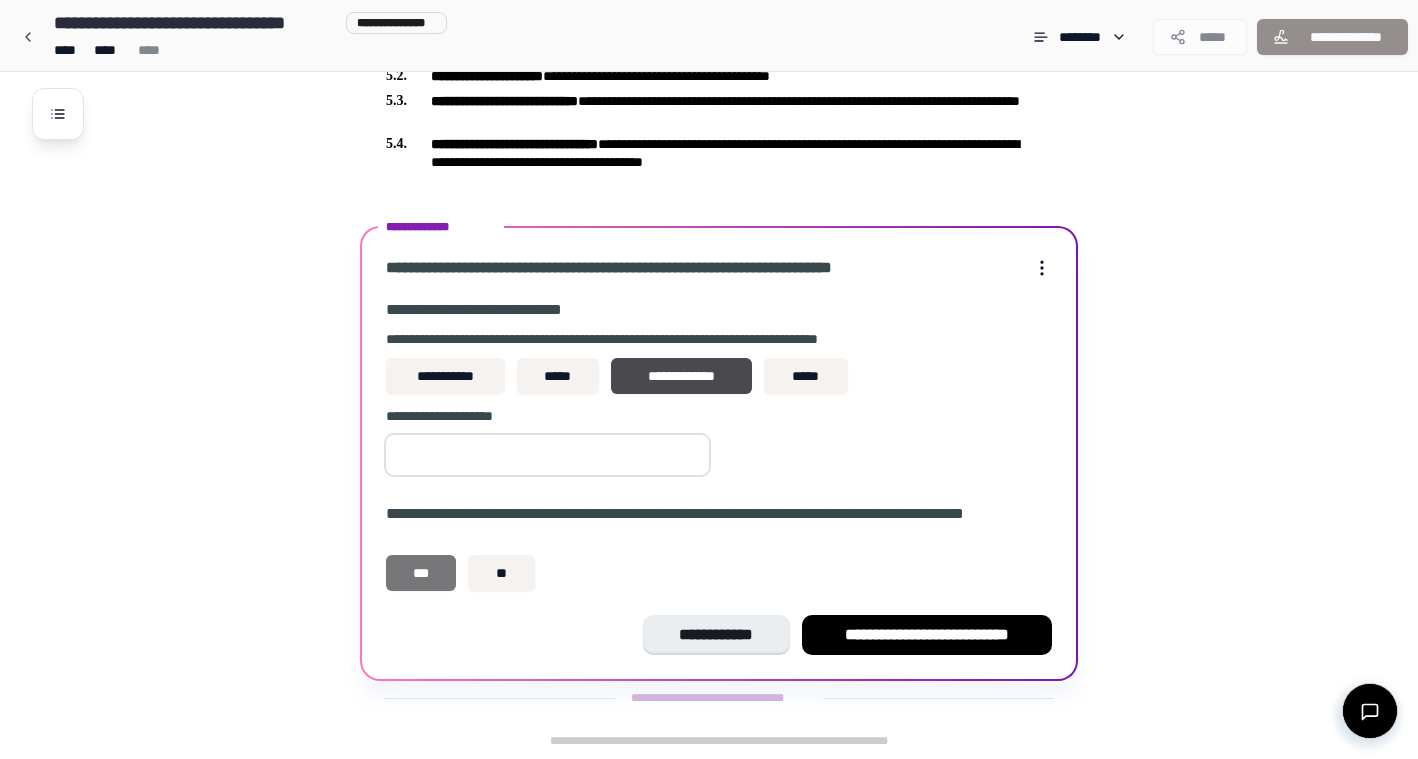 click on "***" at bounding box center [421, 573] 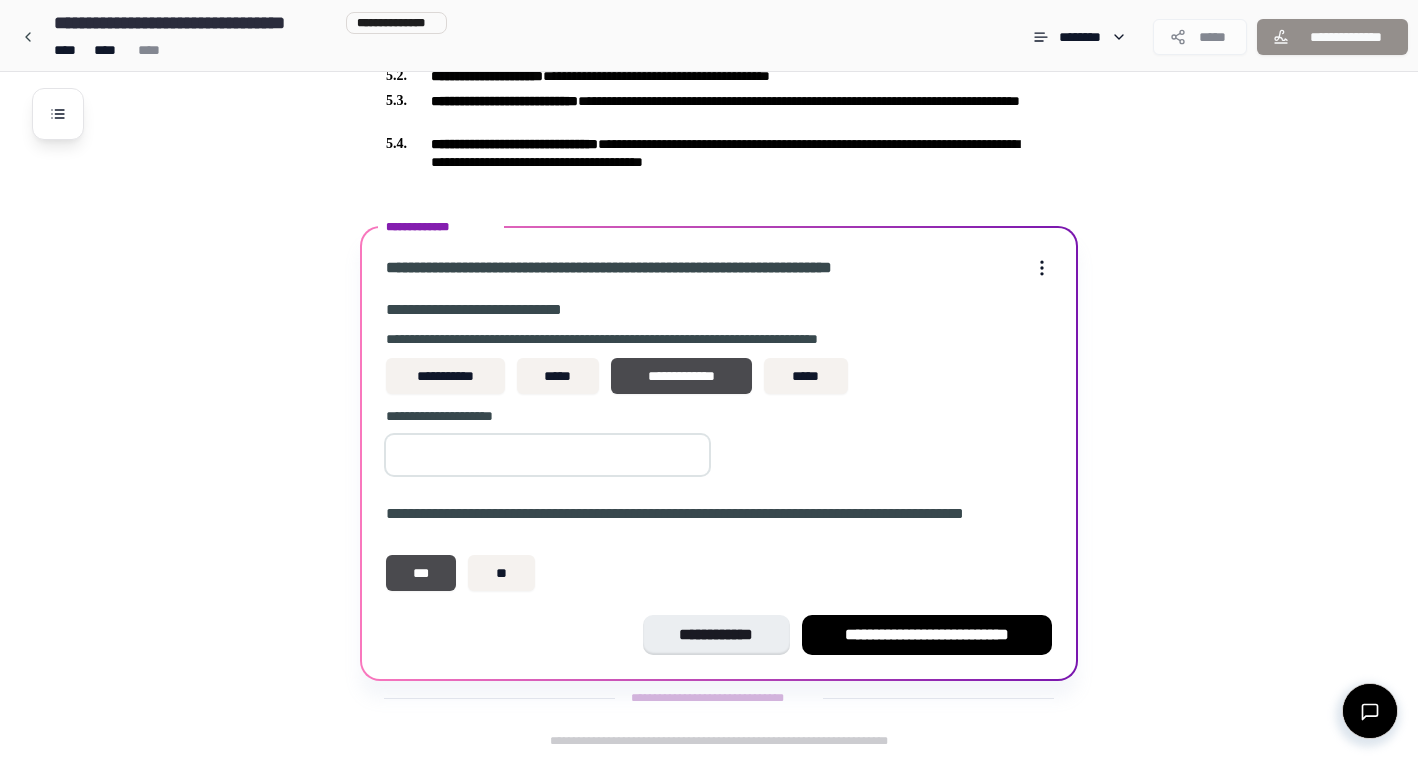 click at bounding box center [547, 455] 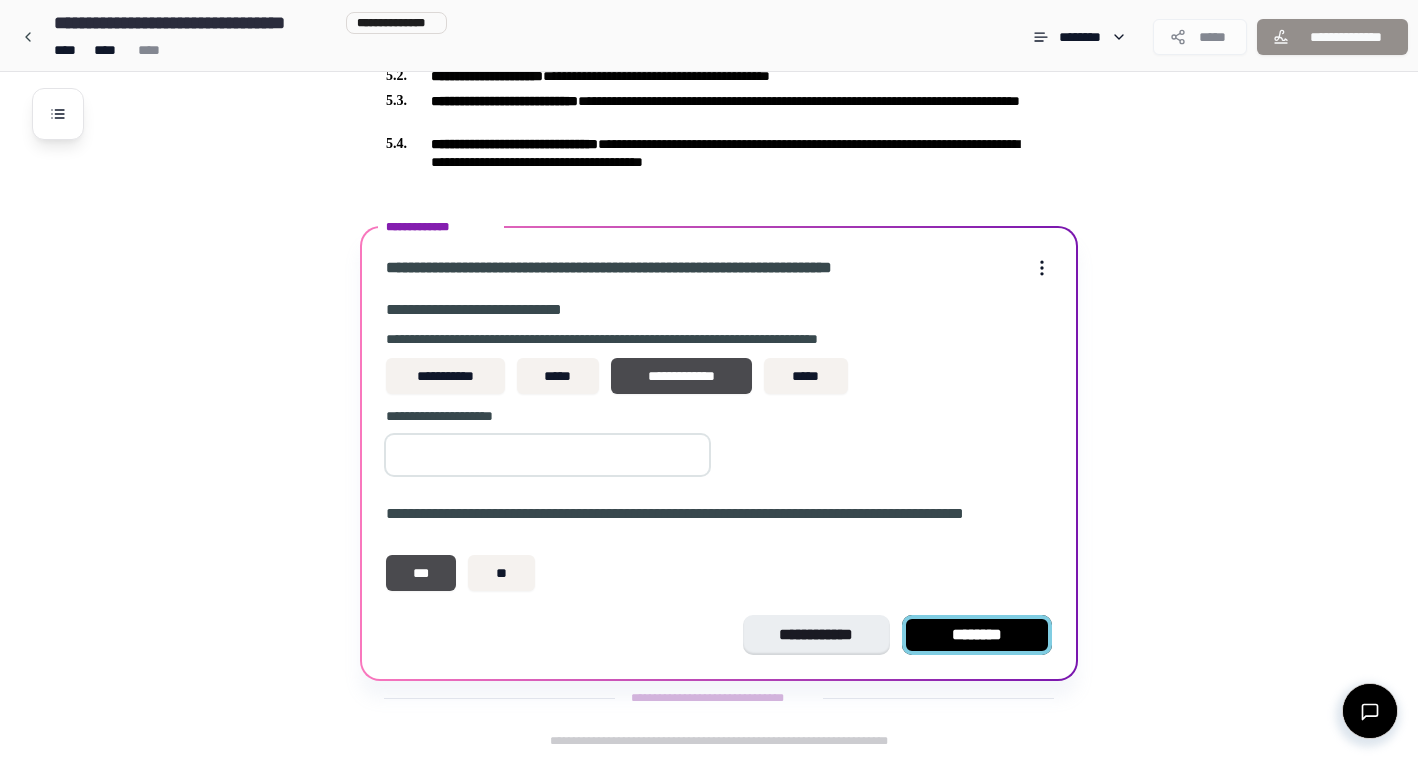 type on "*" 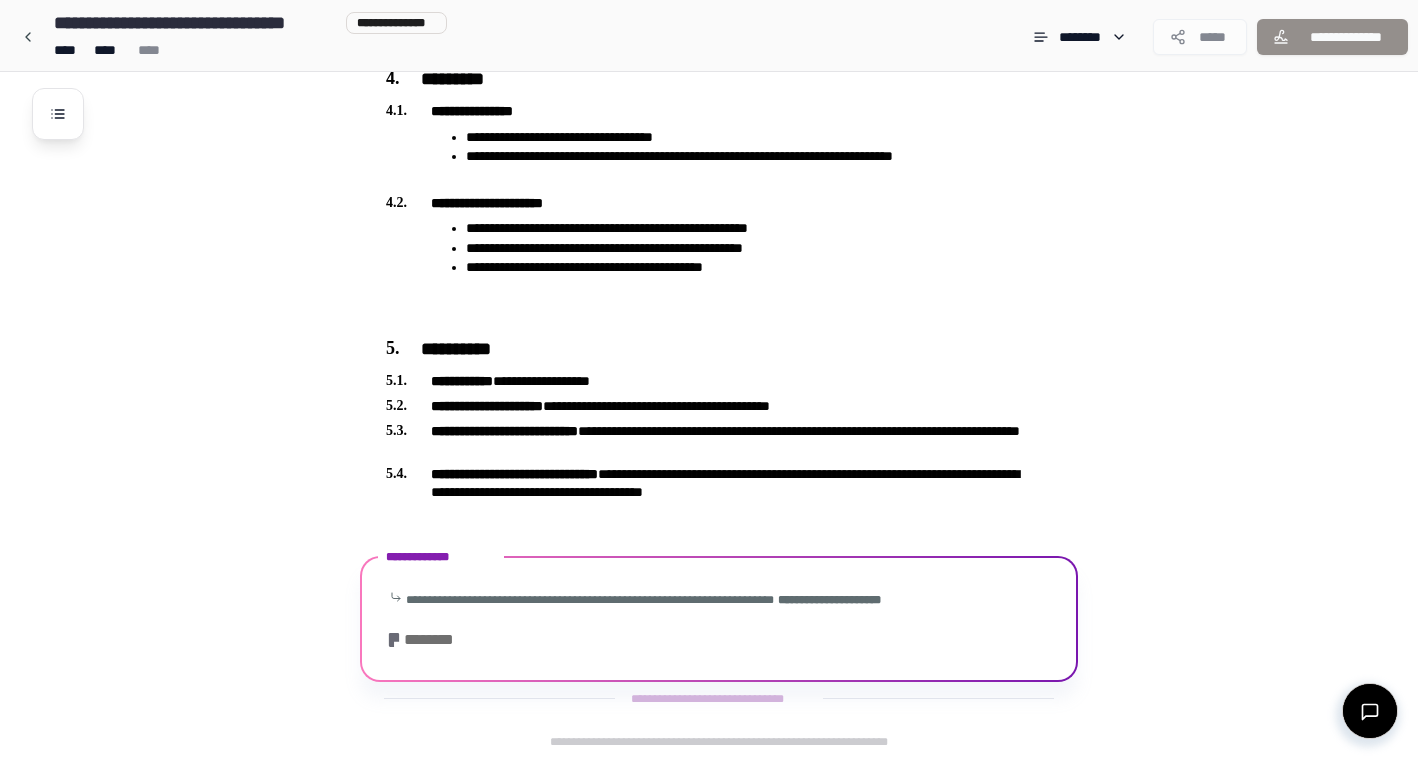 scroll, scrollTop: 1415, scrollLeft: 0, axis: vertical 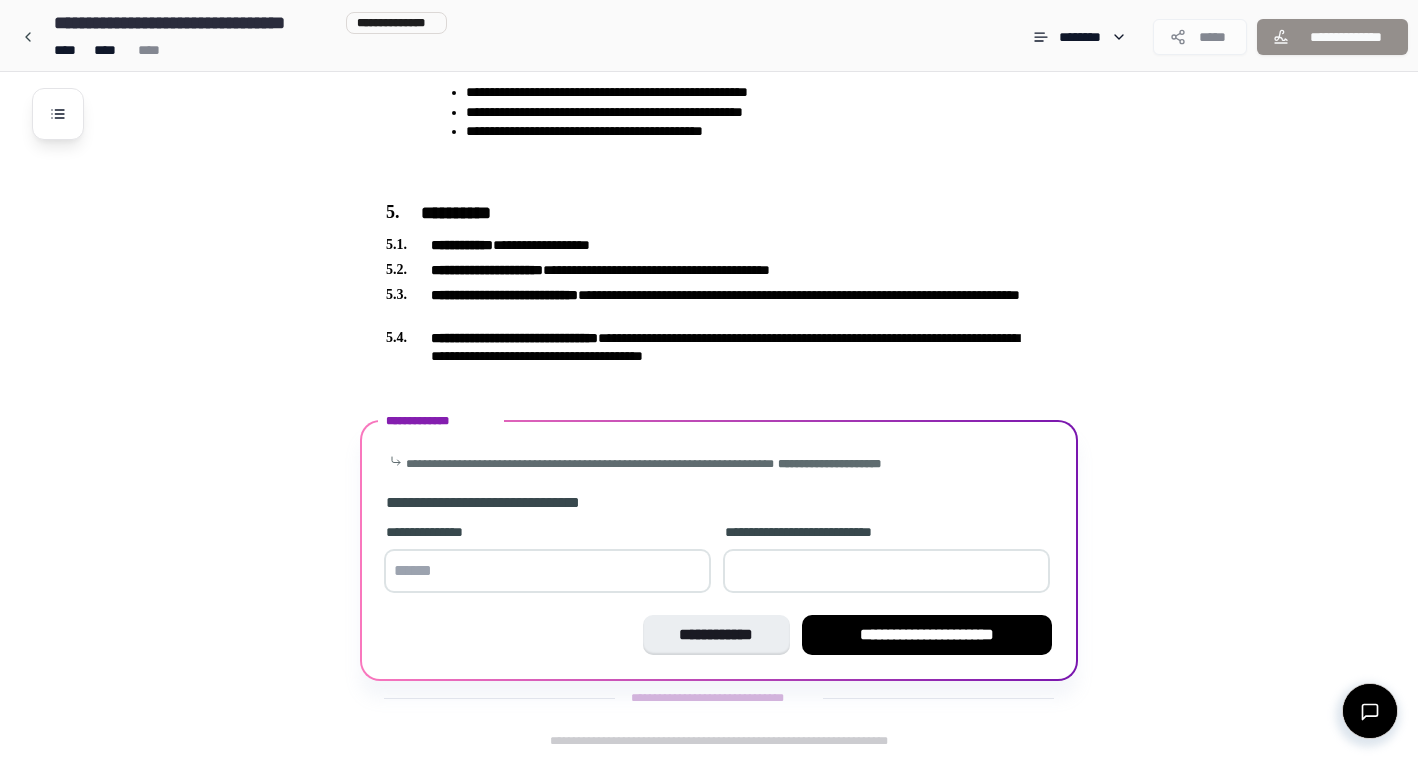 click at bounding box center [547, 571] 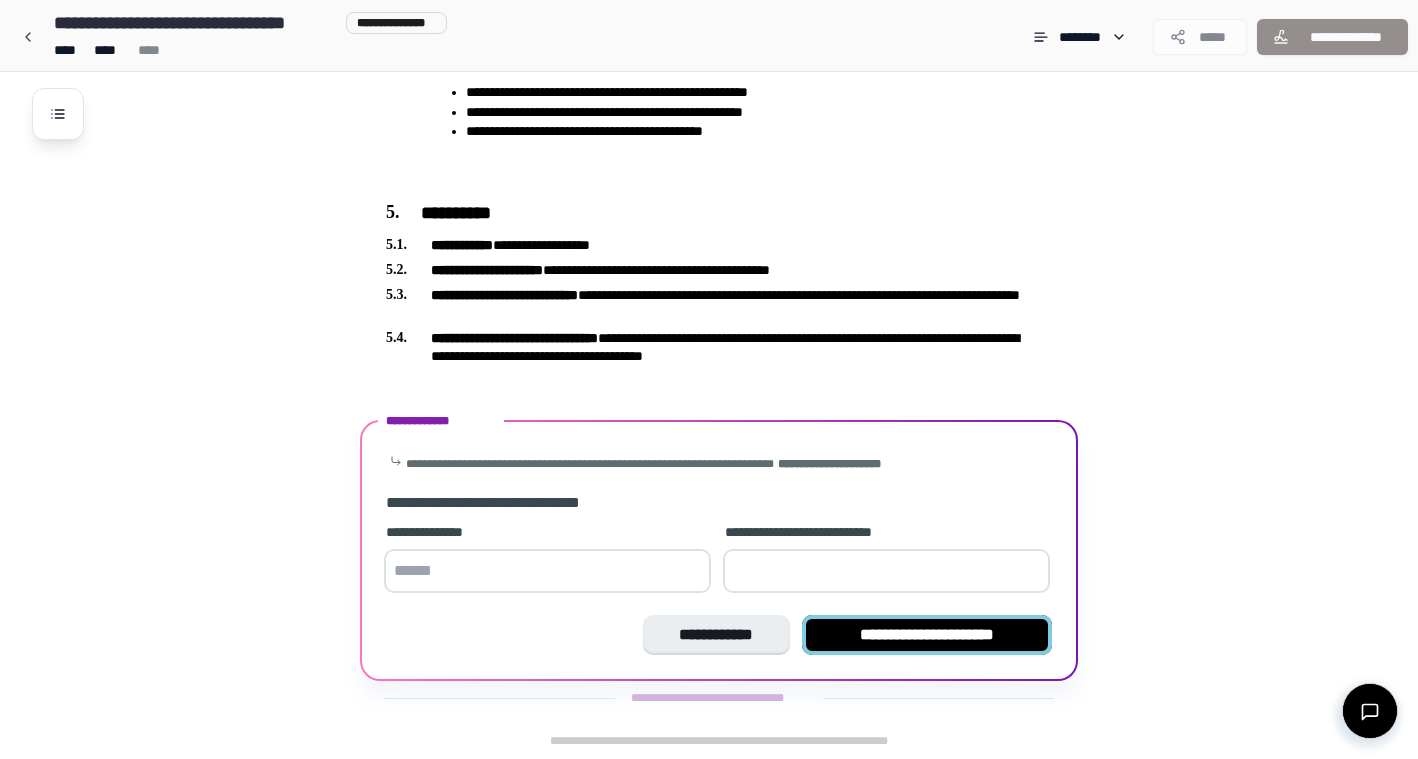 click on "**********" at bounding box center [927, 635] 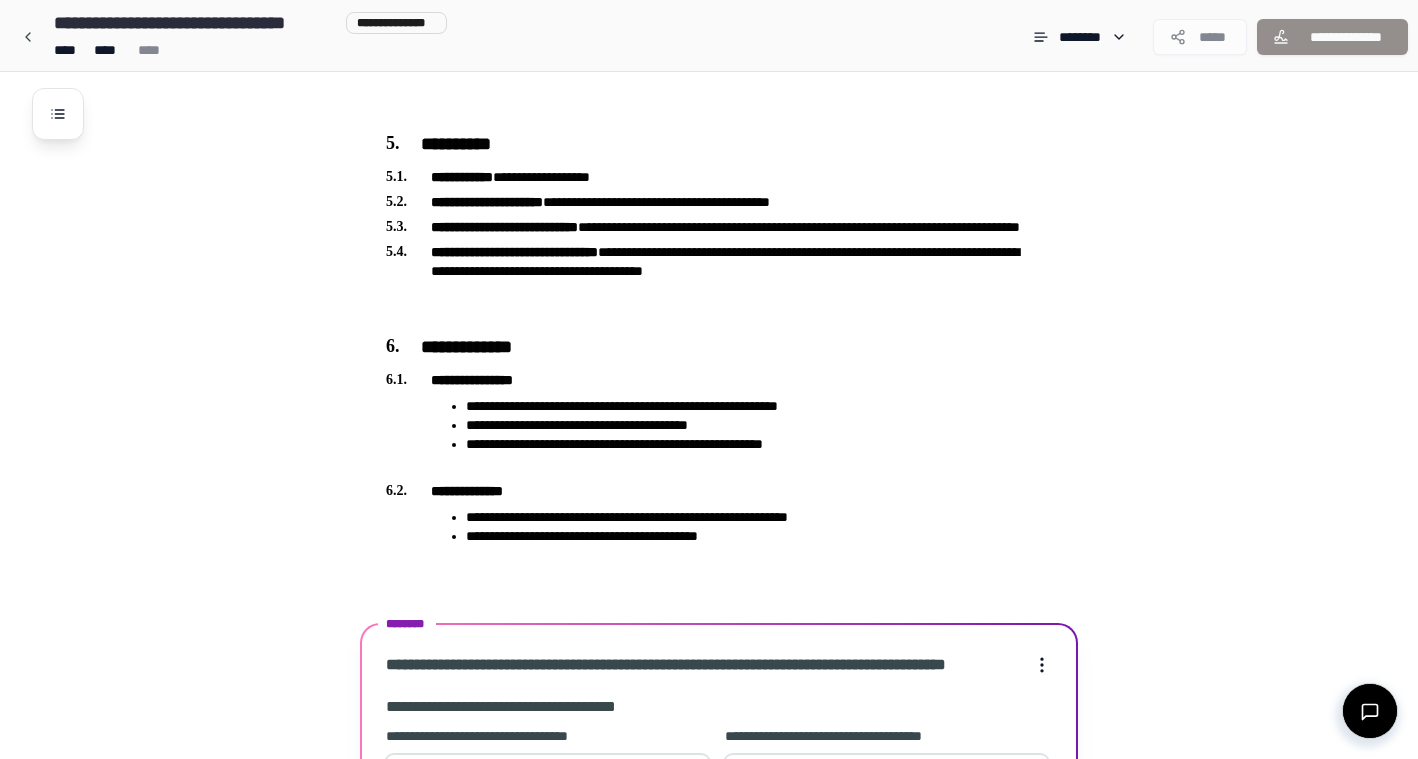 scroll, scrollTop: 1991, scrollLeft: 0, axis: vertical 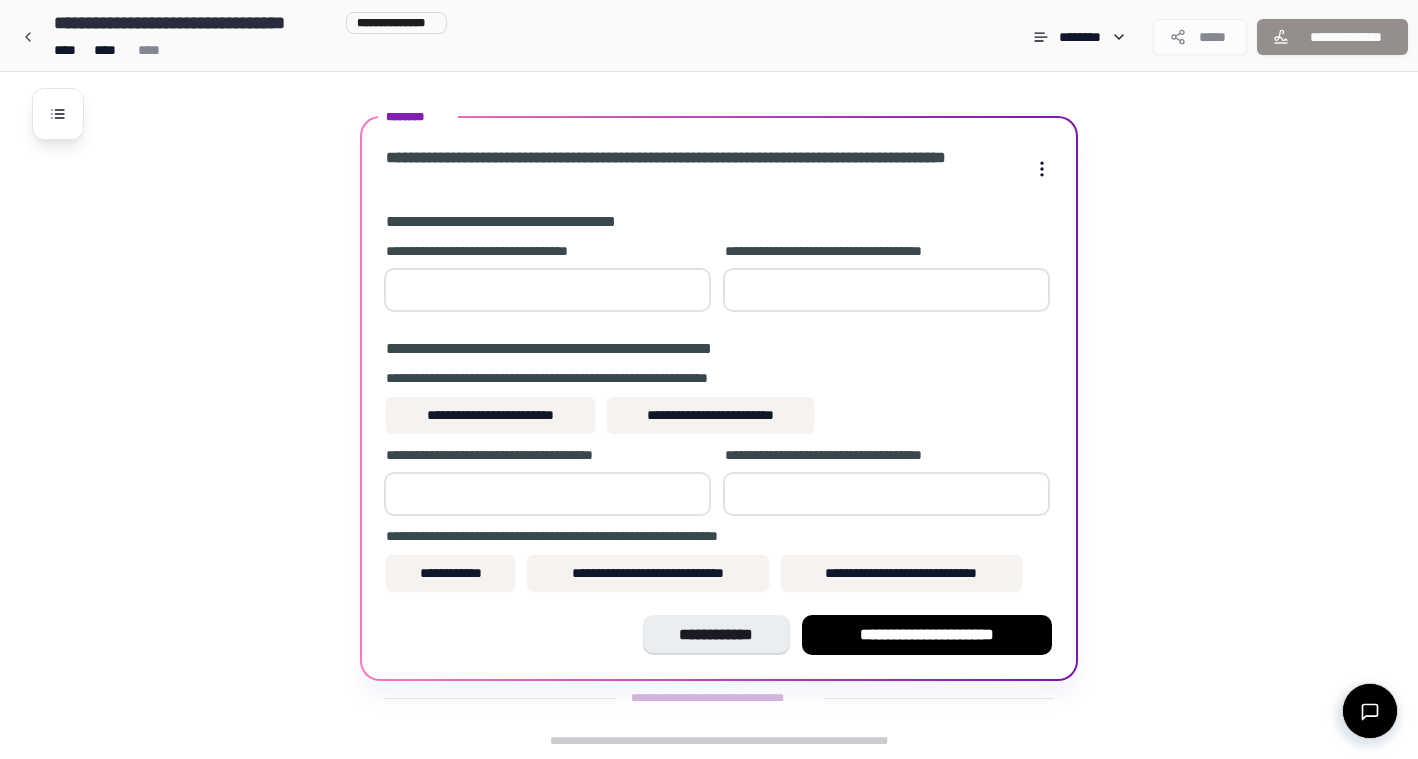 click on "**********" at bounding box center [709, -616] 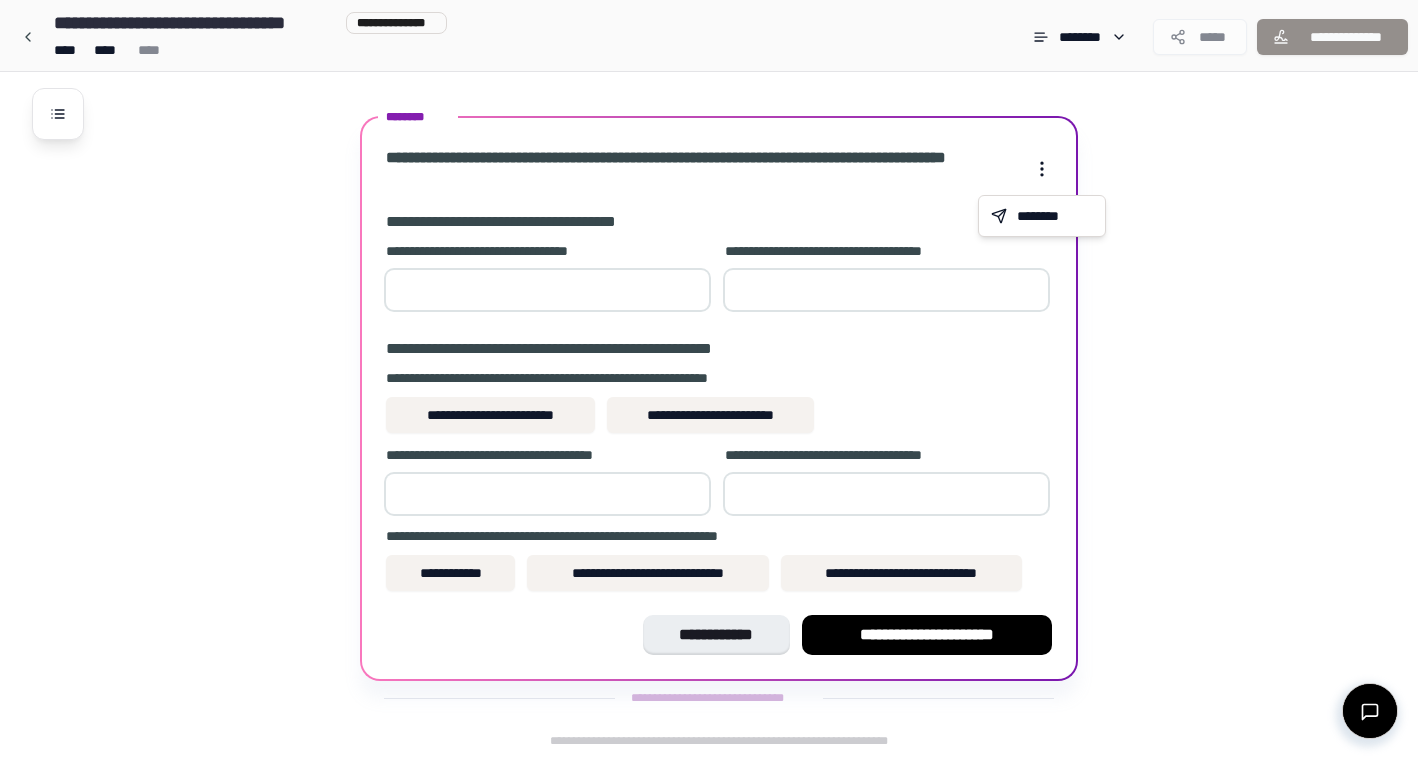 click on "**********" at bounding box center (709, -616) 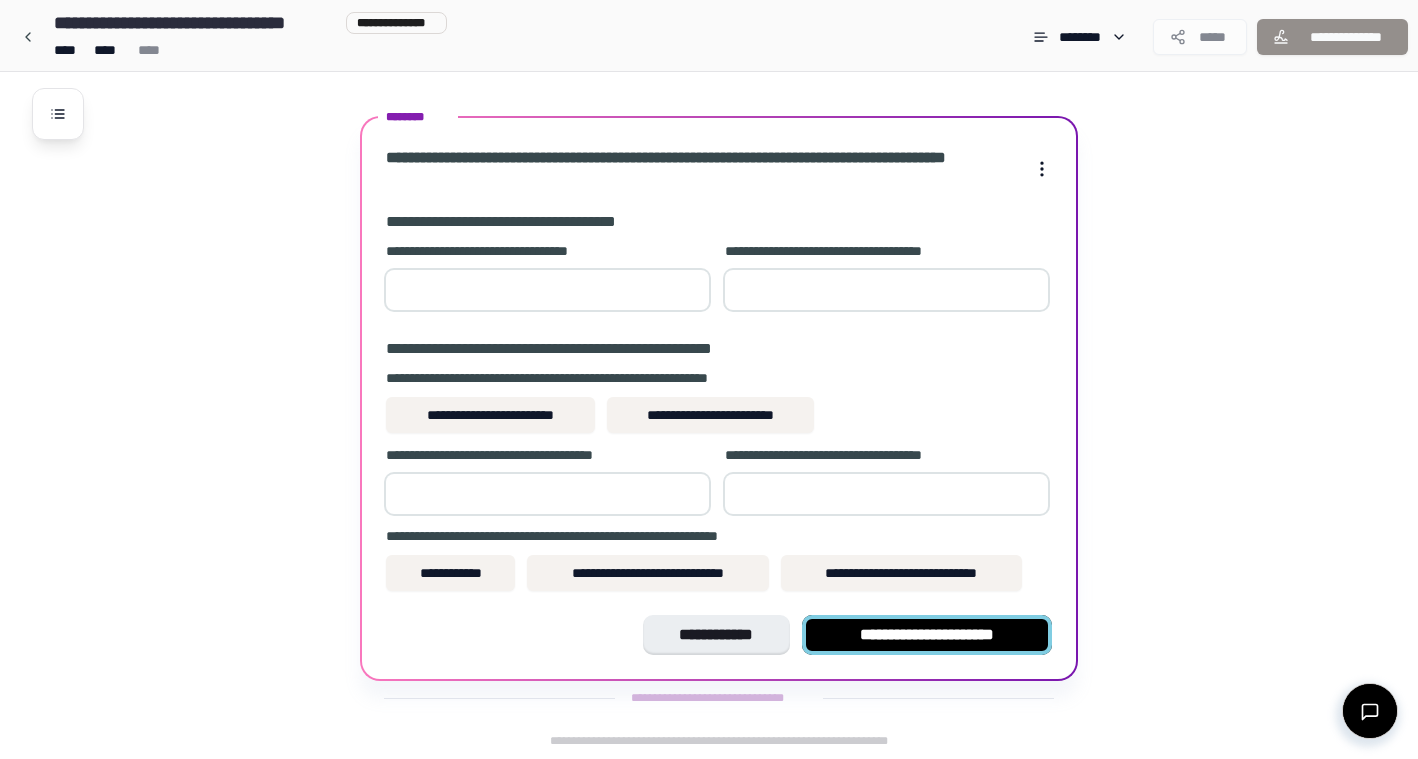 click on "**********" at bounding box center (927, 635) 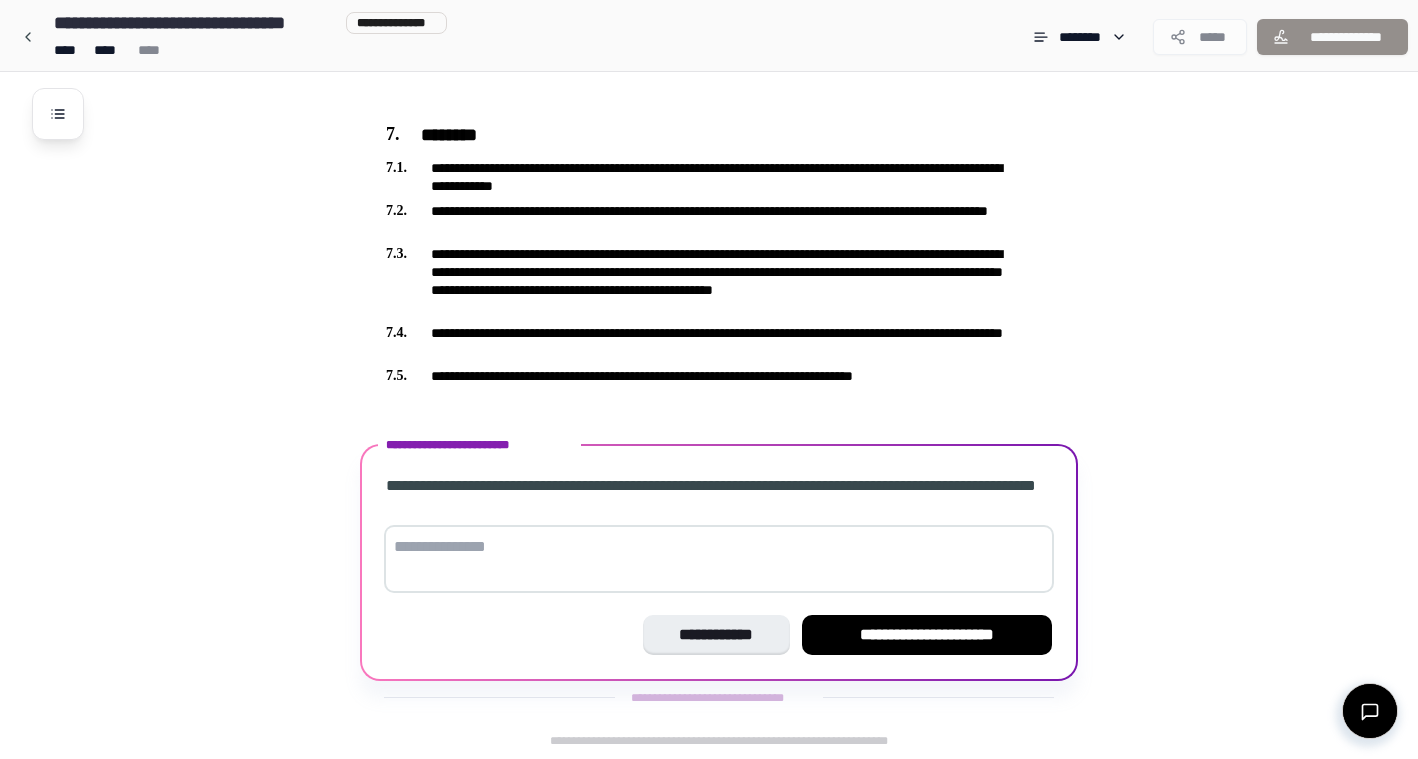 scroll, scrollTop: 1966, scrollLeft: 0, axis: vertical 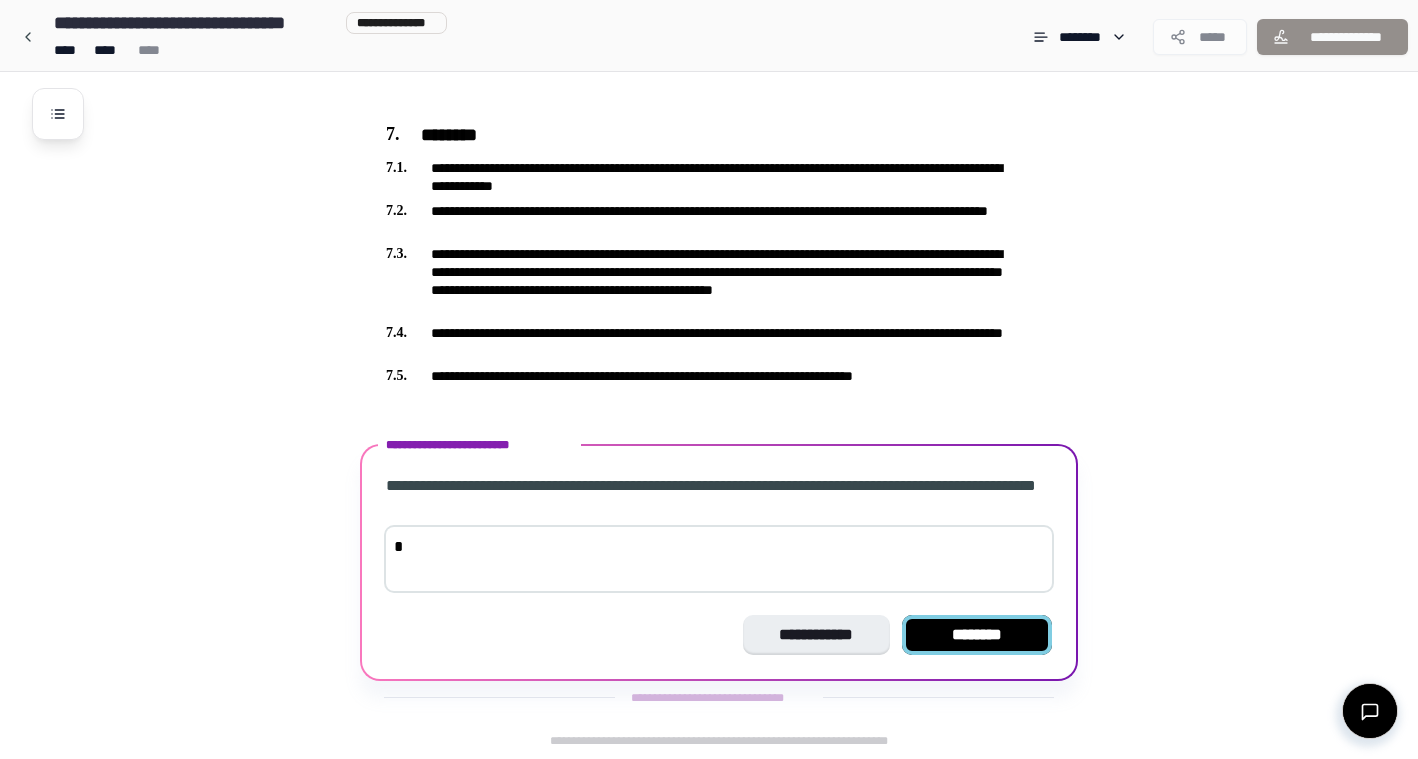 type on "*" 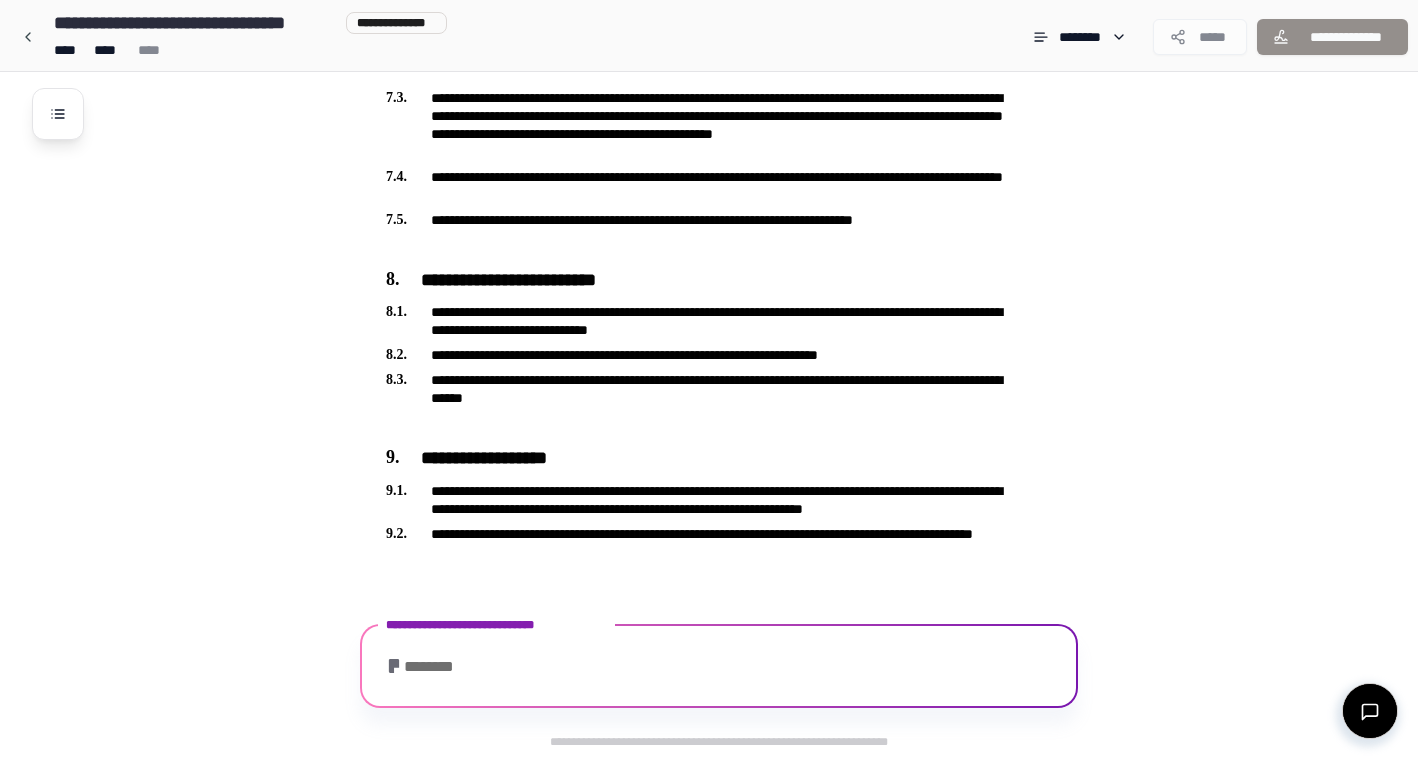 scroll, scrollTop: 2285, scrollLeft: 0, axis: vertical 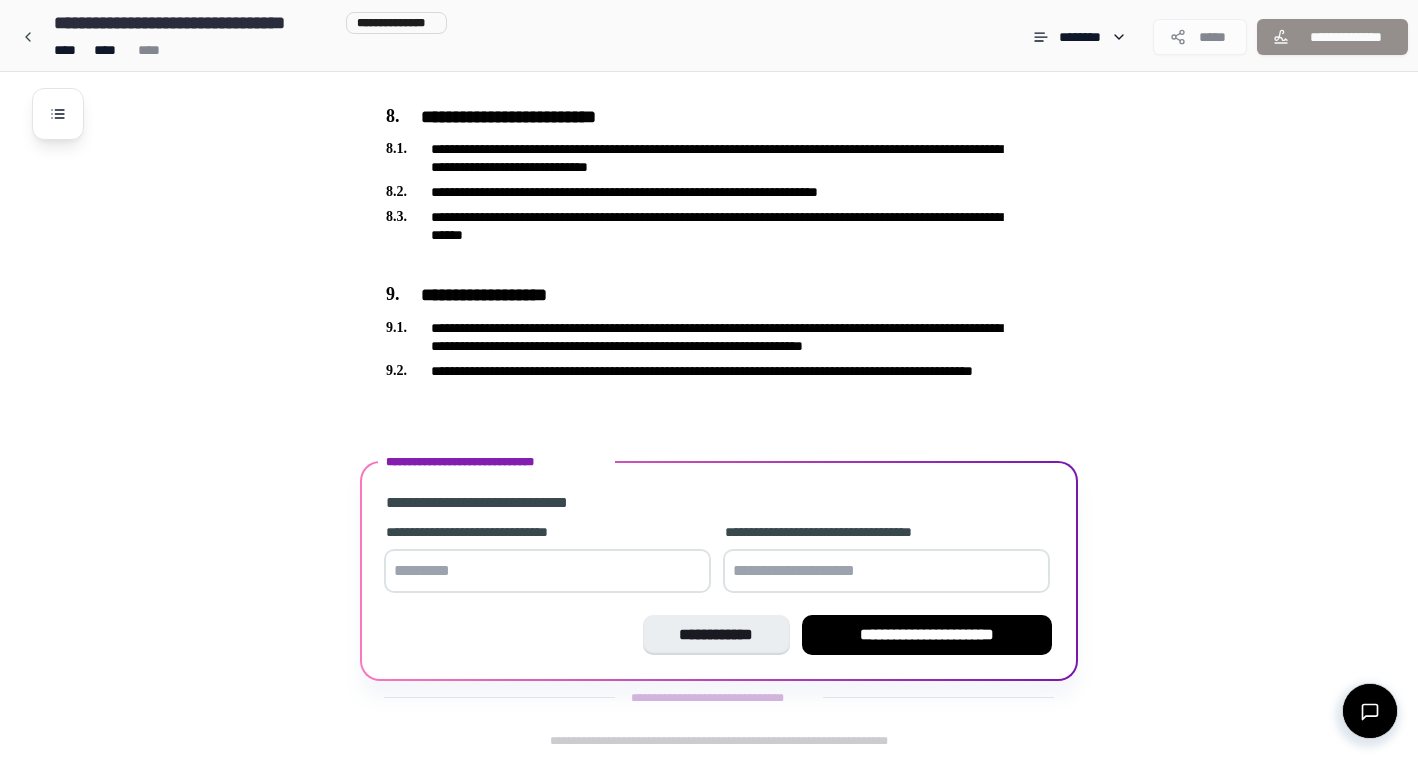 click at bounding box center [547, 571] 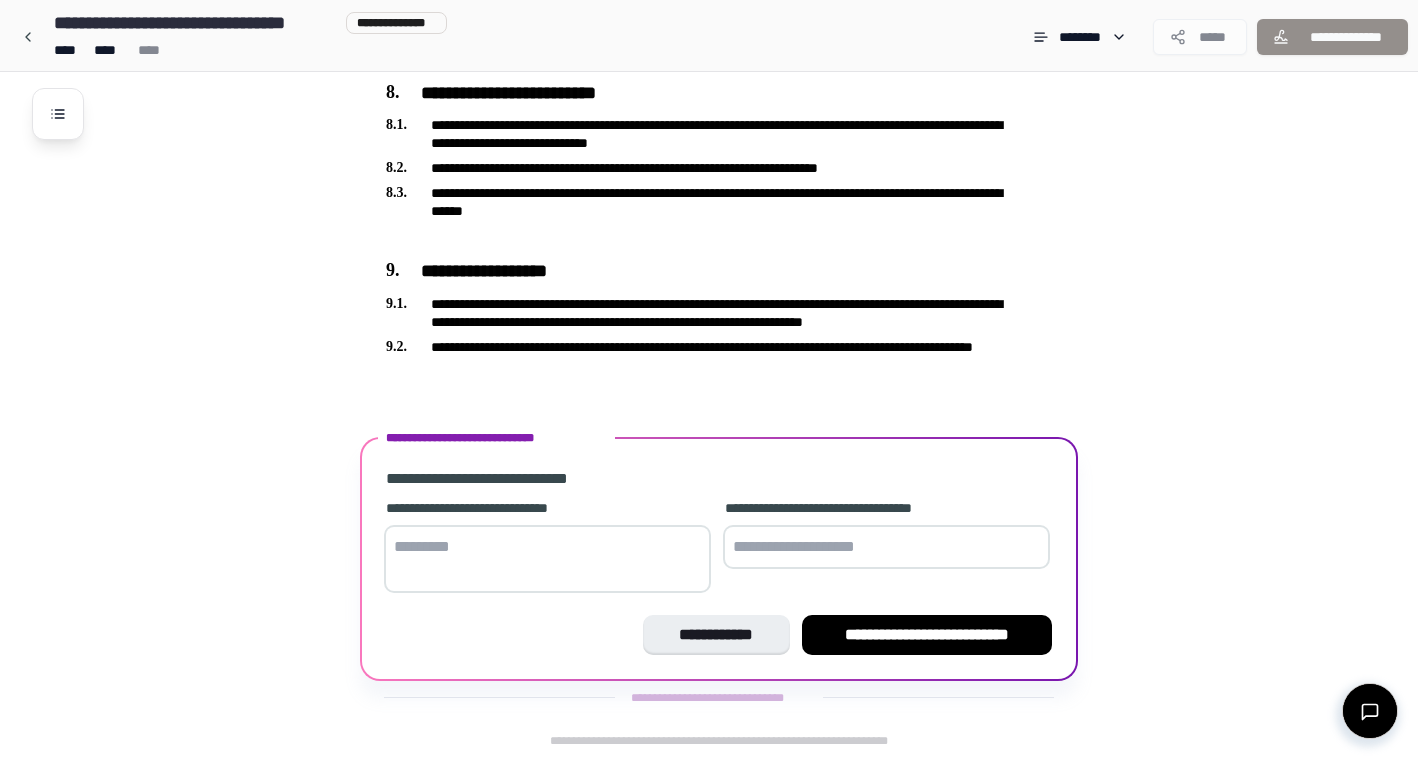 scroll, scrollTop: 2285, scrollLeft: 0, axis: vertical 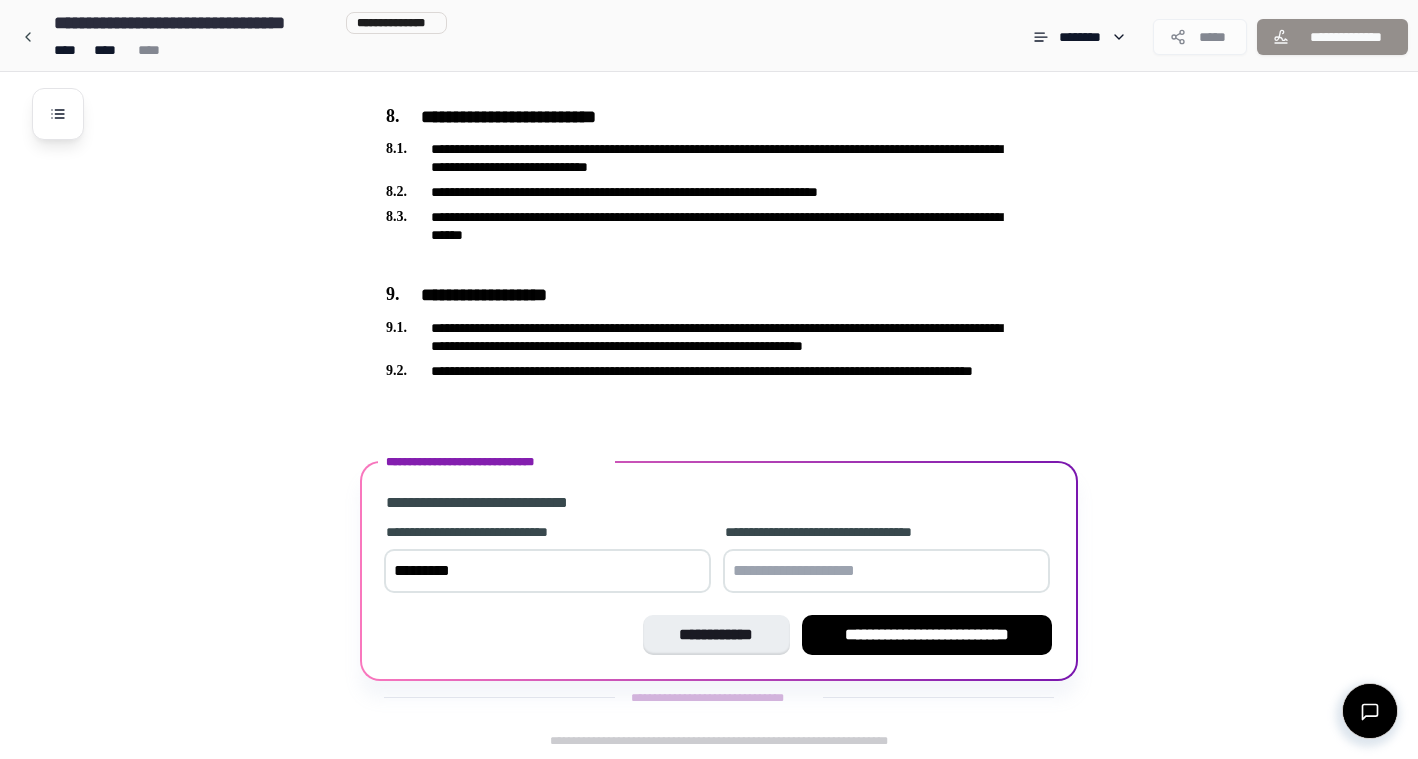 type on "*********" 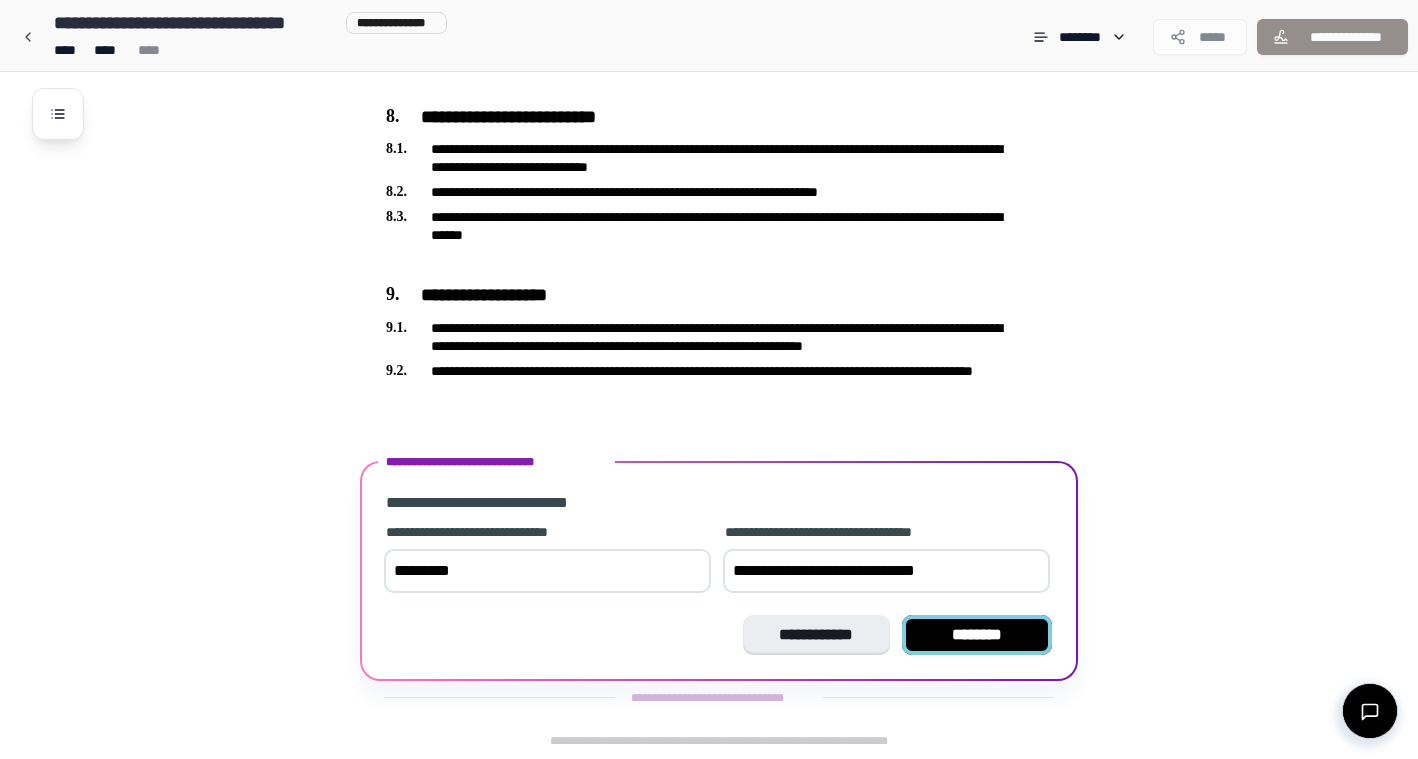 type on "**********" 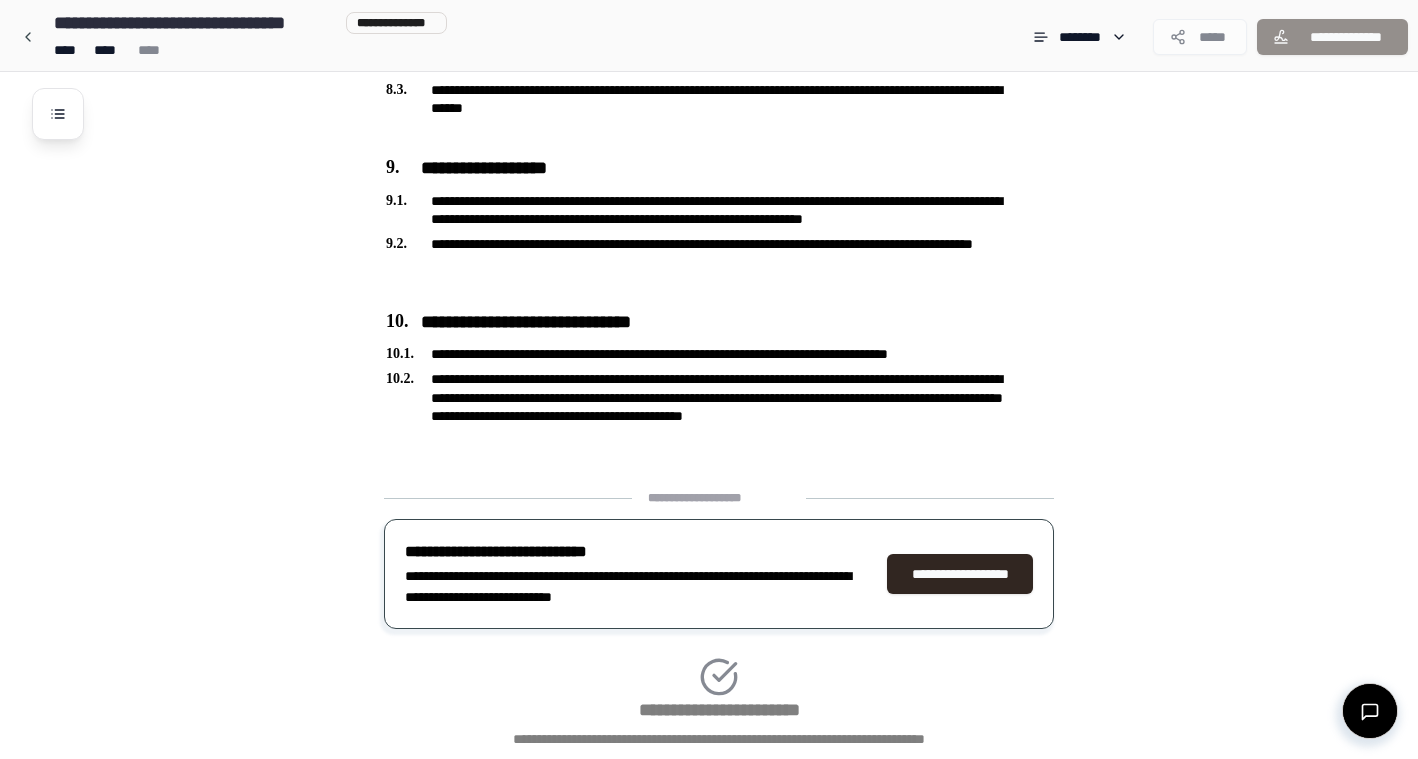 scroll, scrollTop: 2546, scrollLeft: 0, axis: vertical 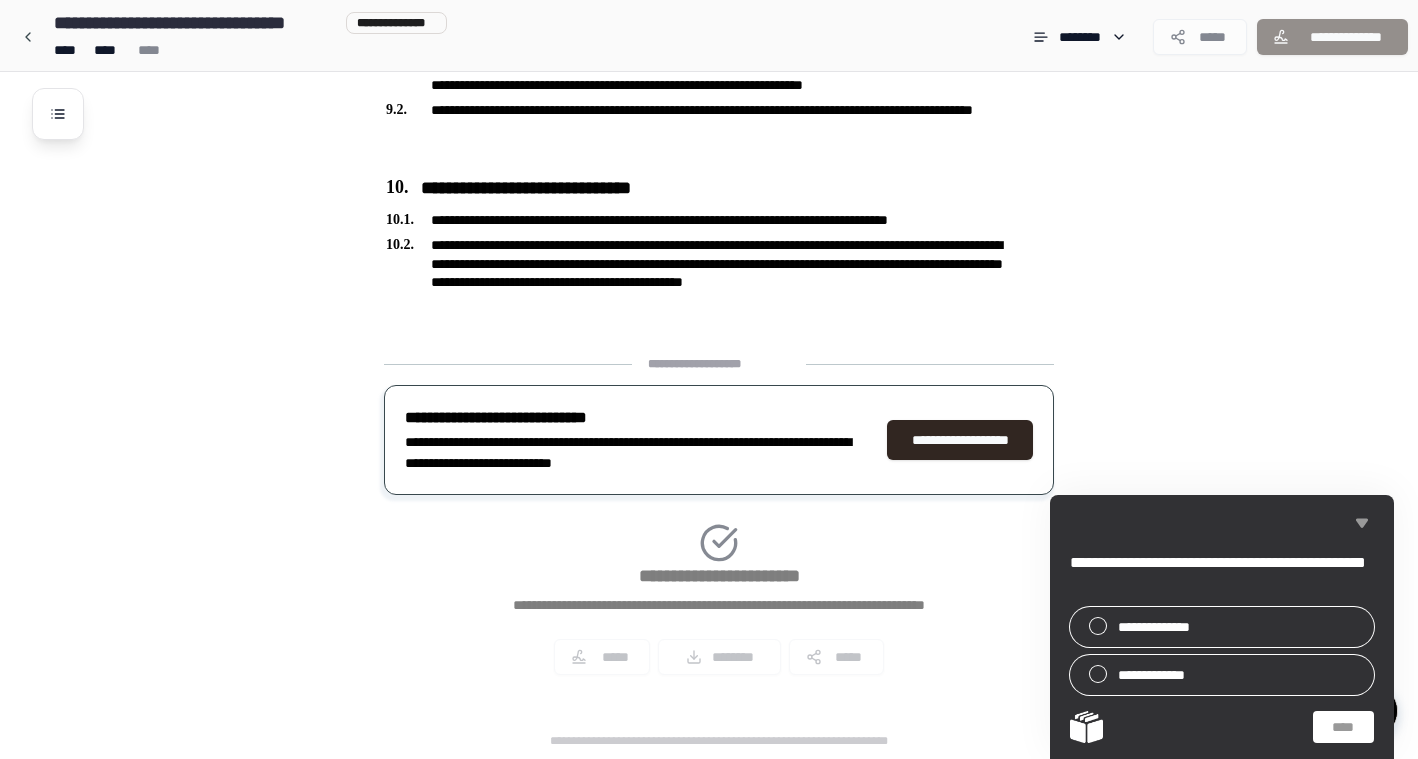 click 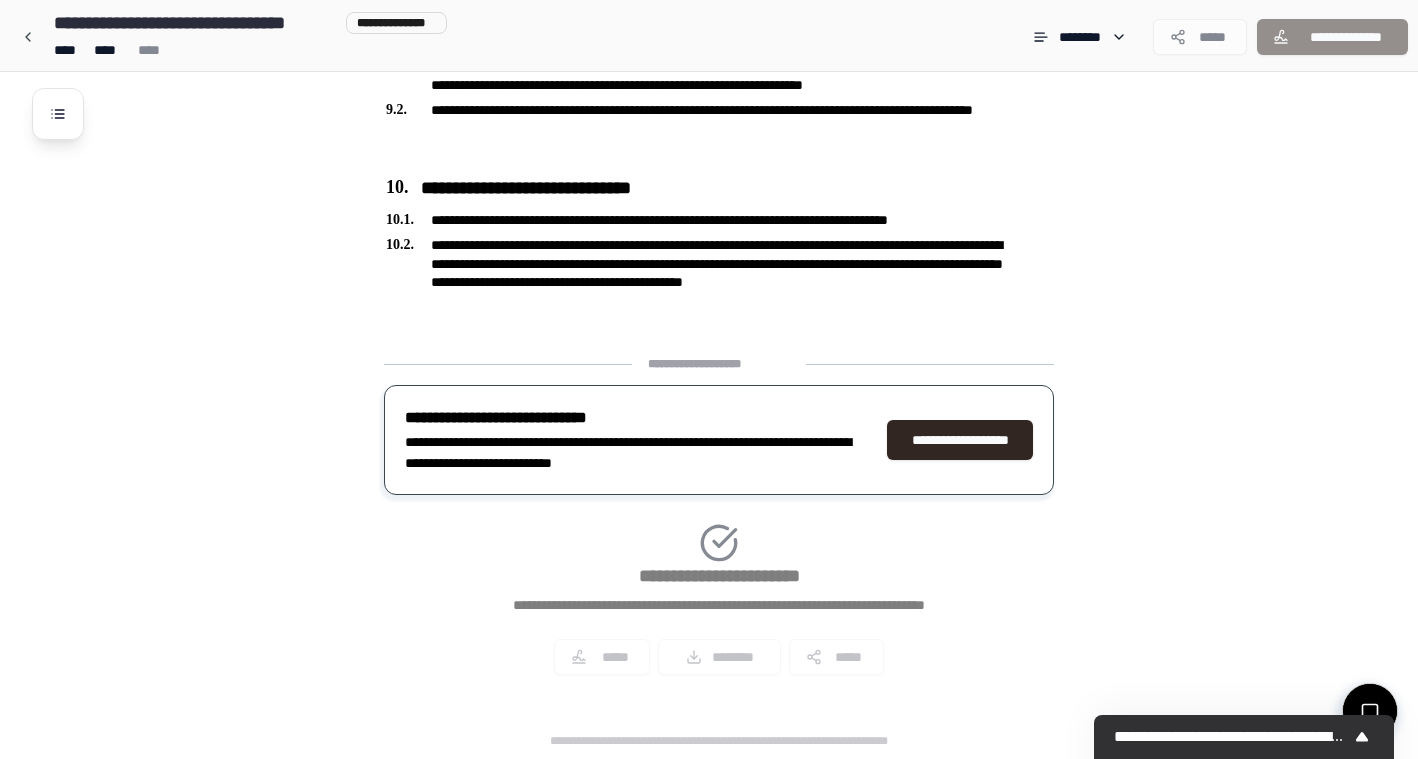 scroll, scrollTop: 2546, scrollLeft: 0, axis: vertical 